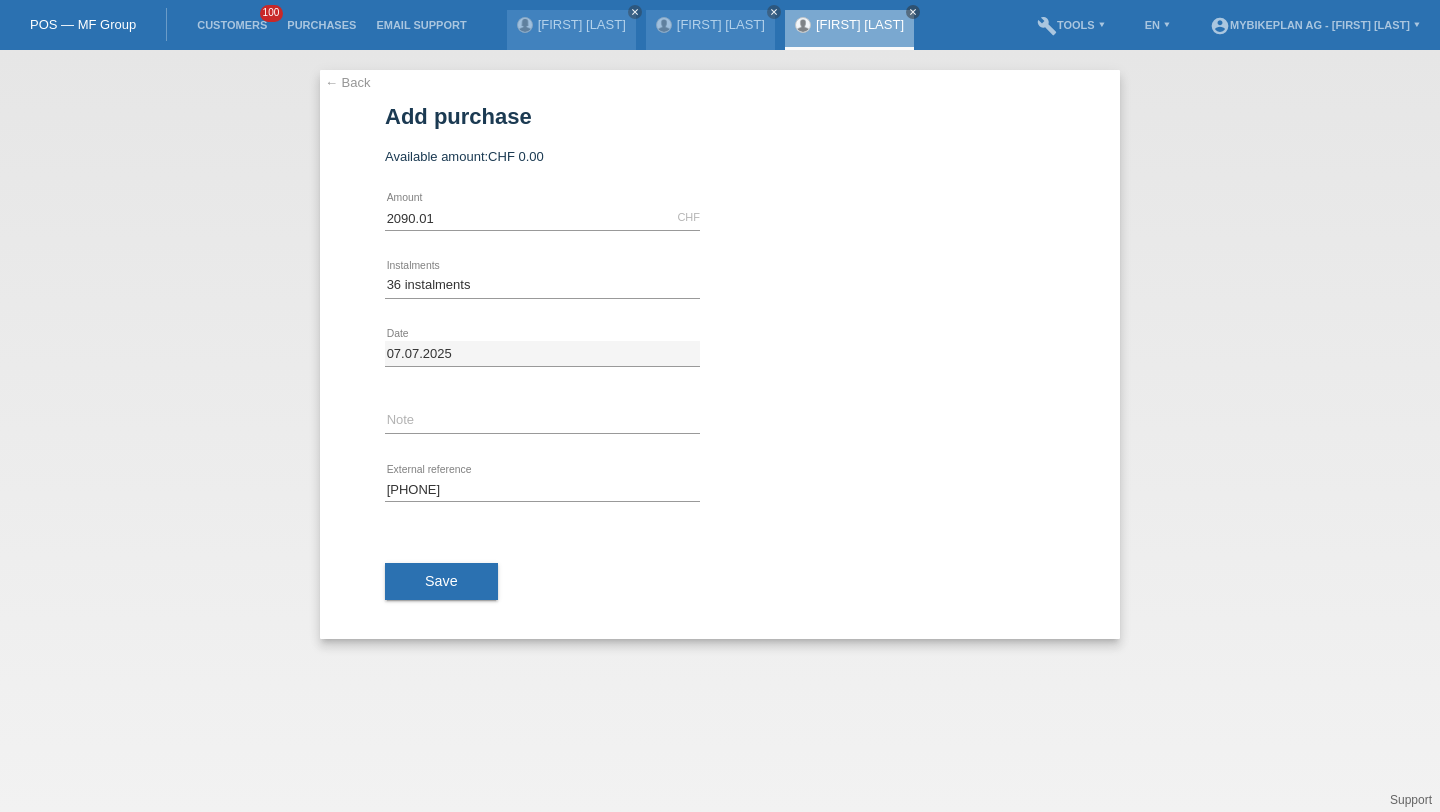 scroll, scrollTop: 0, scrollLeft: 0, axis: both 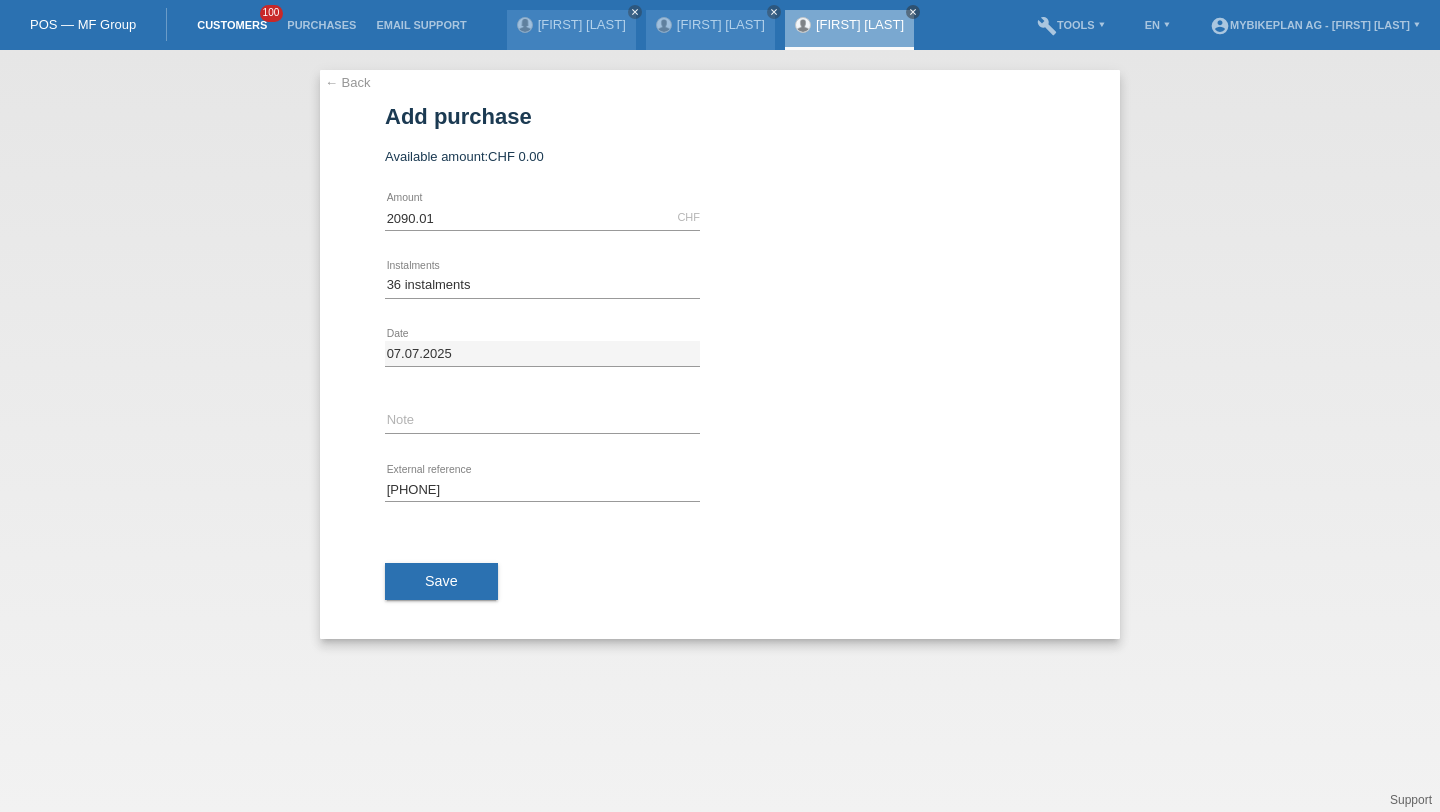 click on "Customers" at bounding box center [232, 25] 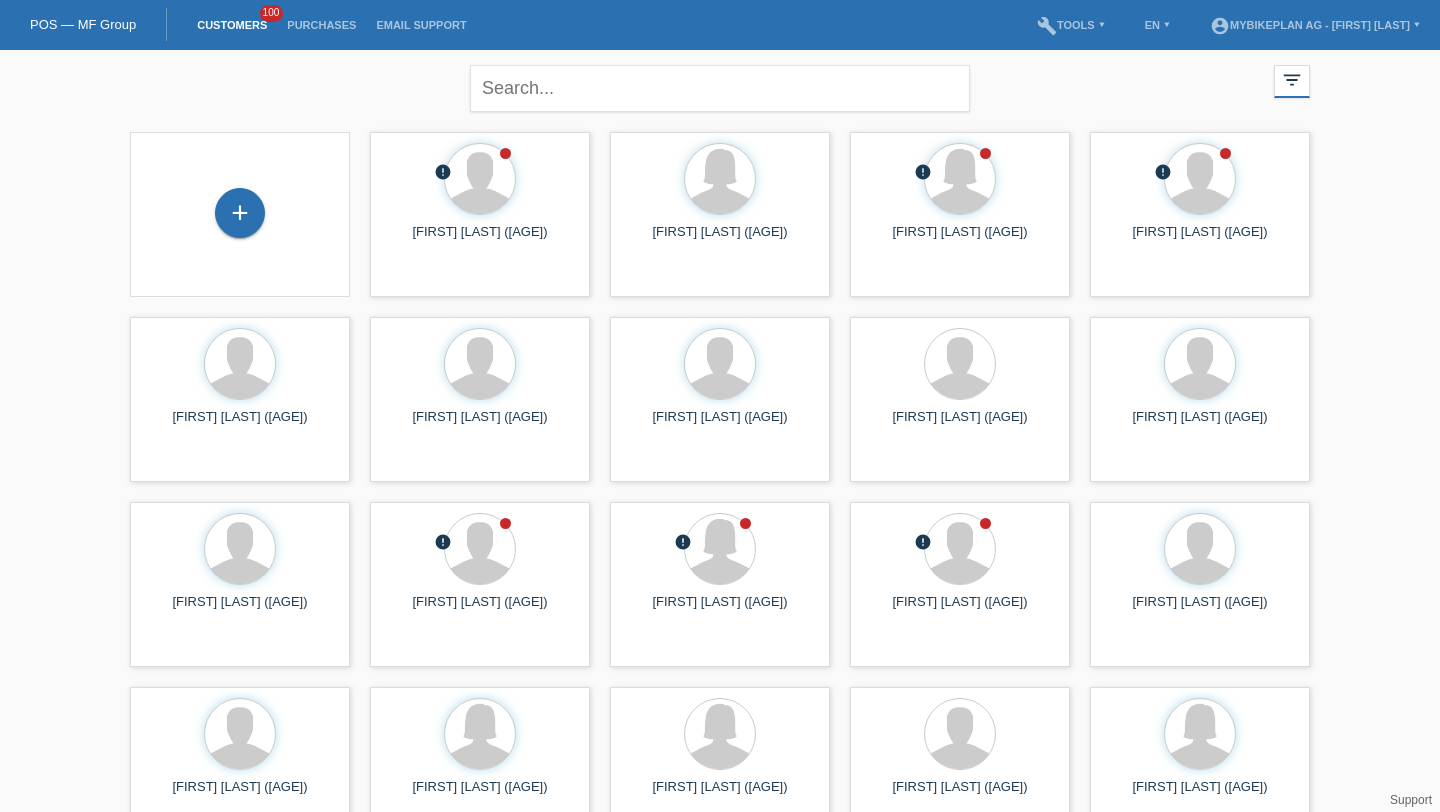 scroll, scrollTop: 0, scrollLeft: 0, axis: both 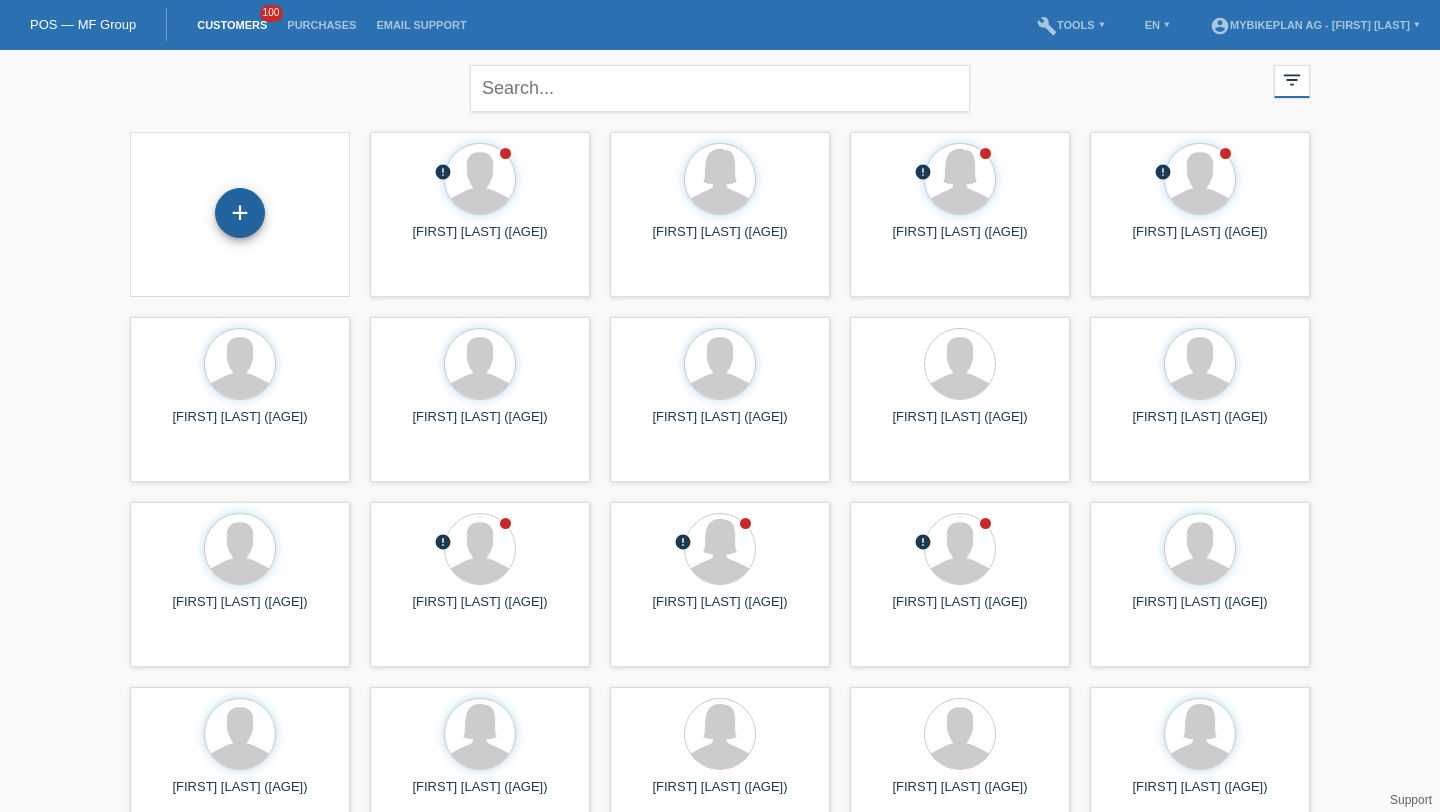 click on "+" at bounding box center (240, 213) 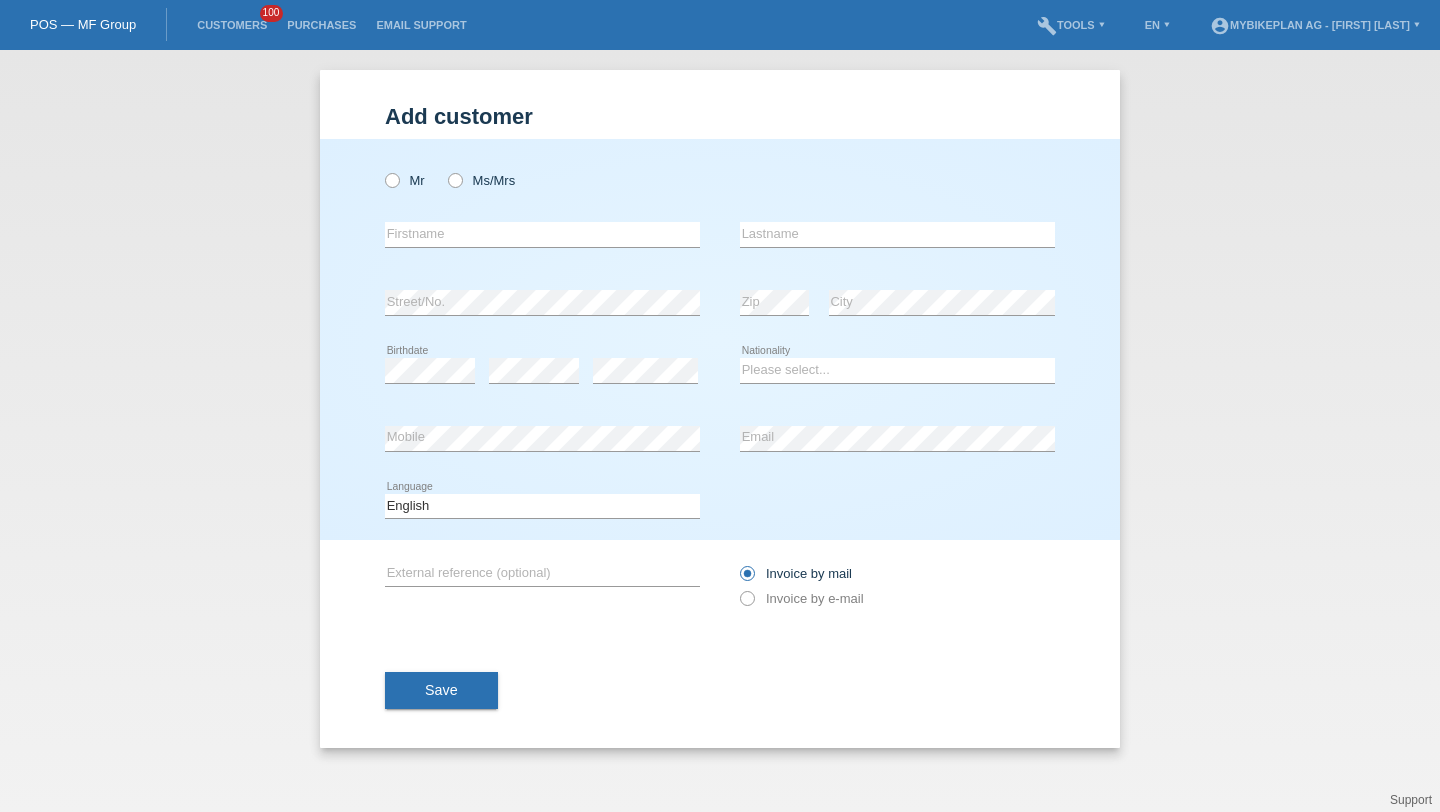 scroll, scrollTop: 0, scrollLeft: 0, axis: both 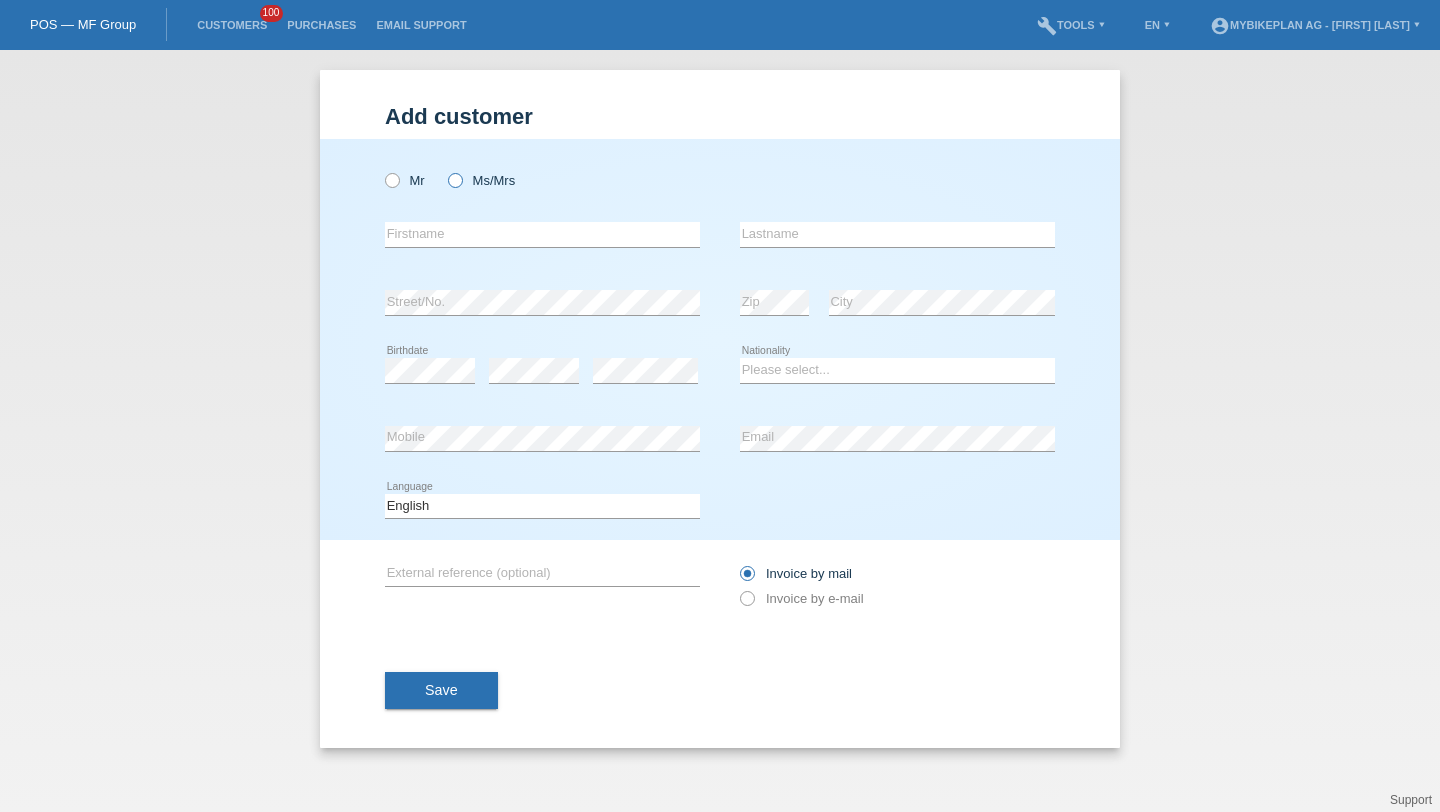 click on "Ms/Mrs" at bounding box center (405, 180) 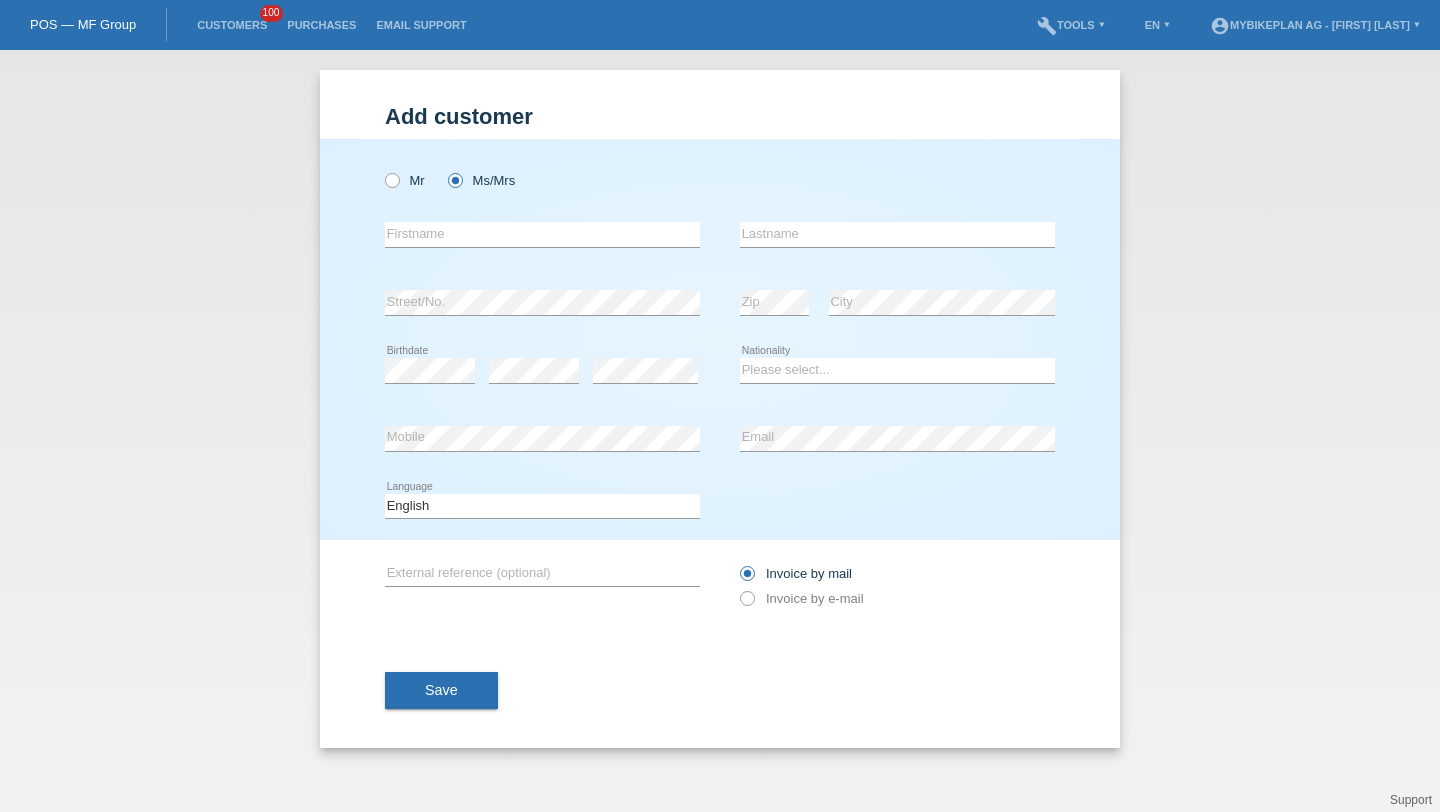 click on "error
Firstname" at bounding box center [542, 170] 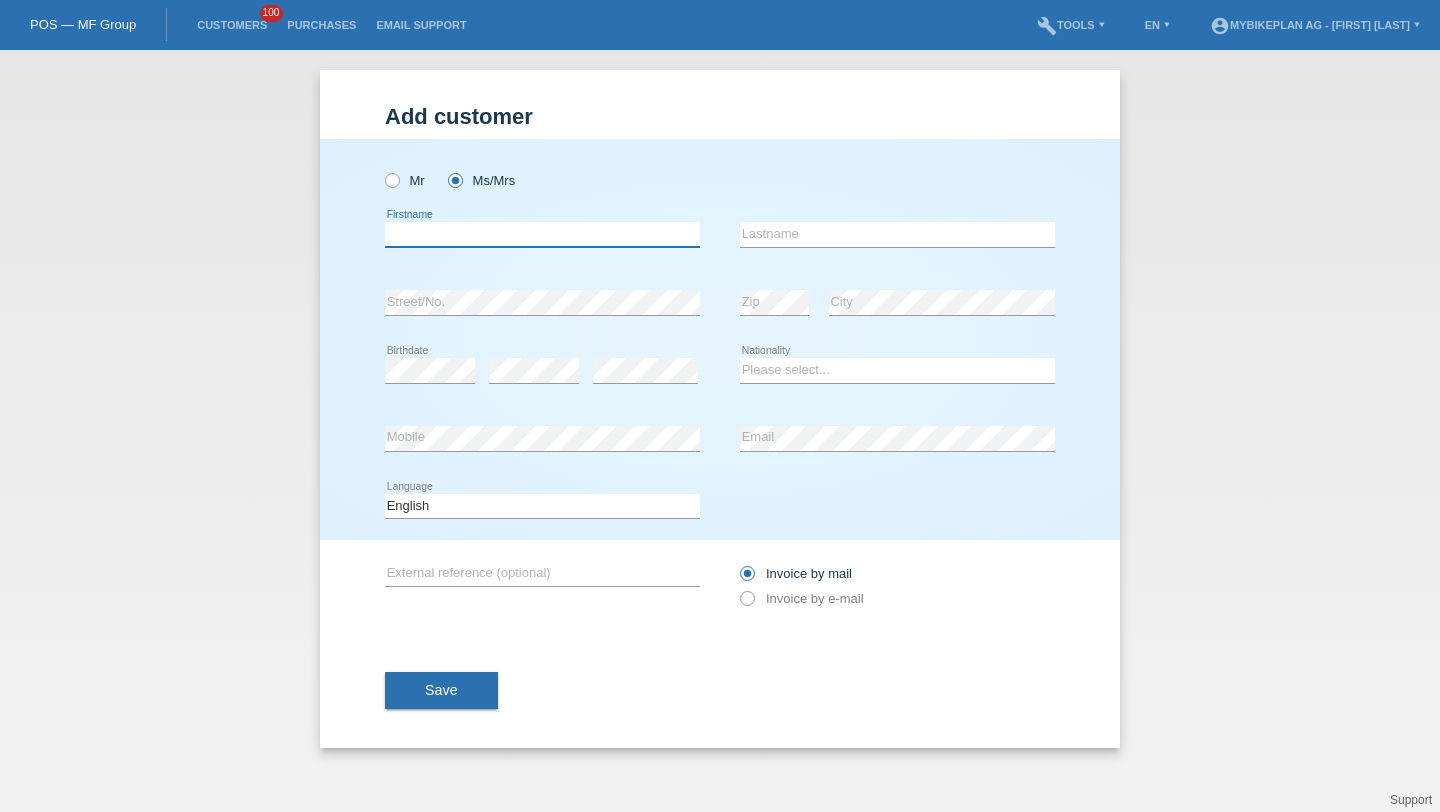 click at bounding box center [542, 234] 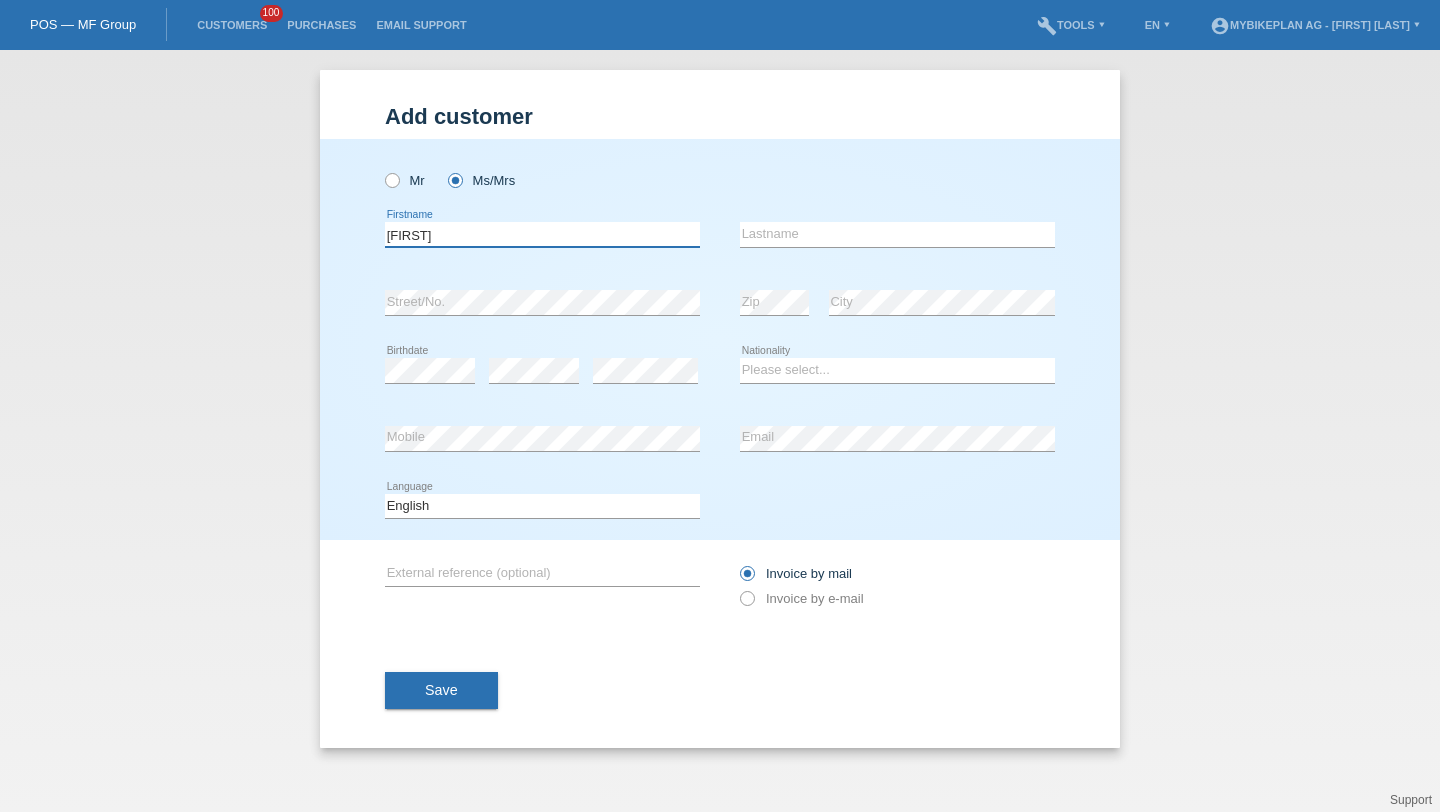 type on "[FIRST]" 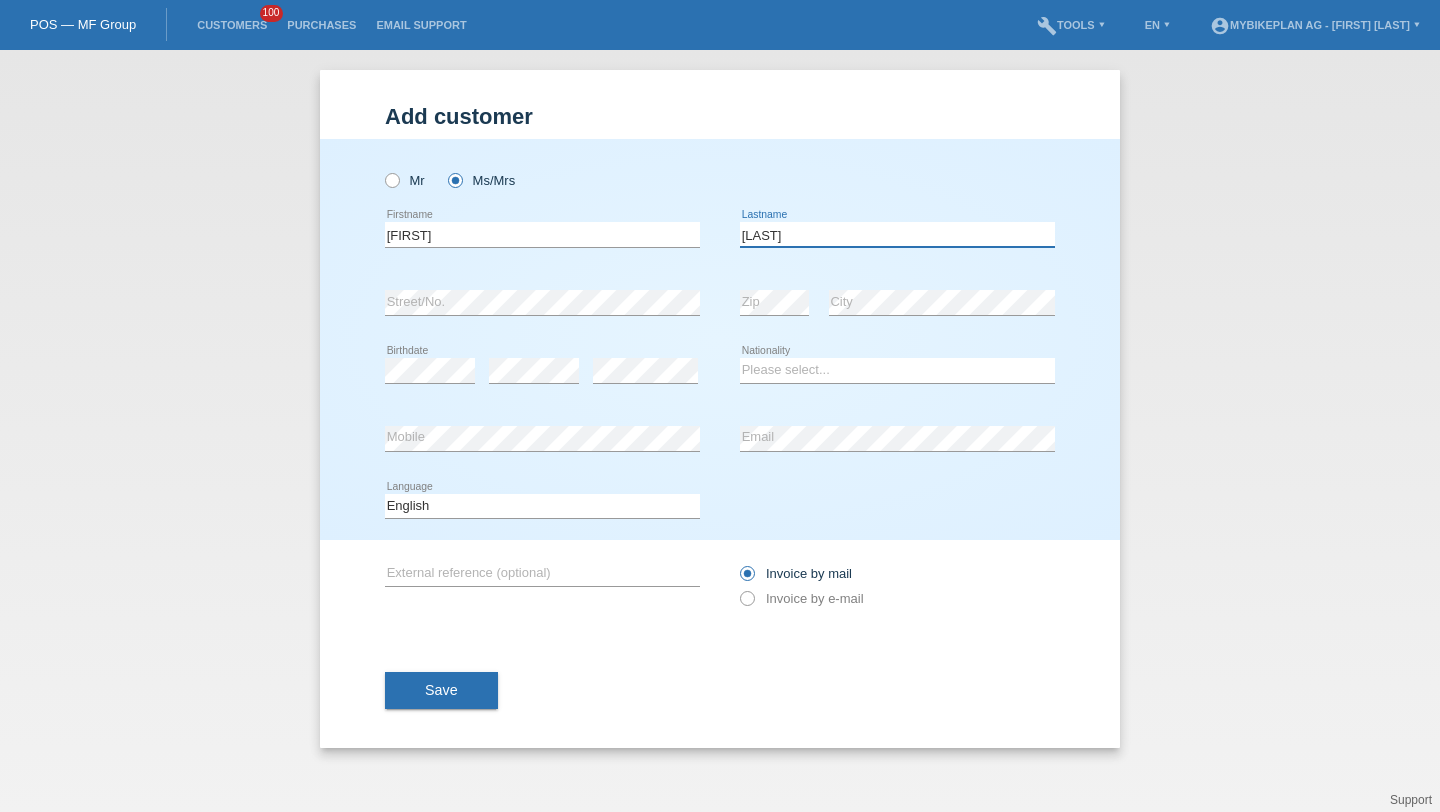 type on "[LAST]" 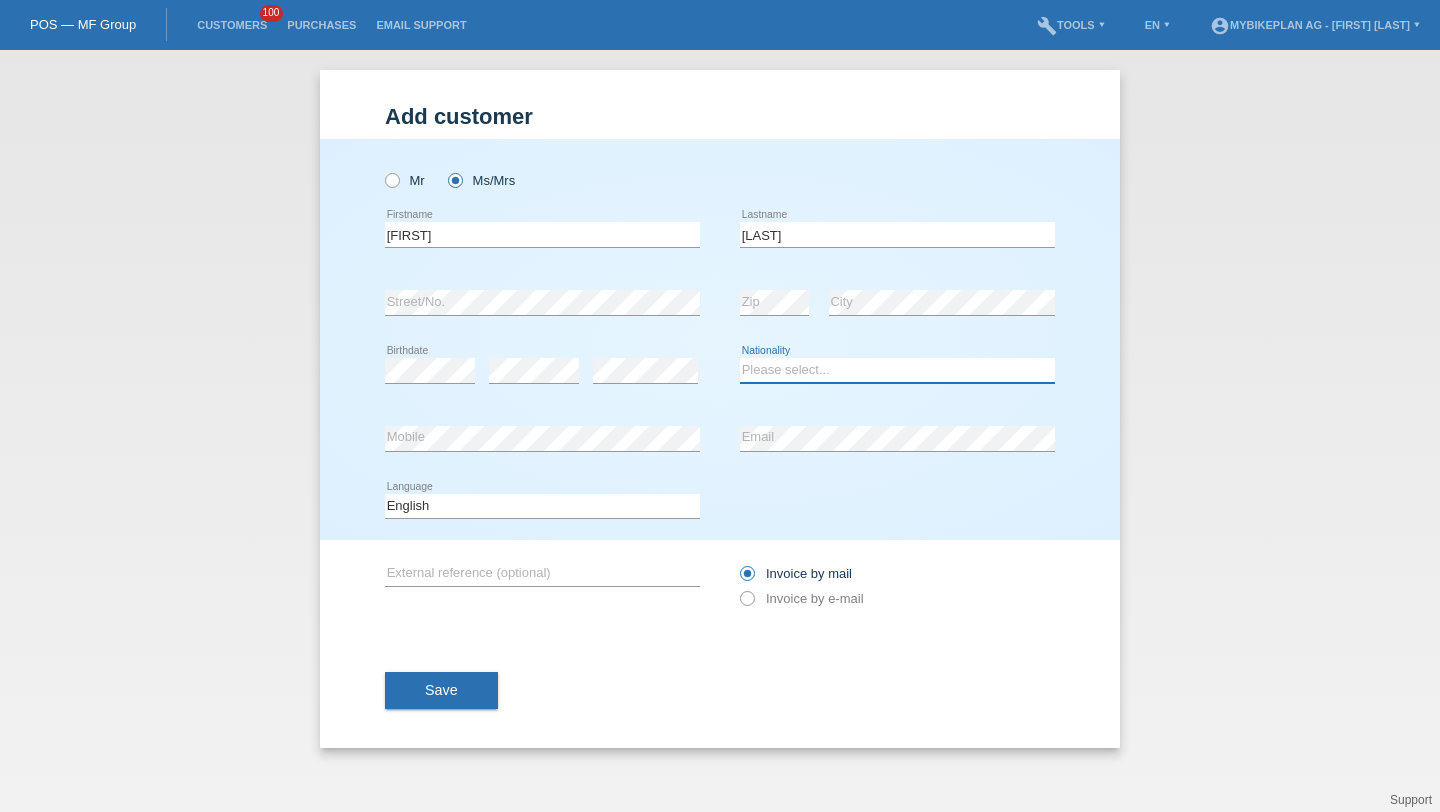 click on "Please select...
Switzerland
Austria
Germany
Liechtenstein
------------
Afghanistan
Åland Islands
Albania
Algeria
American Samoa Andorra Angola Anguilla Antarctica Antigua and Barbuda Argentina Armenia" at bounding box center [897, 370] 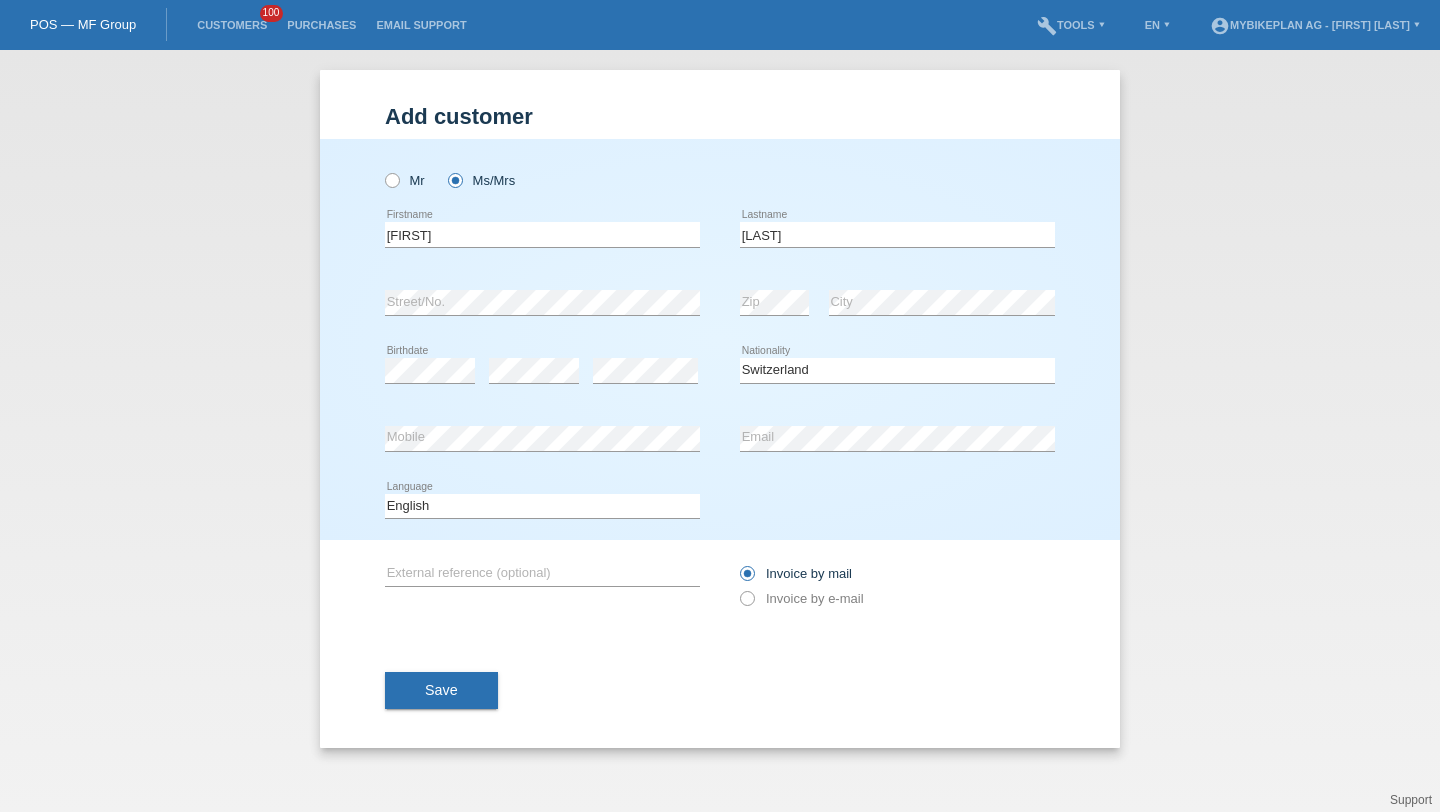 click on "error
Email" at bounding box center [897, 146] 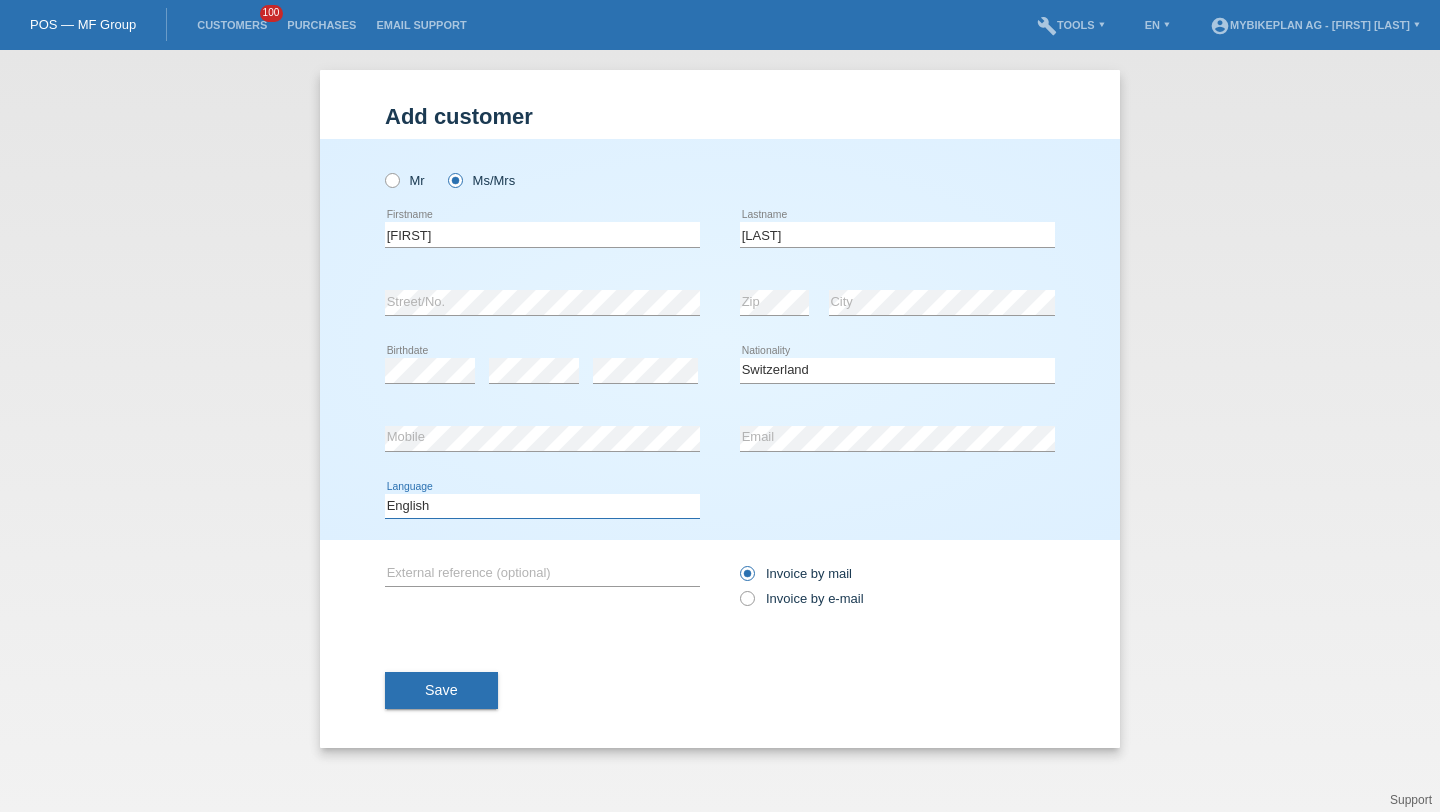 click on "Deutsch
Français
Italiano
English" at bounding box center (542, 506) 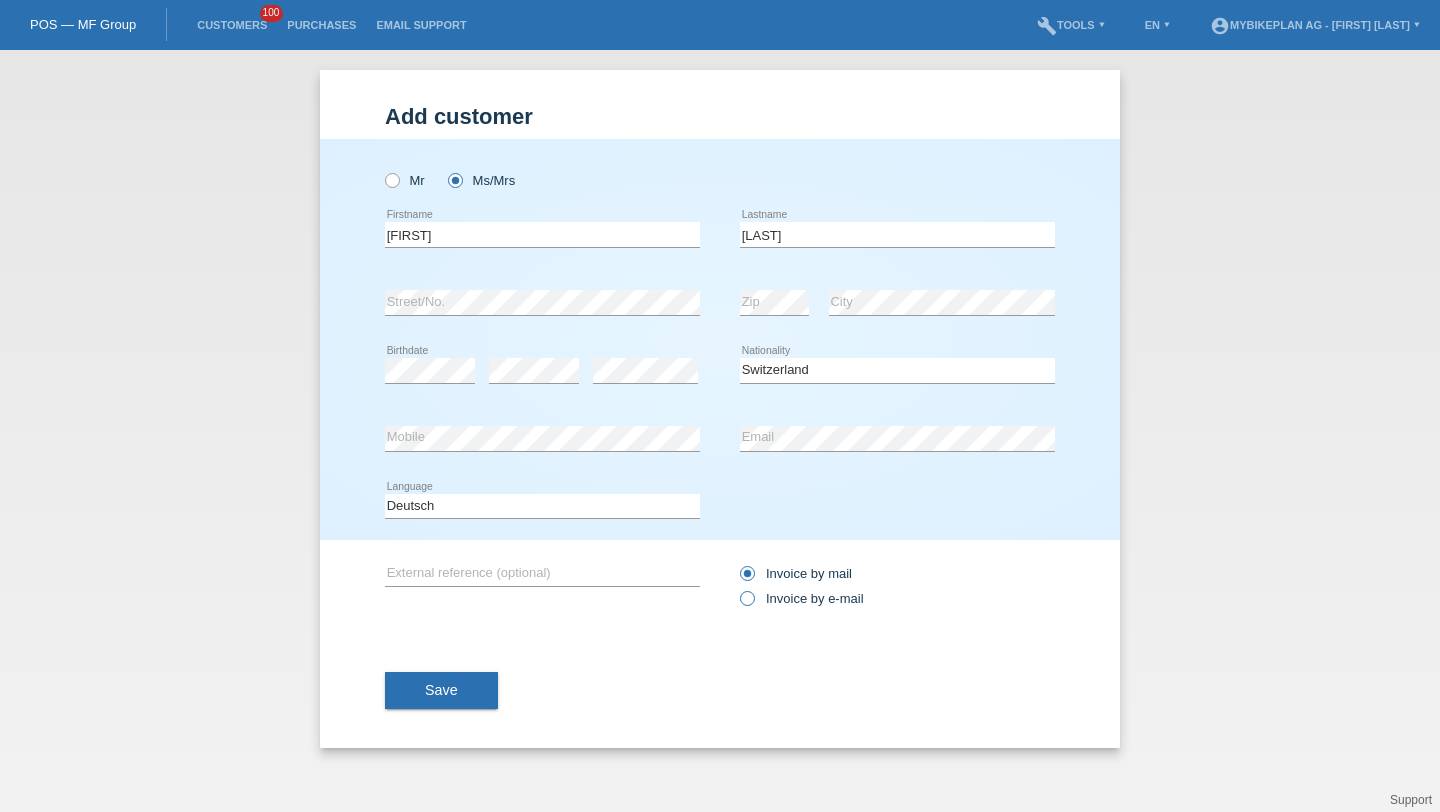click on "Invoice by e-mail" at bounding box center (796, 573) 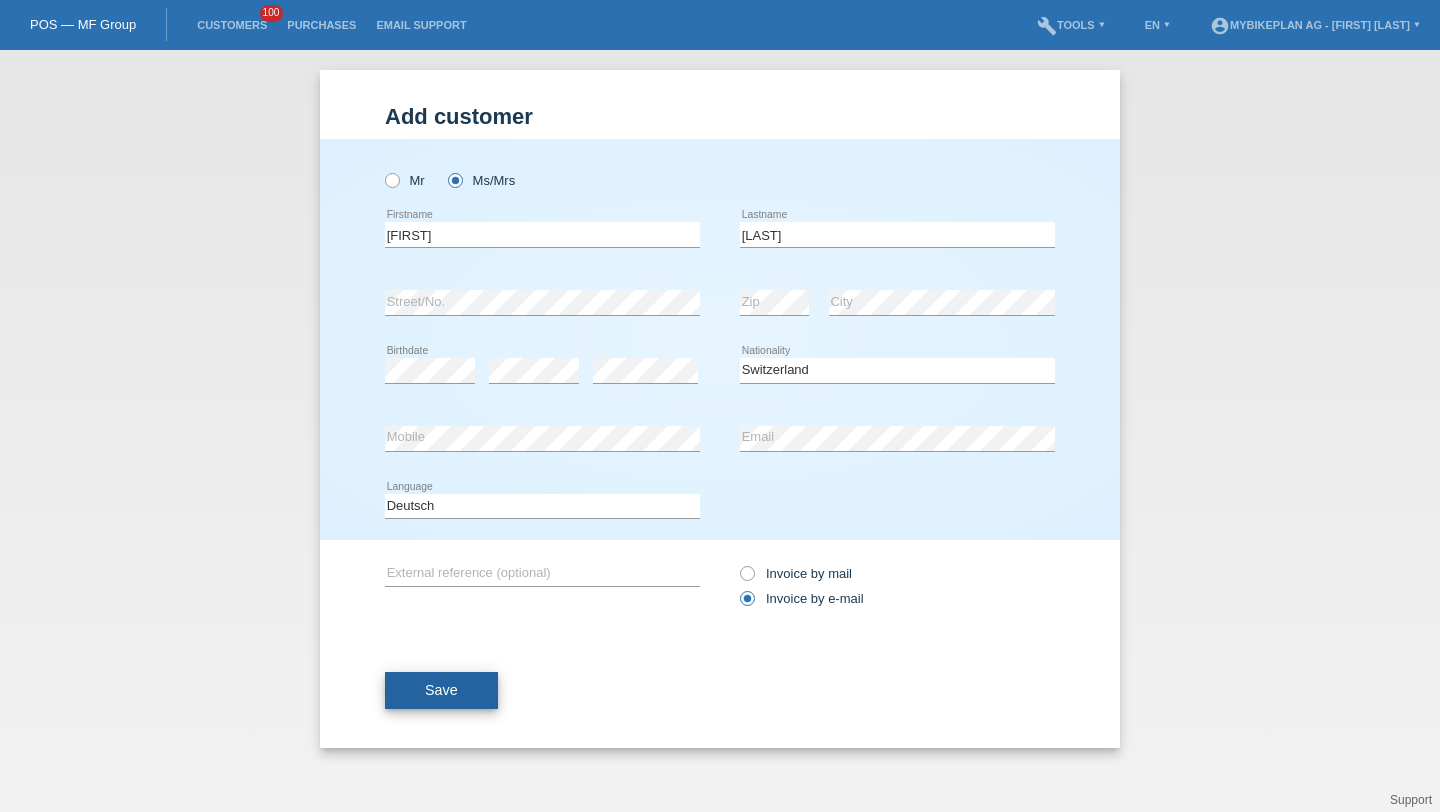 click on "Save" at bounding box center [441, 691] 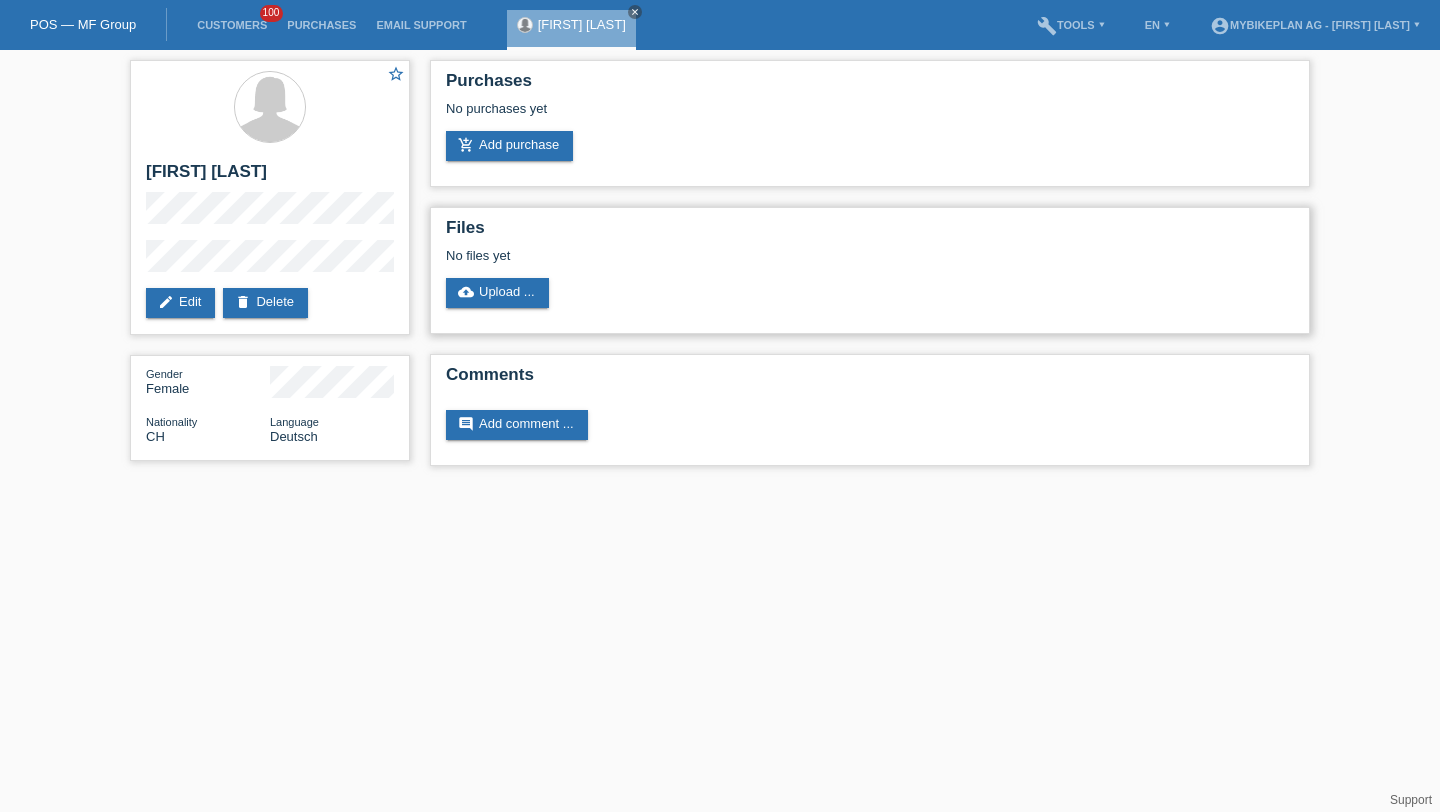 scroll, scrollTop: 0, scrollLeft: 0, axis: both 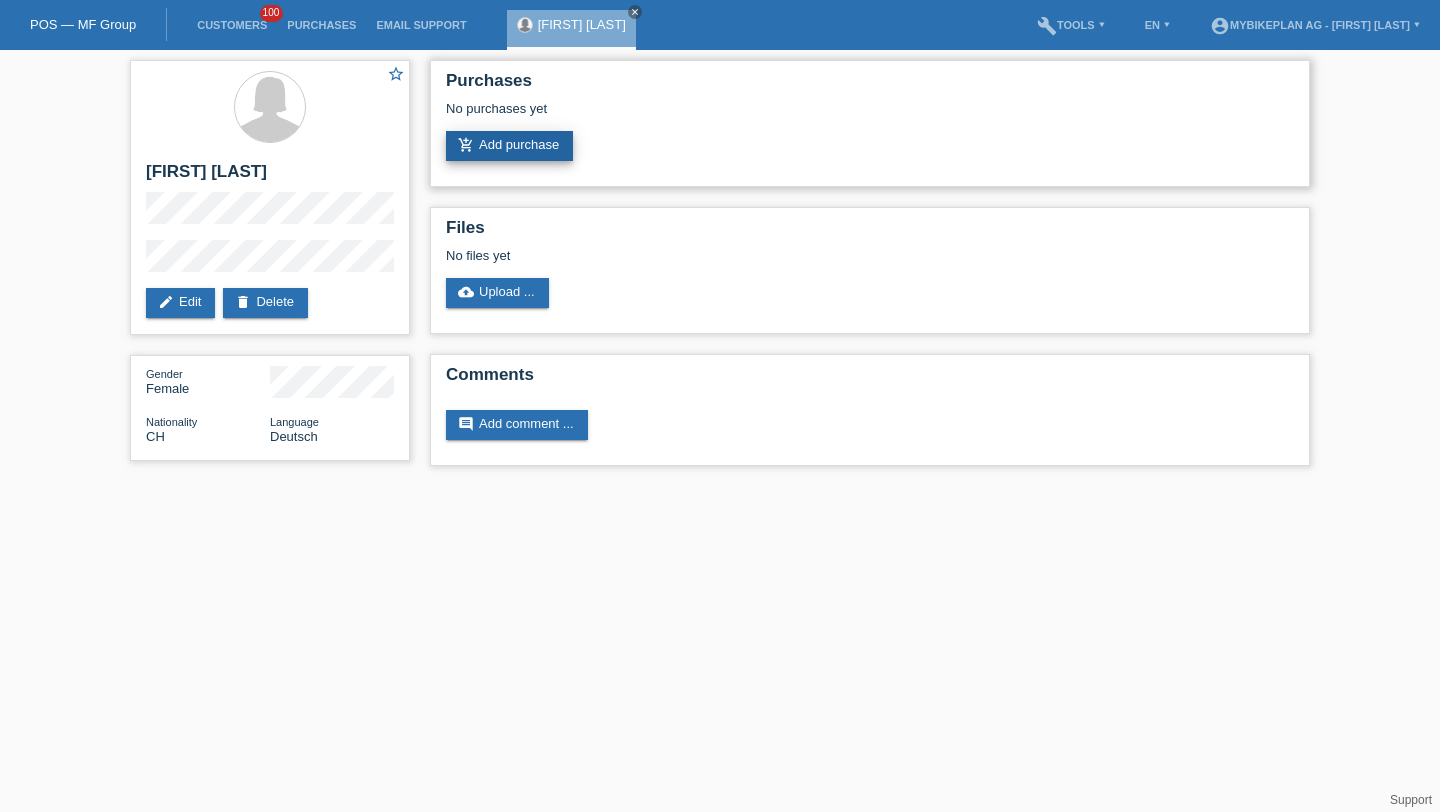 click on "add_shopping_cart  Add purchase" at bounding box center (509, 146) 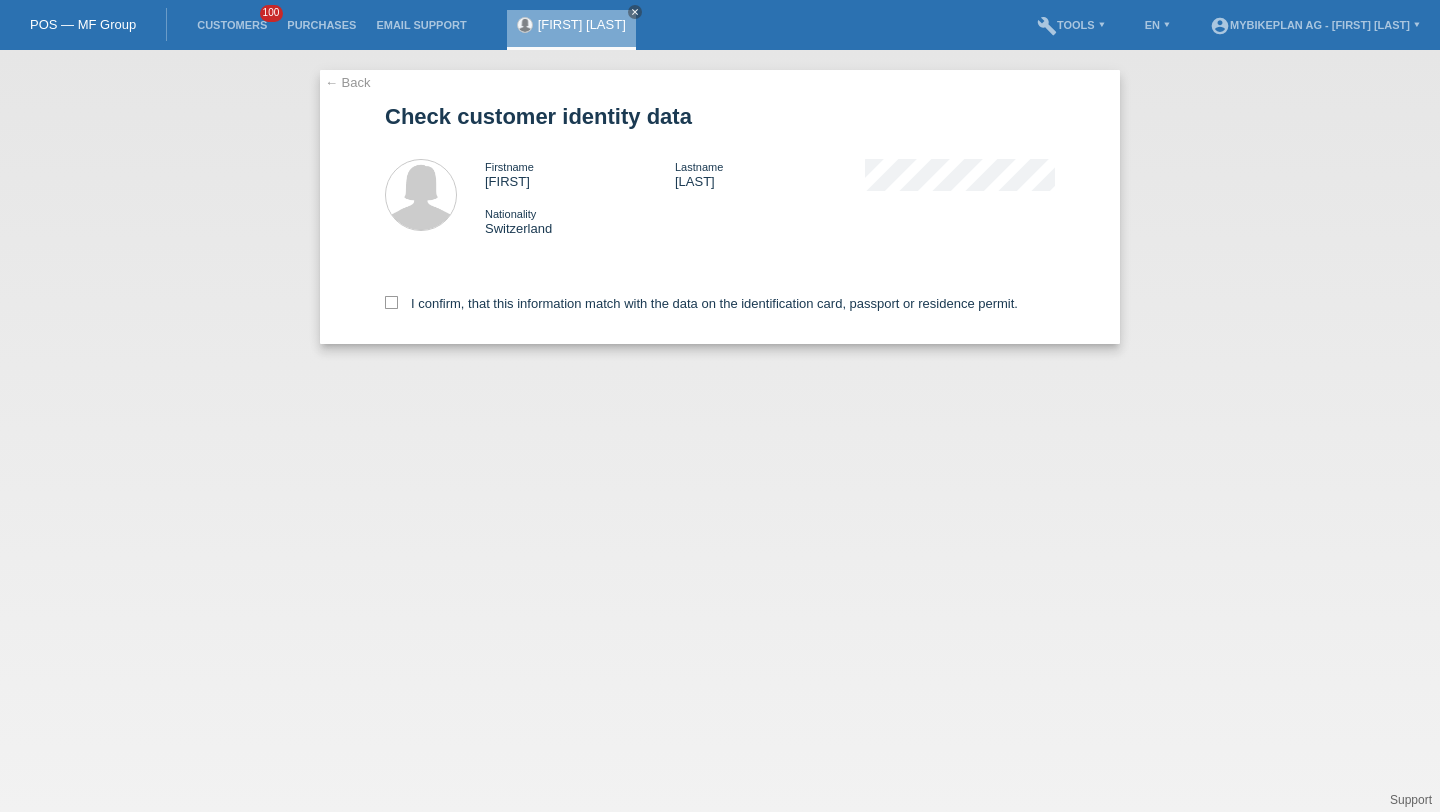scroll, scrollTop: 0, scrollLeft: 0, axis: both 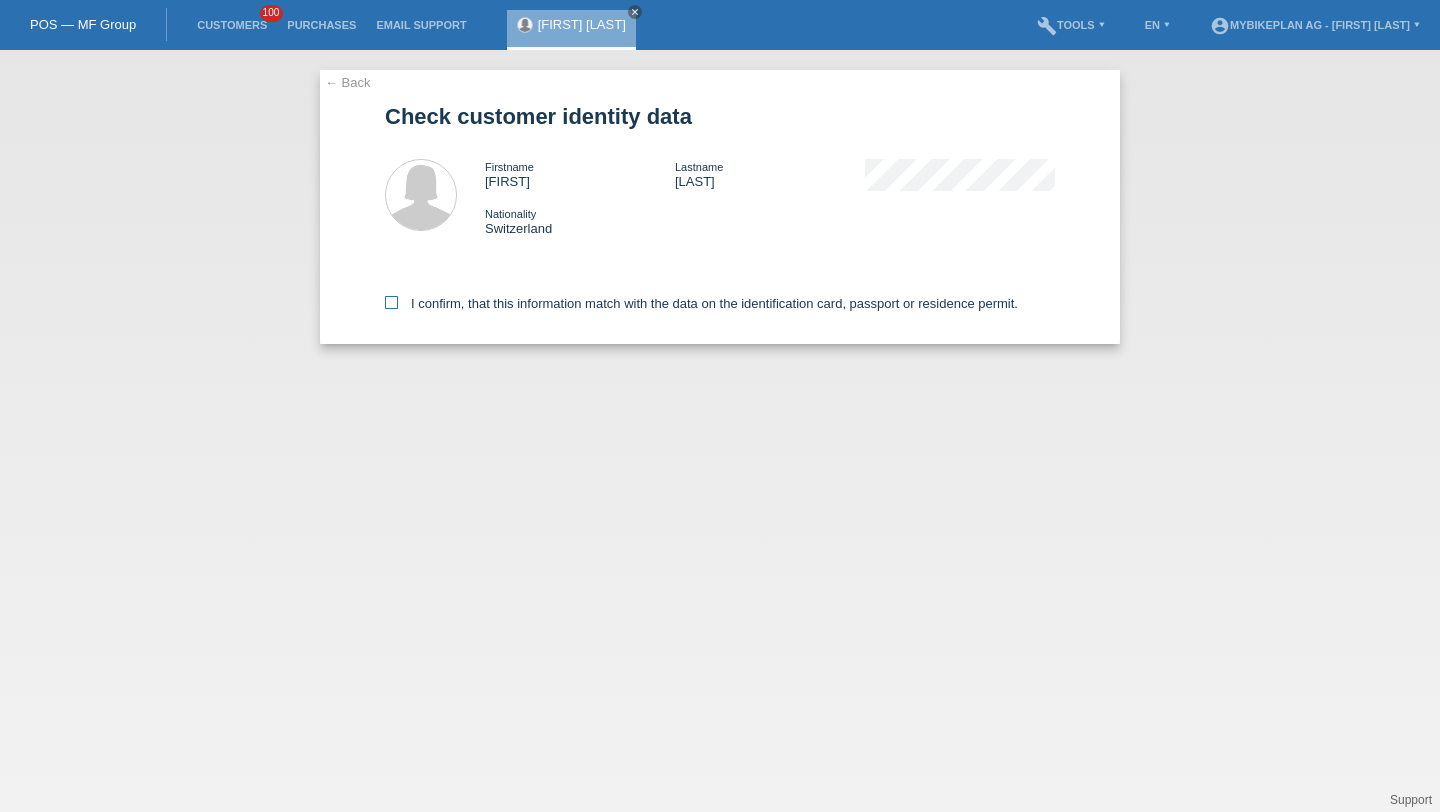 click on "I confirm, that this information match with the data on the identification card, passport or residence permit." at bounding box center [701, 303] 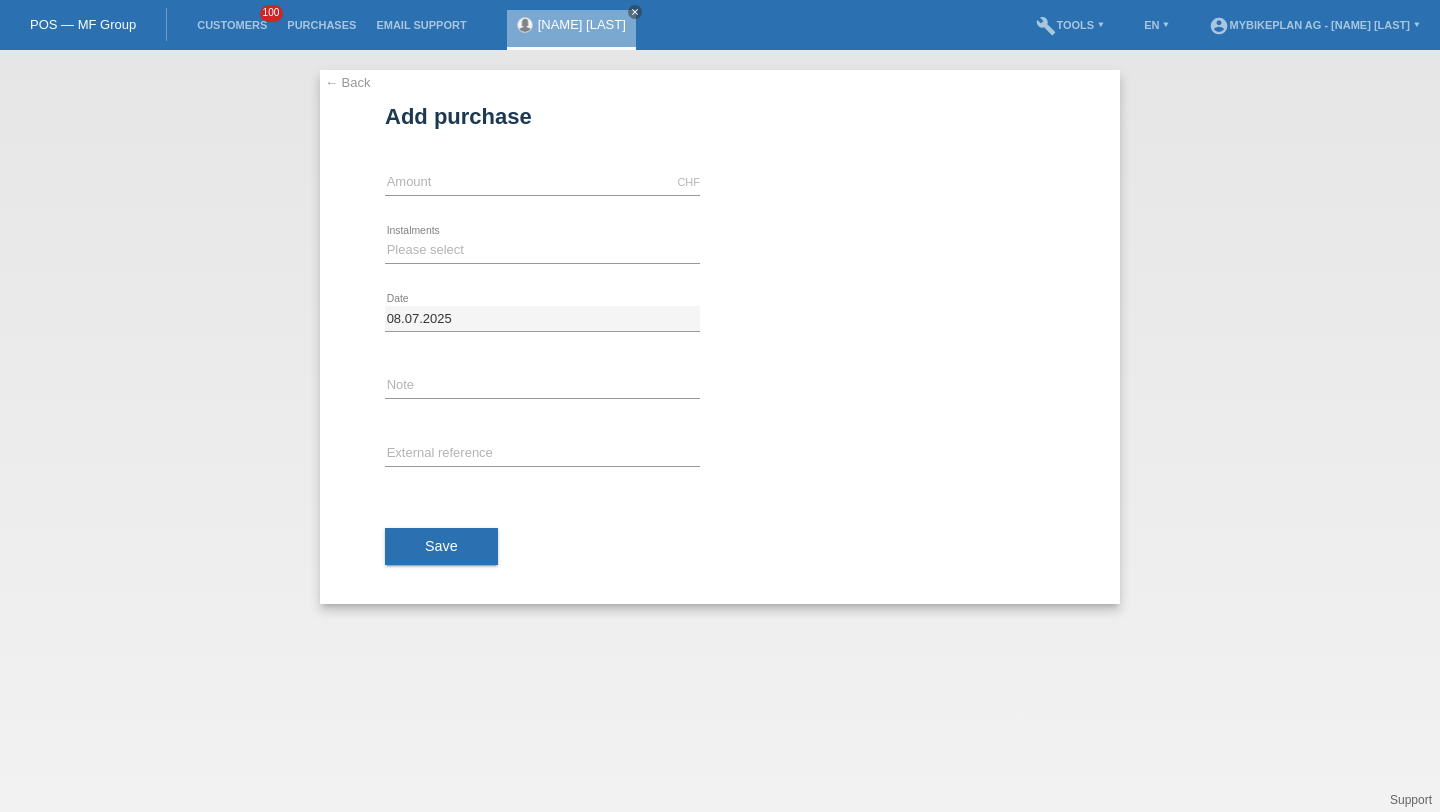 scroll, scrollTop: 0, scrollLeft: 0, axis: both 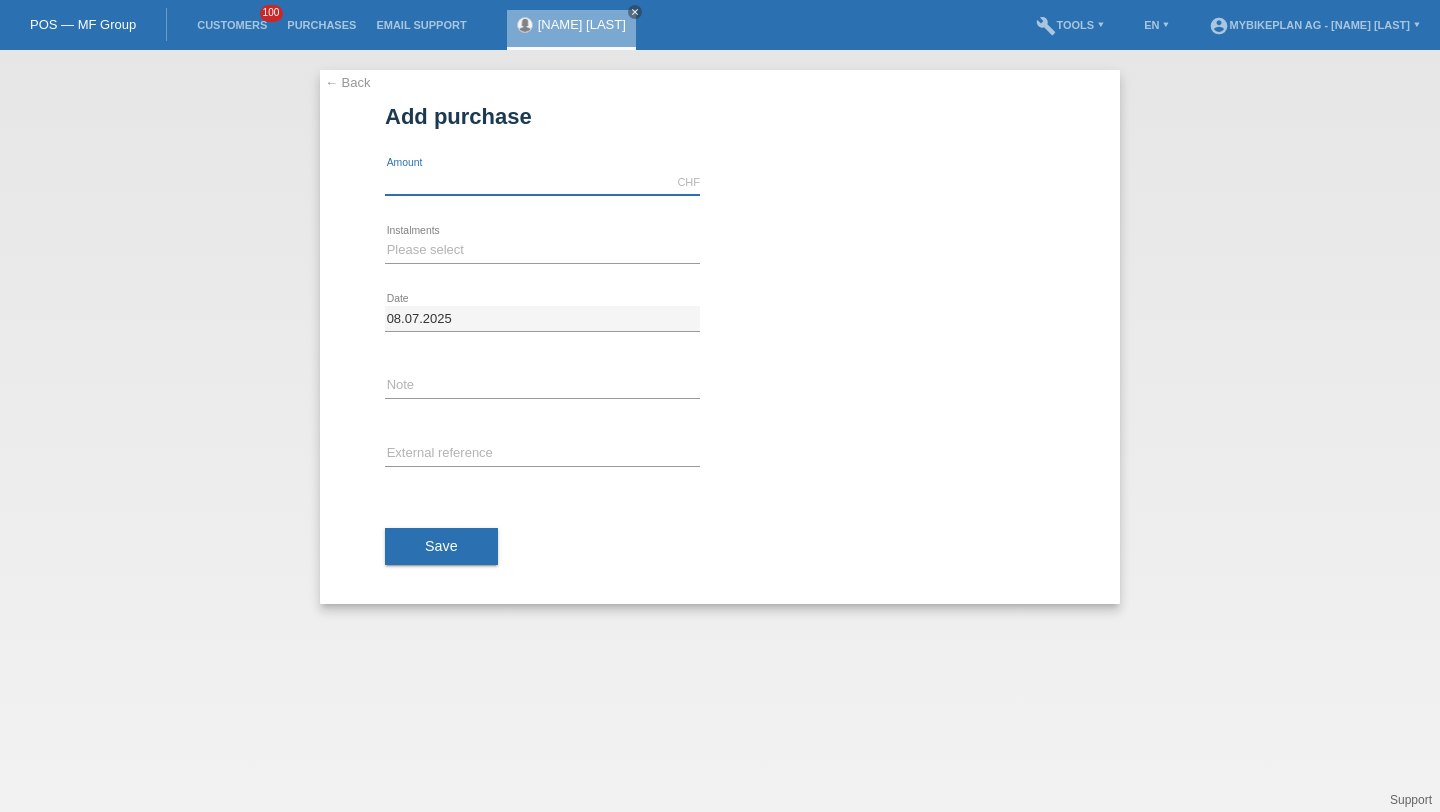 click at bounding box center [542, 182] 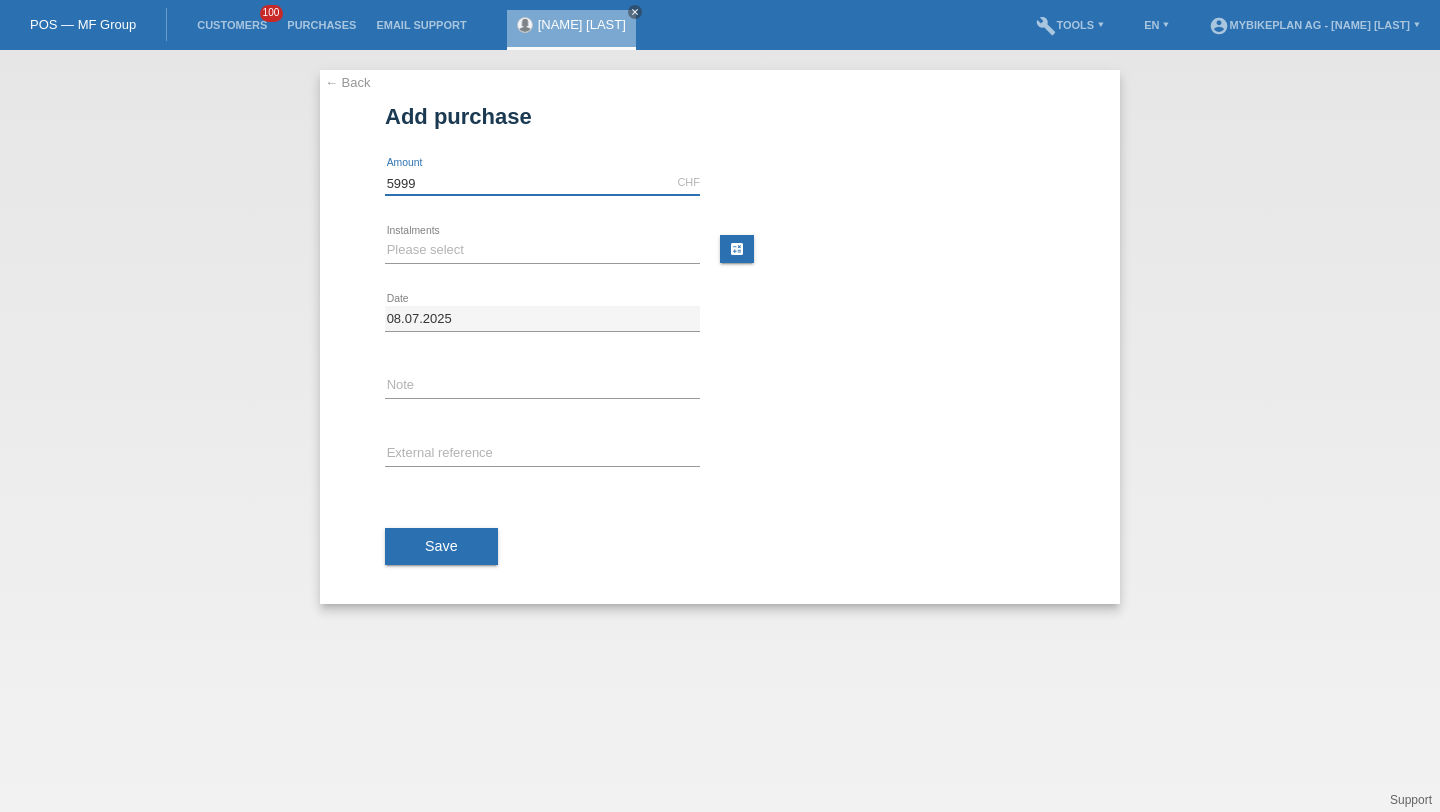 type on "5999" 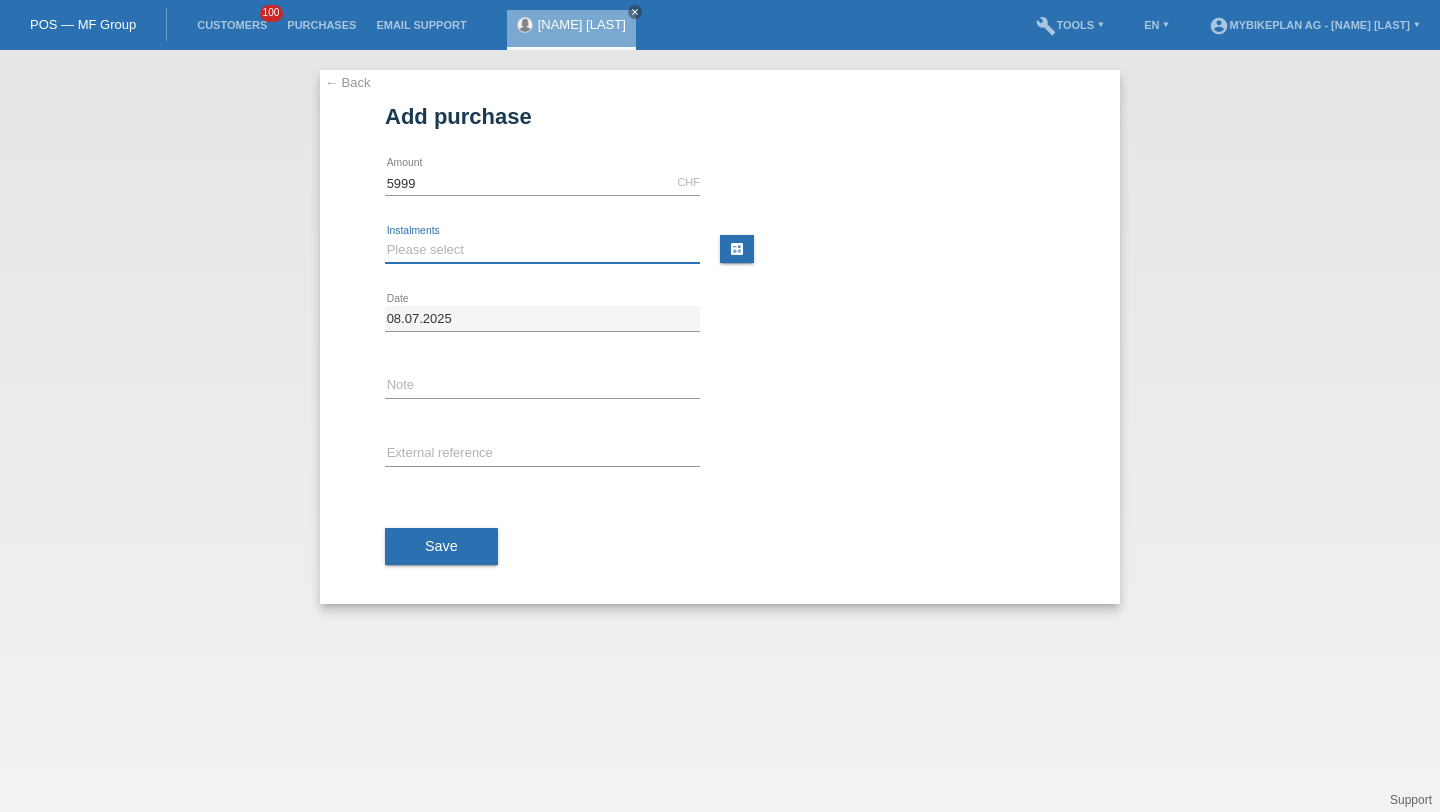 click on "Please select
6 instalments
12 instalments
18 instalments
24 instalments
36 instalments
48 instalments" at bounding box center (542, 250) 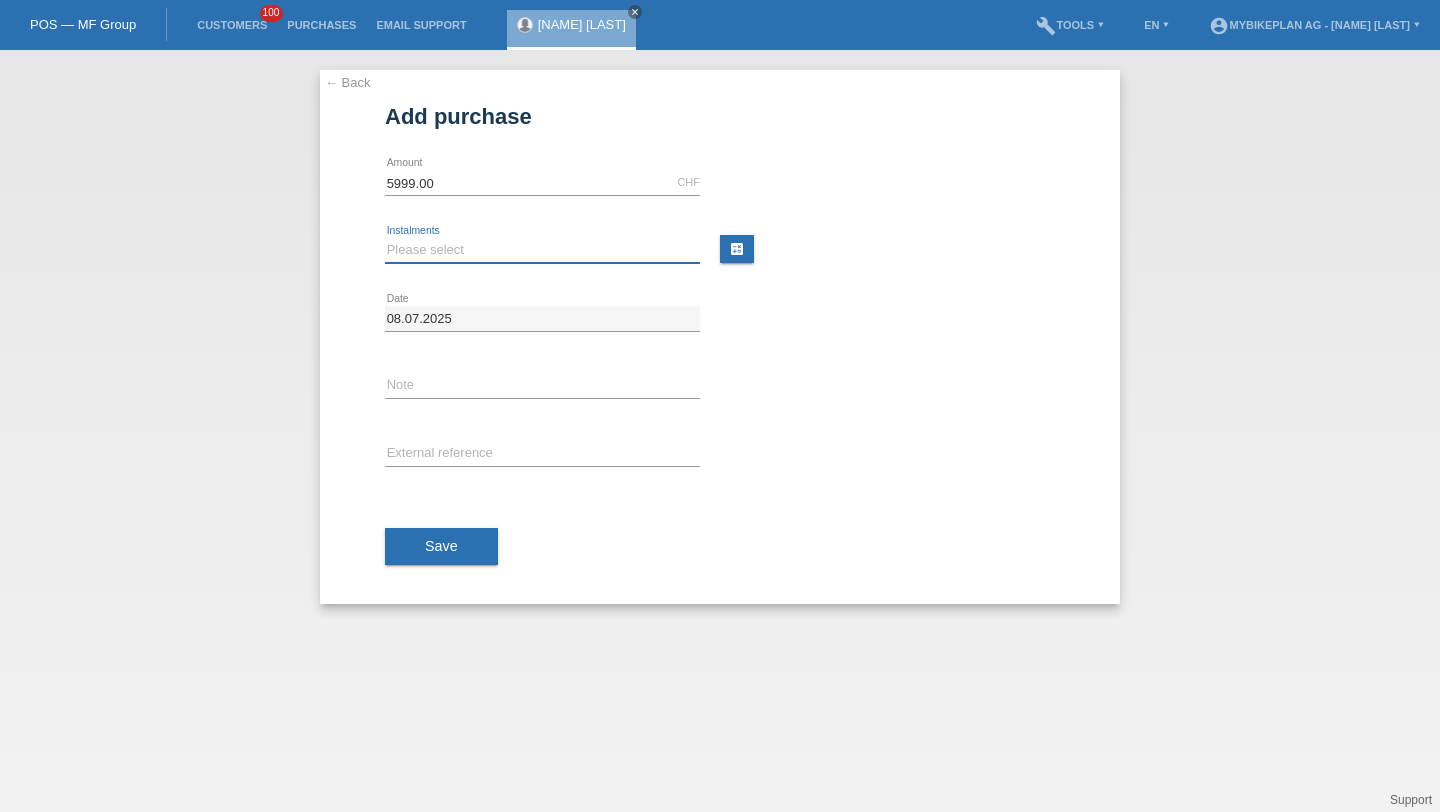 select on "488" 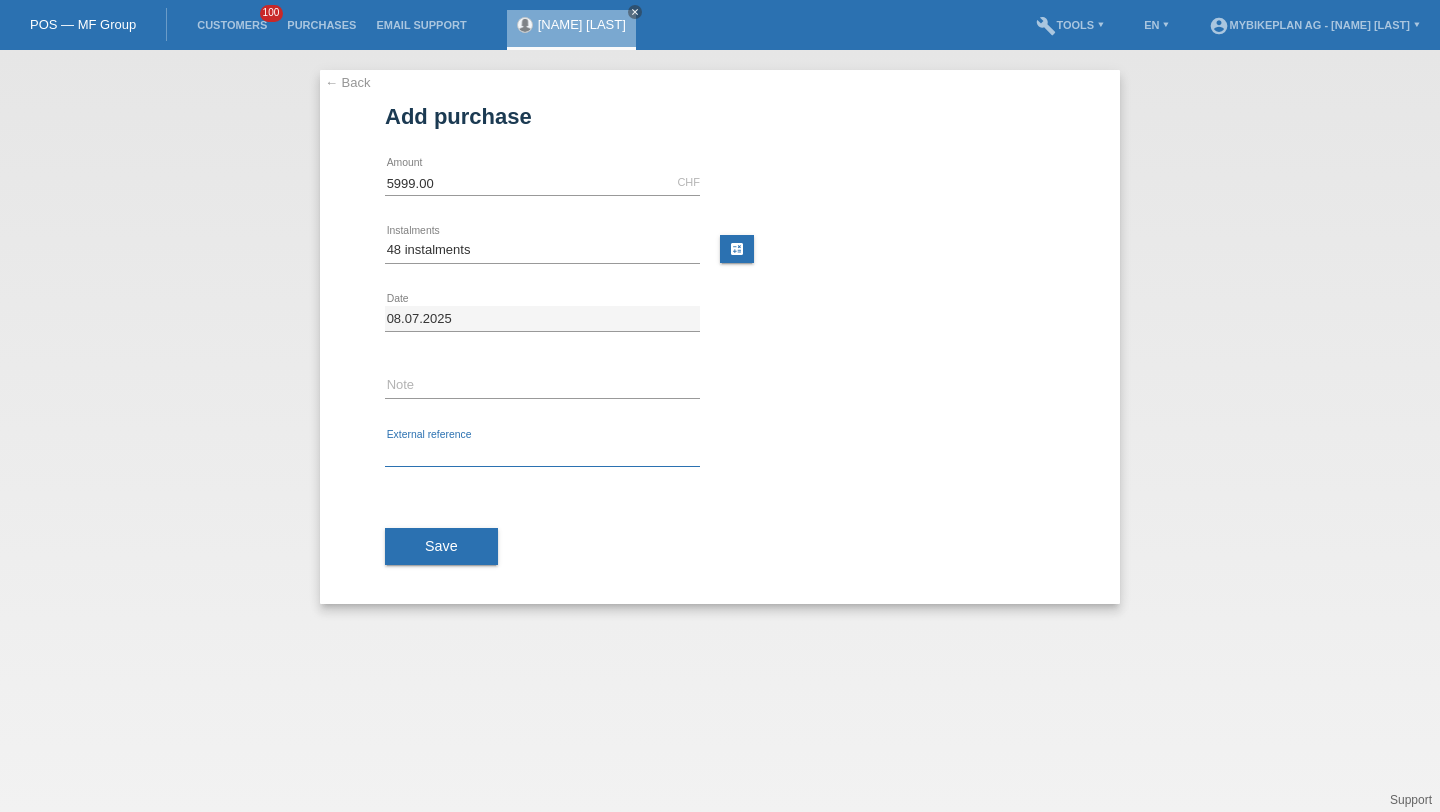 click at bounding box center (542, 454) 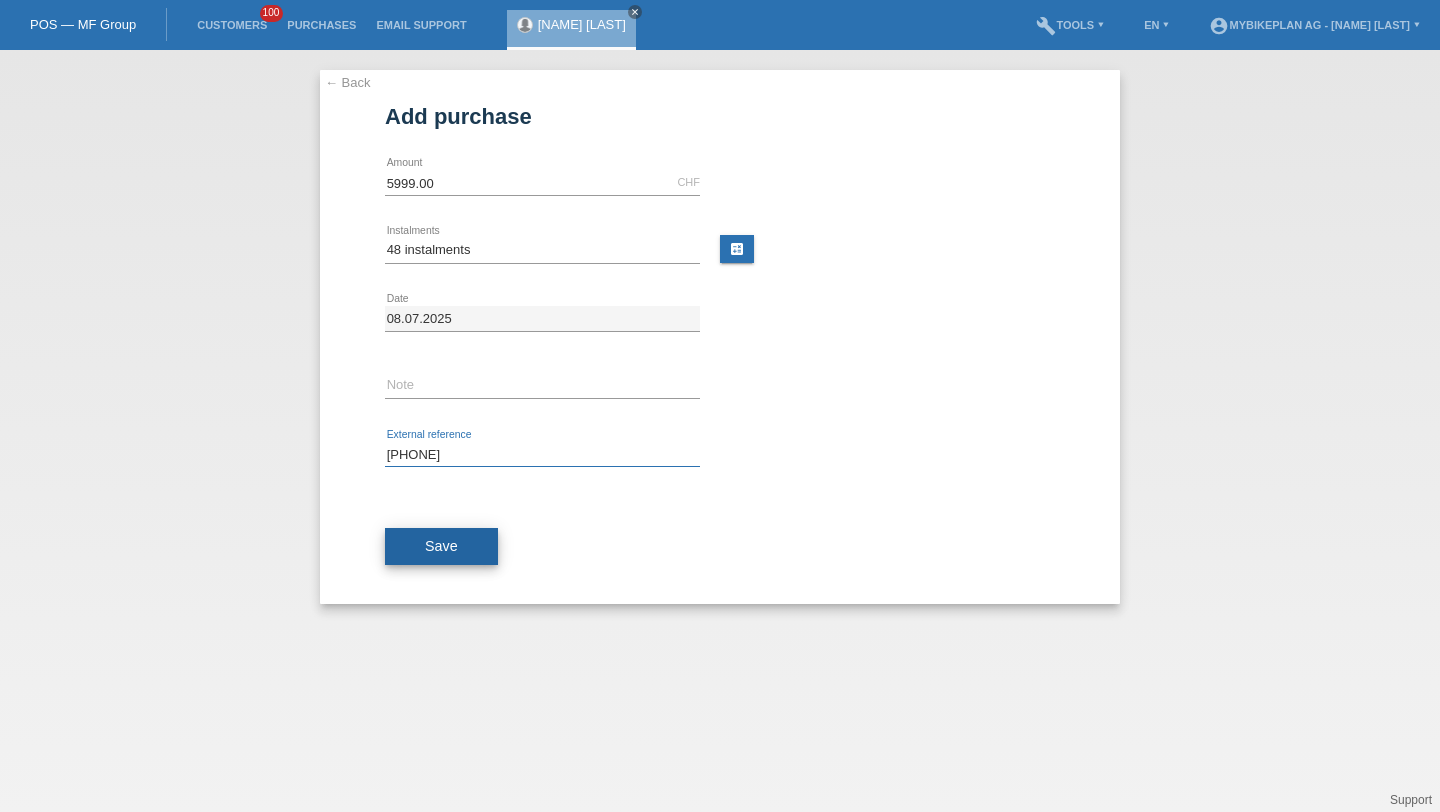 type on "[PHONE]" 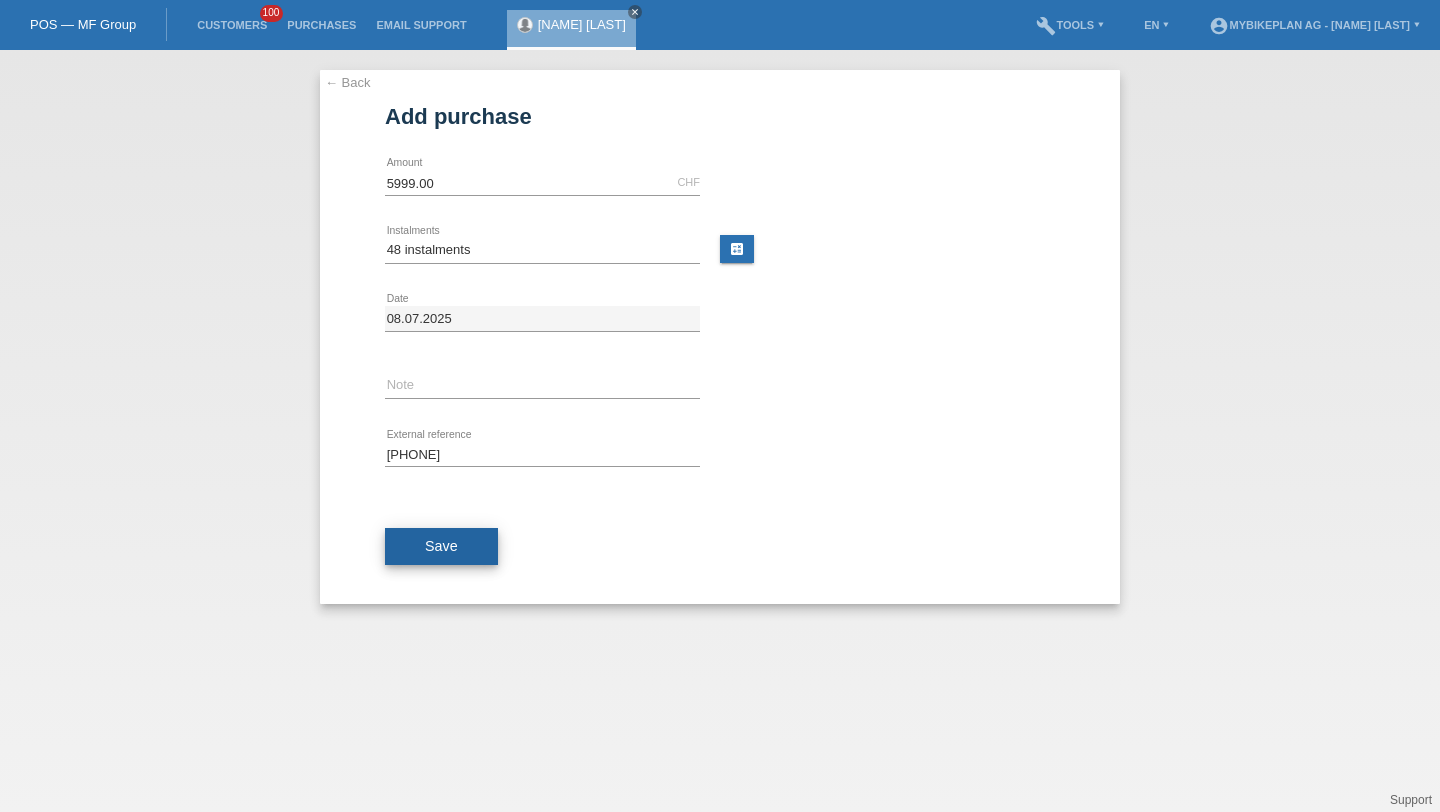 click on "Save" at bounding box center [441, 547] 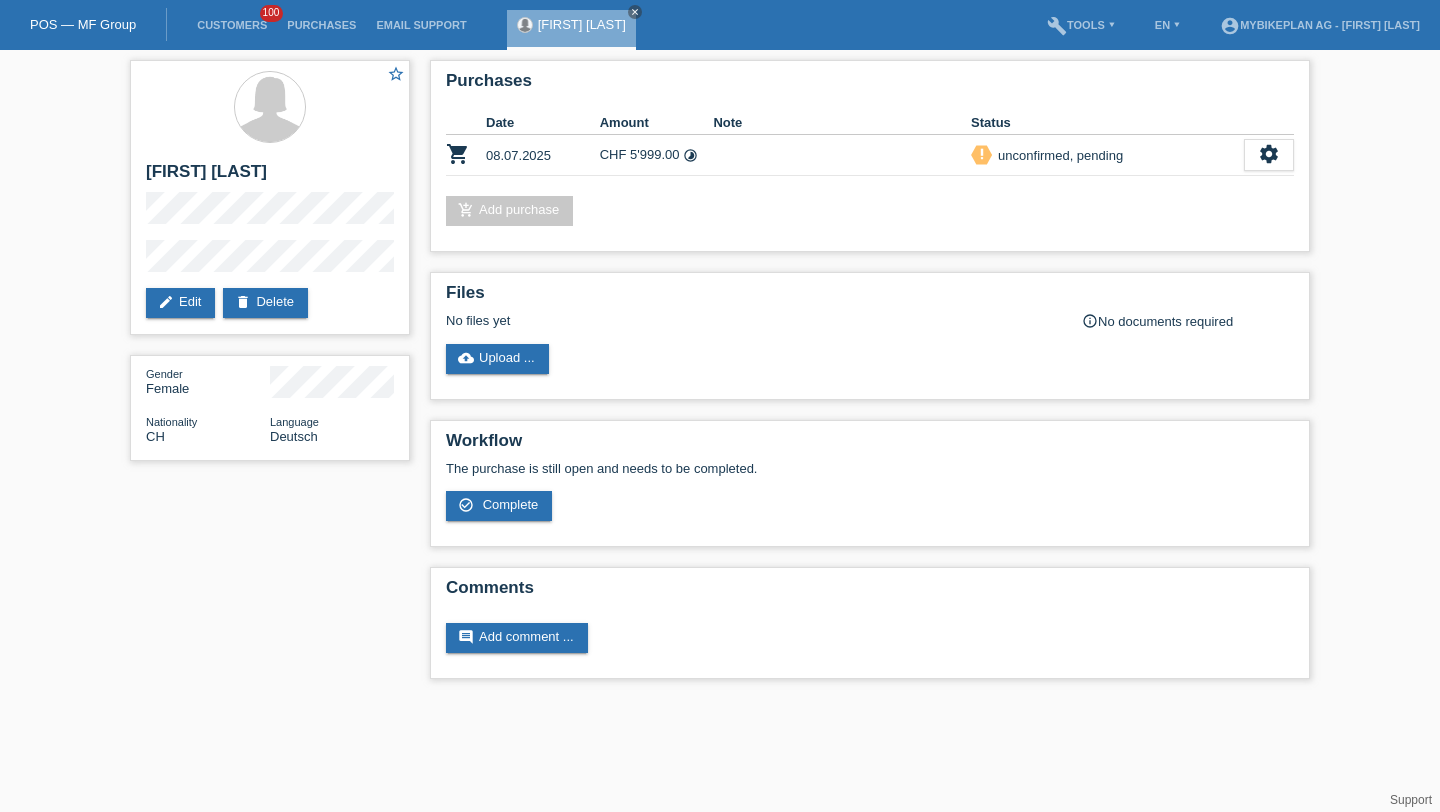 scroll, scrollTop: 0, scrollLeft: 0, axis: both 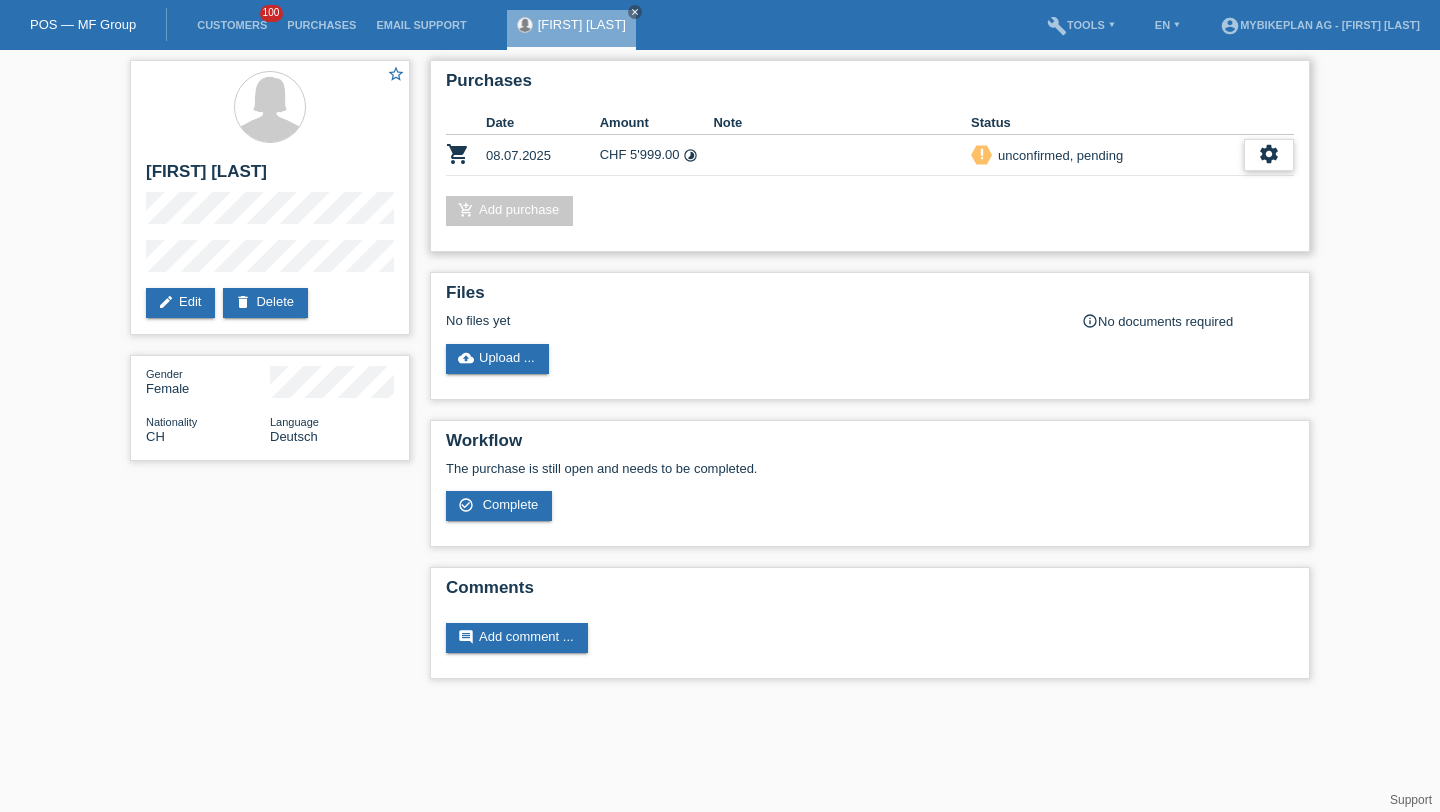 click on "settings" at bounding box center [1269, 154] 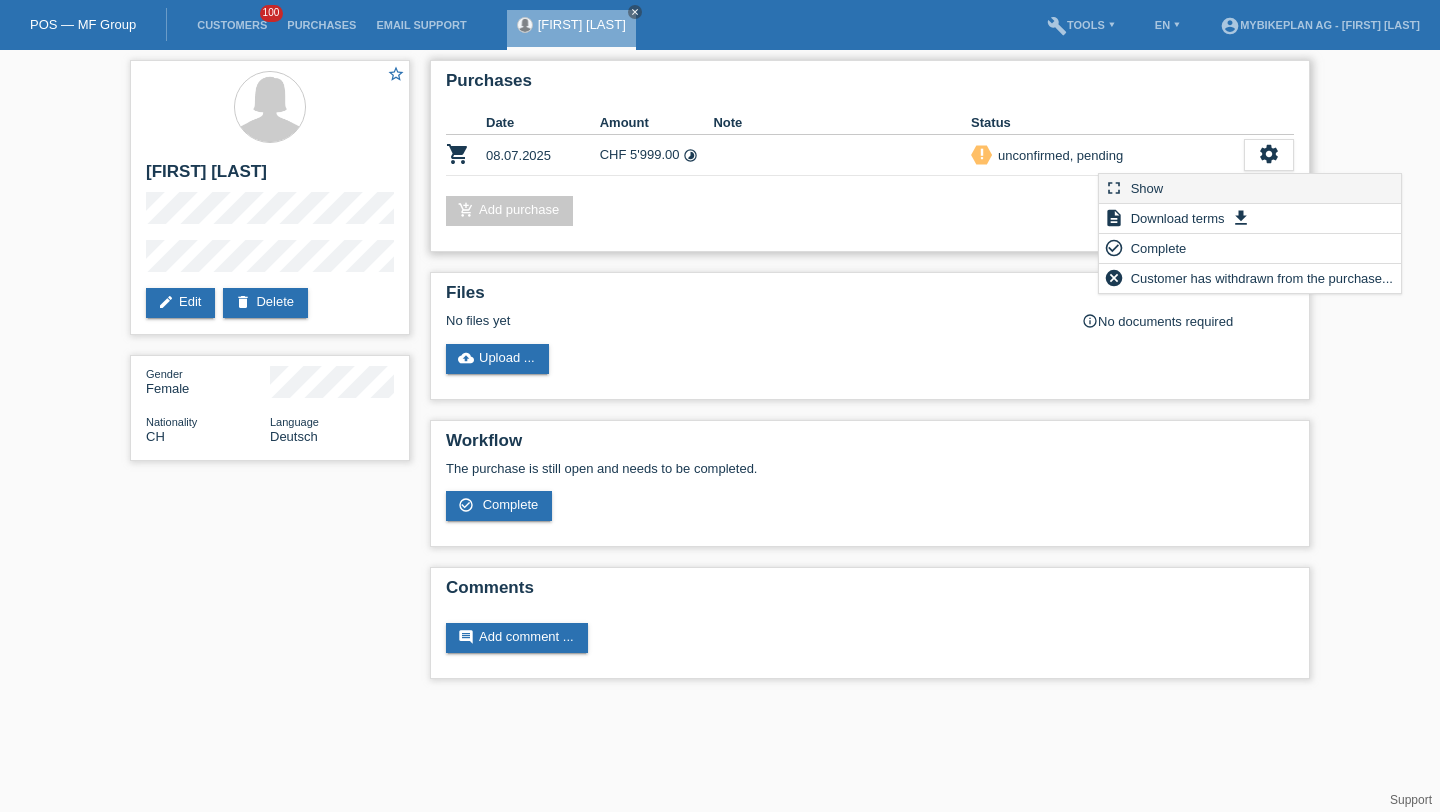 click on "fullscreen   Show" at bounding box center [1250, 189] 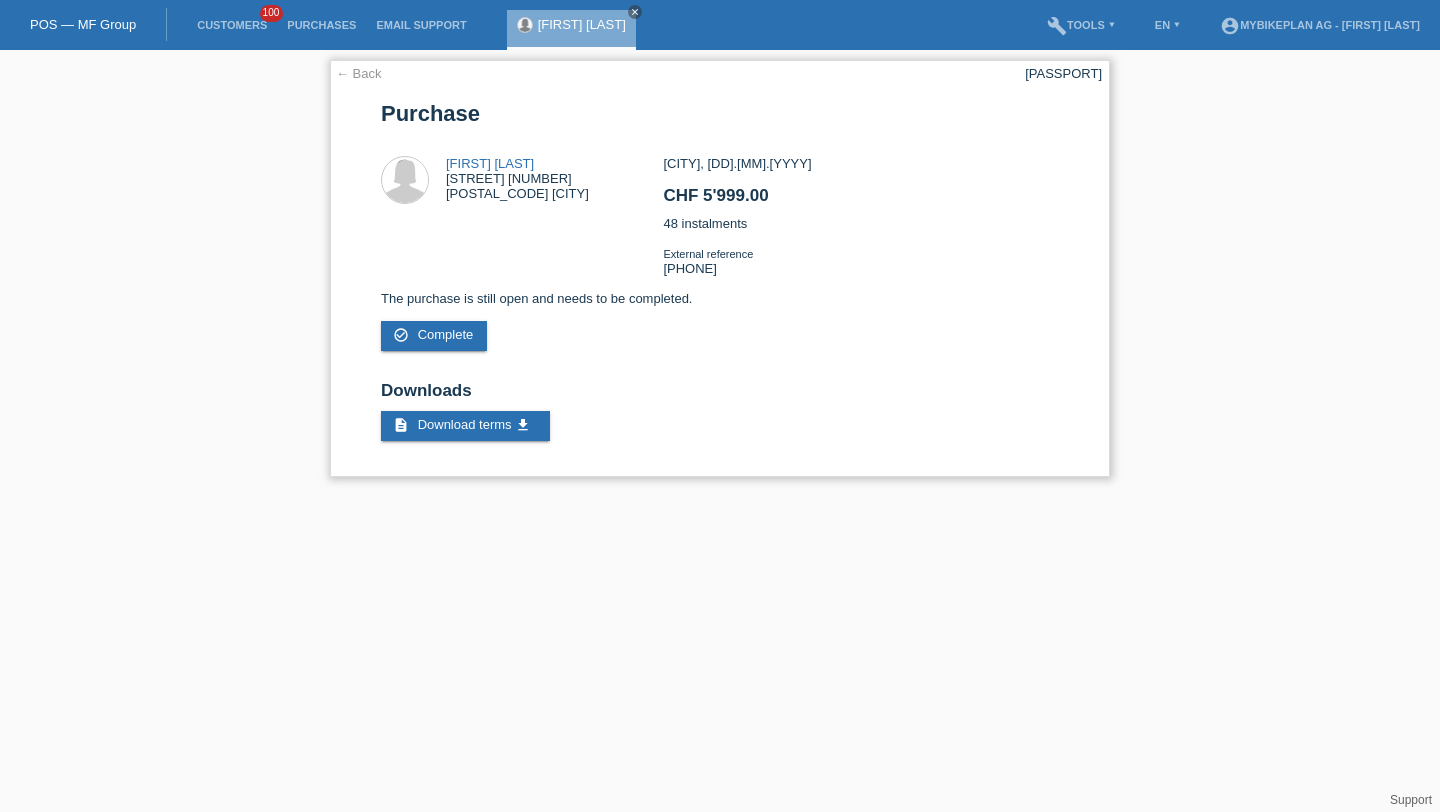 scroll, scrollTop: 0, scrollLeft: 0, axis: both 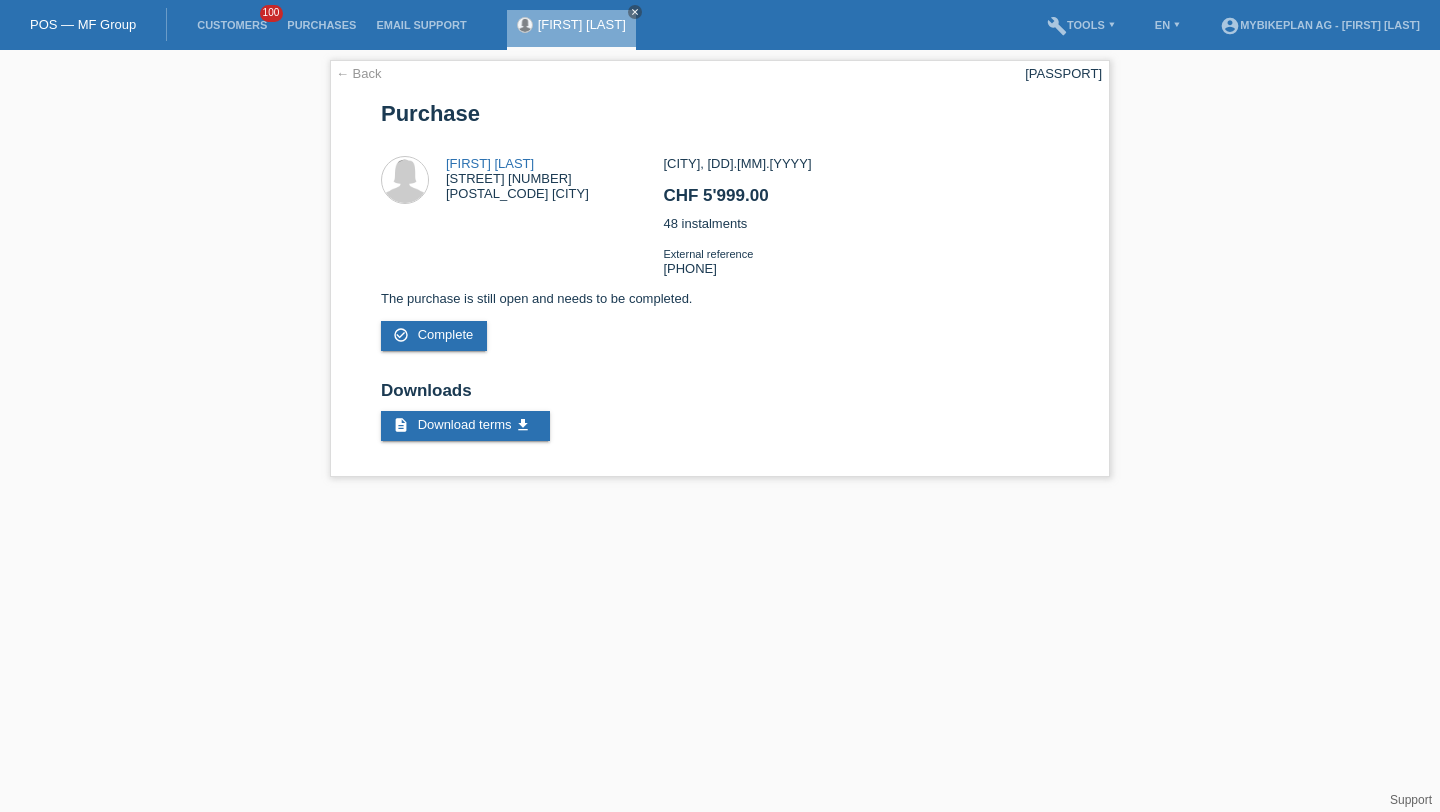 click on "Customers
100" at bounding box center (232, 25) 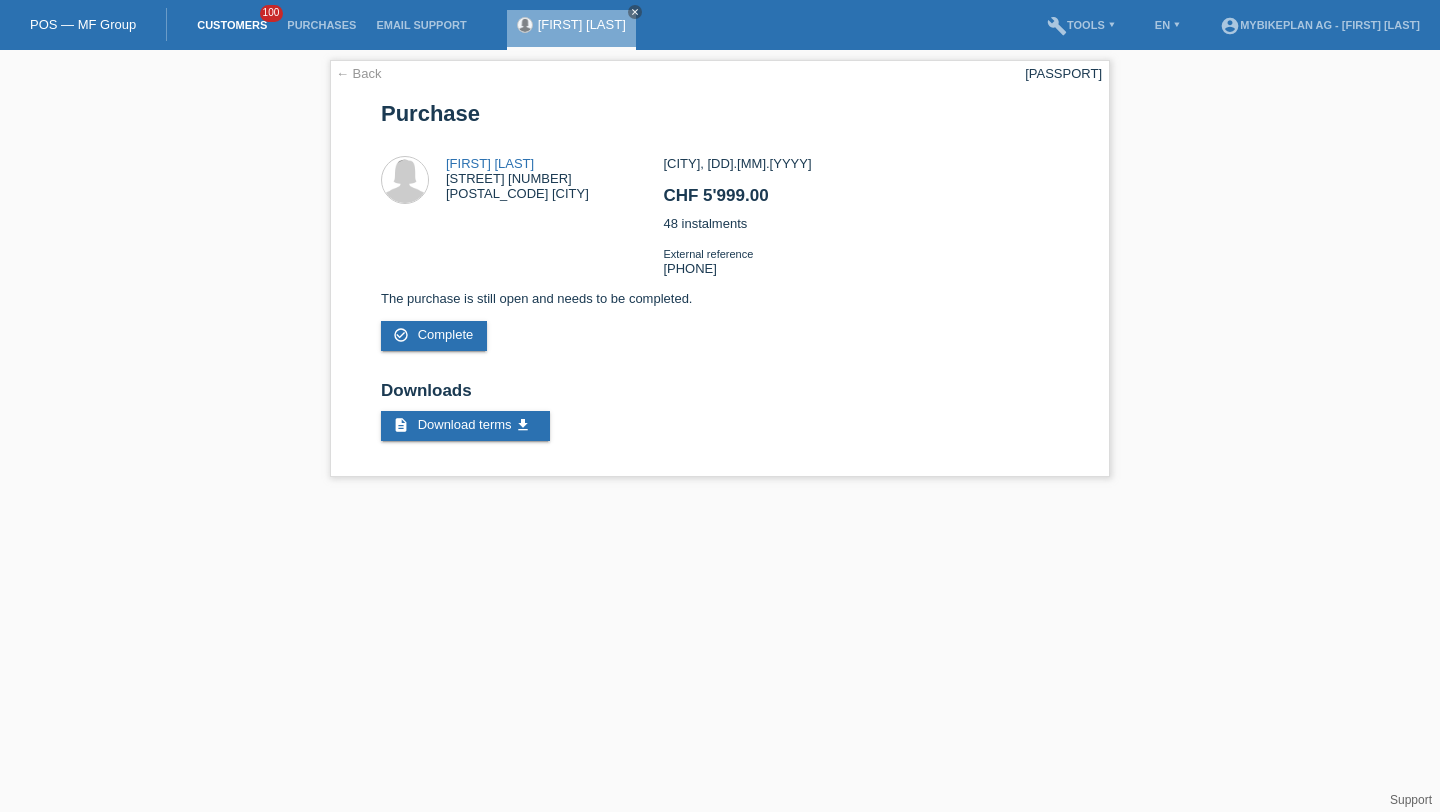 click on "Customers" at bounding box center [232, 25] 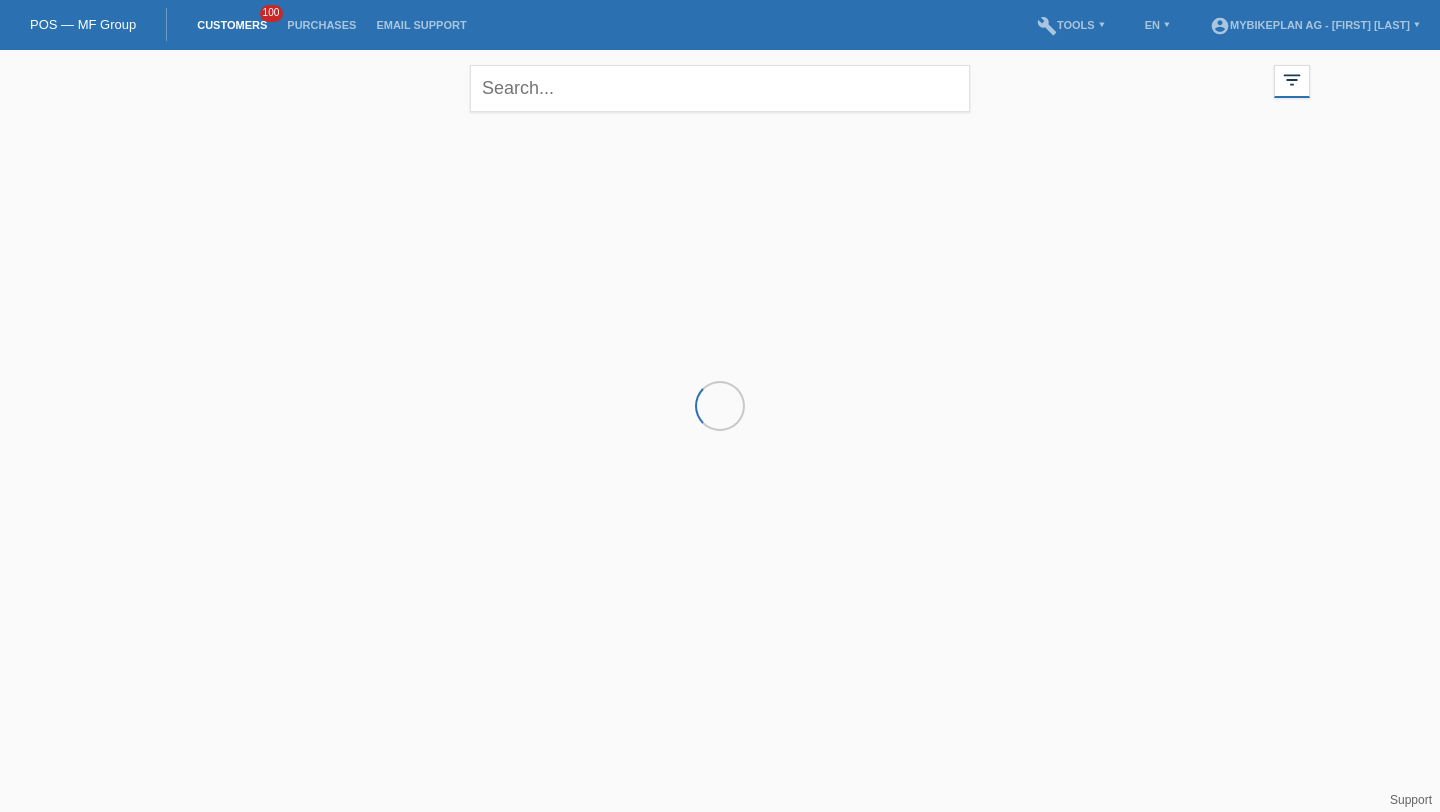 scroll, scrollTop: 0, scrollLeft: 0, axis: both 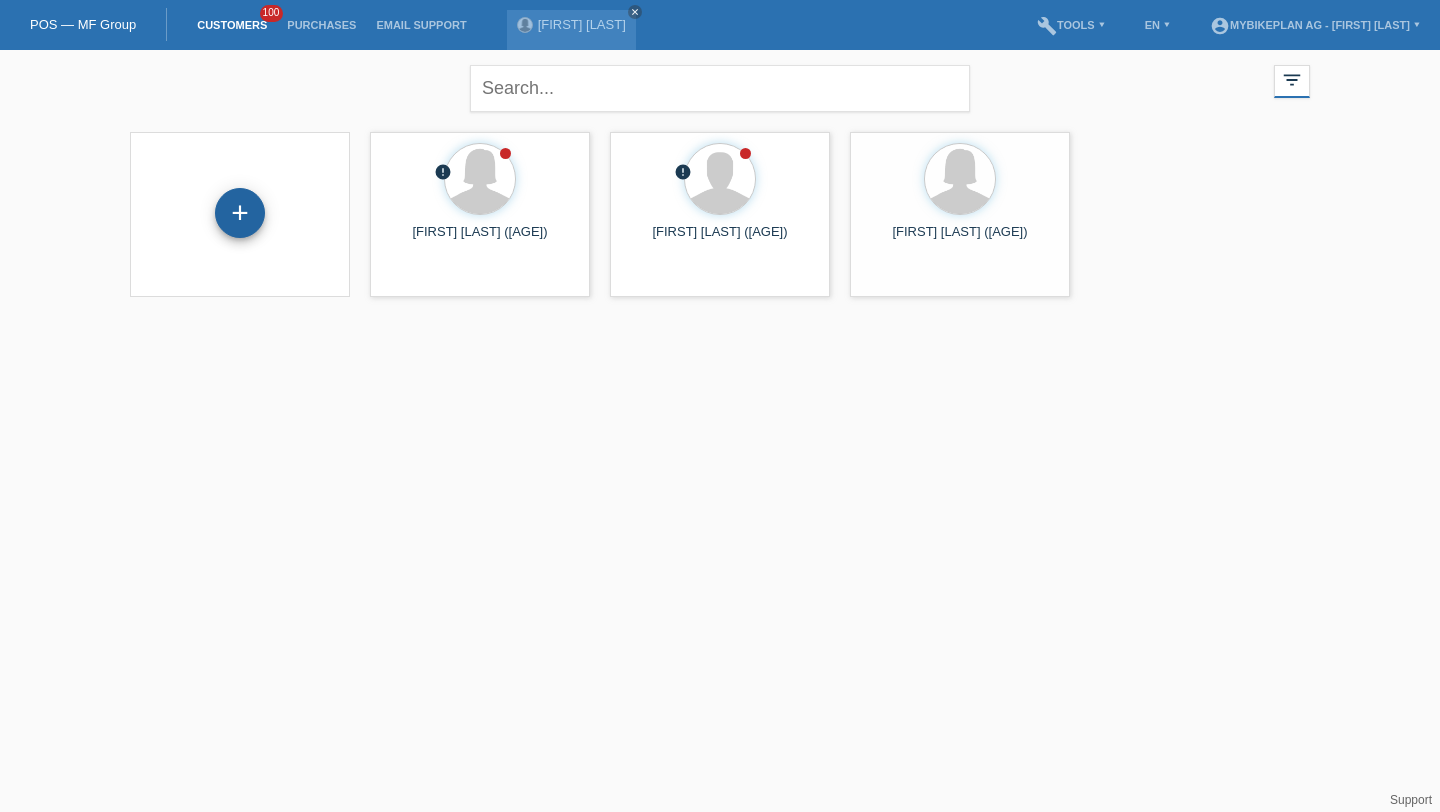 click on "+" at bounding box center [240, 213] 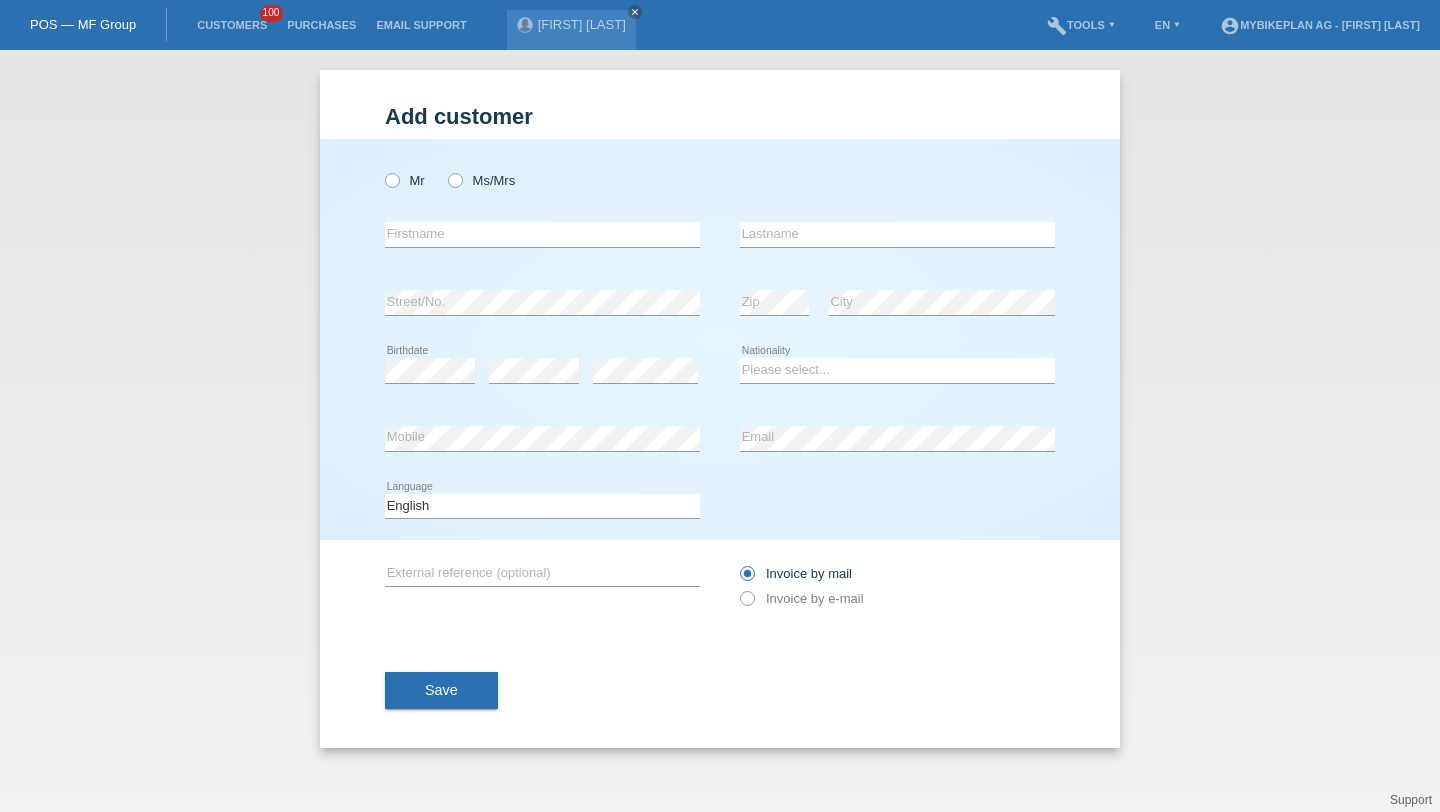 scroll, scrollTop: 0, scrollLeft: 0, axis: both 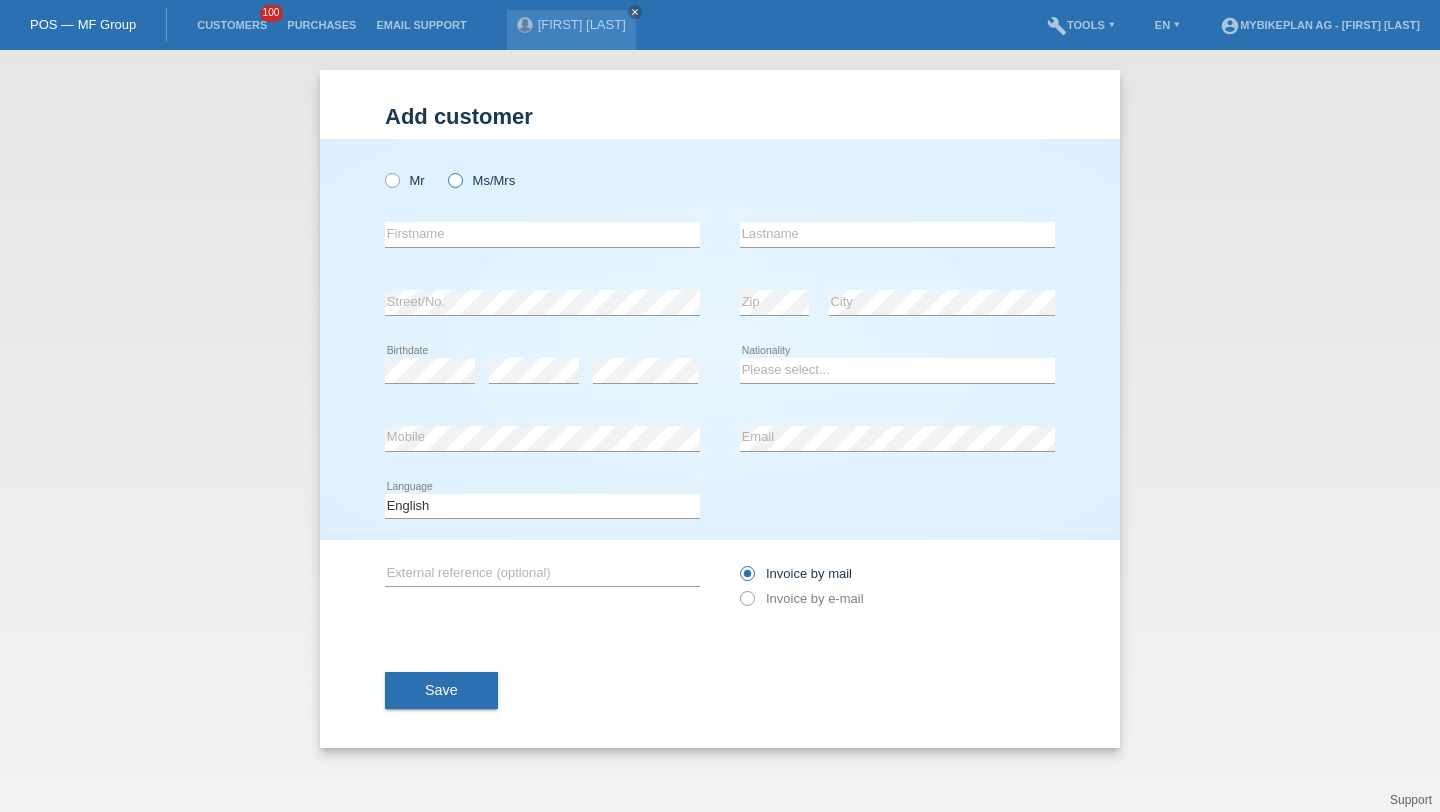 click on "Ms/Mrs" at bounding box center (405, 180) 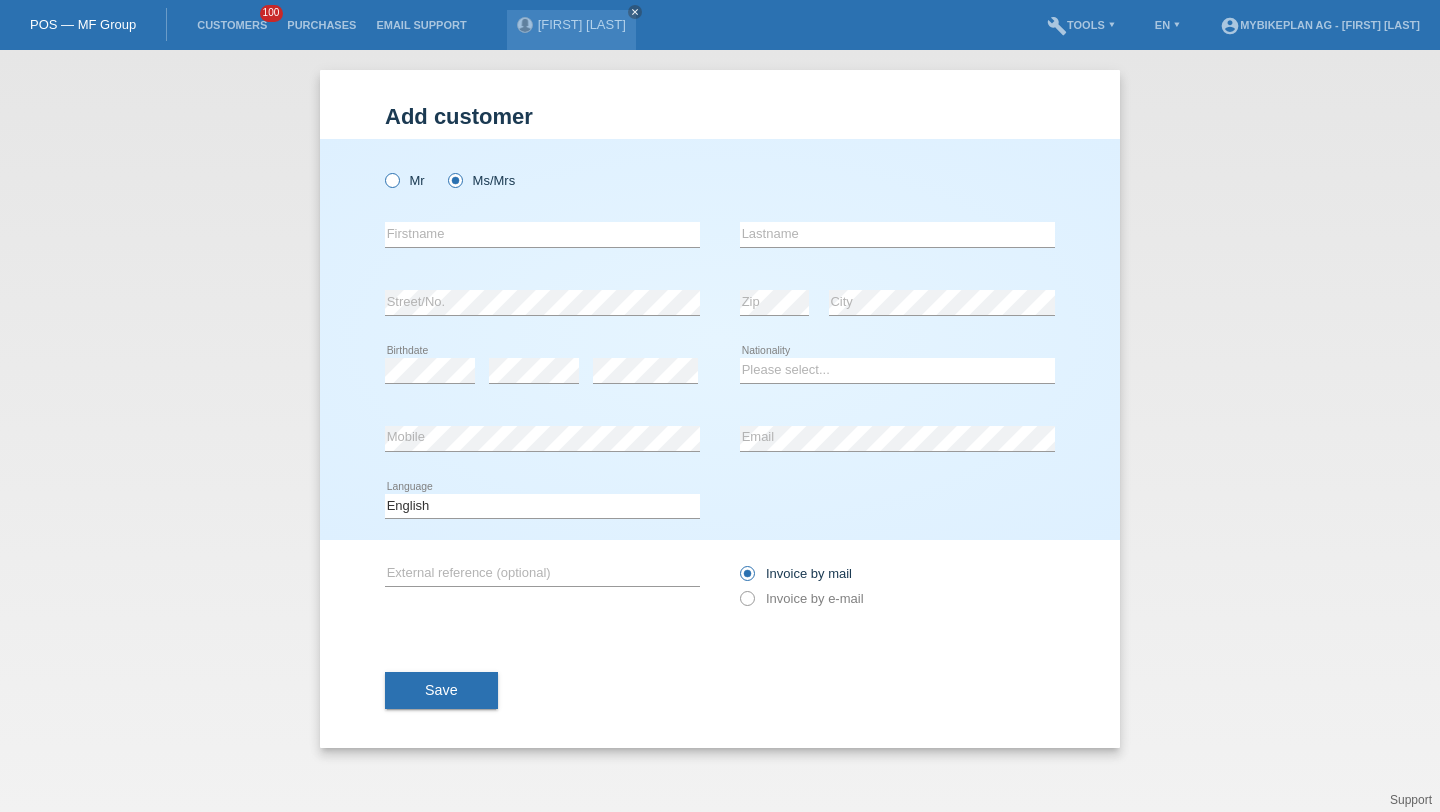 click on "Mr" at bounding box center [405, 180] 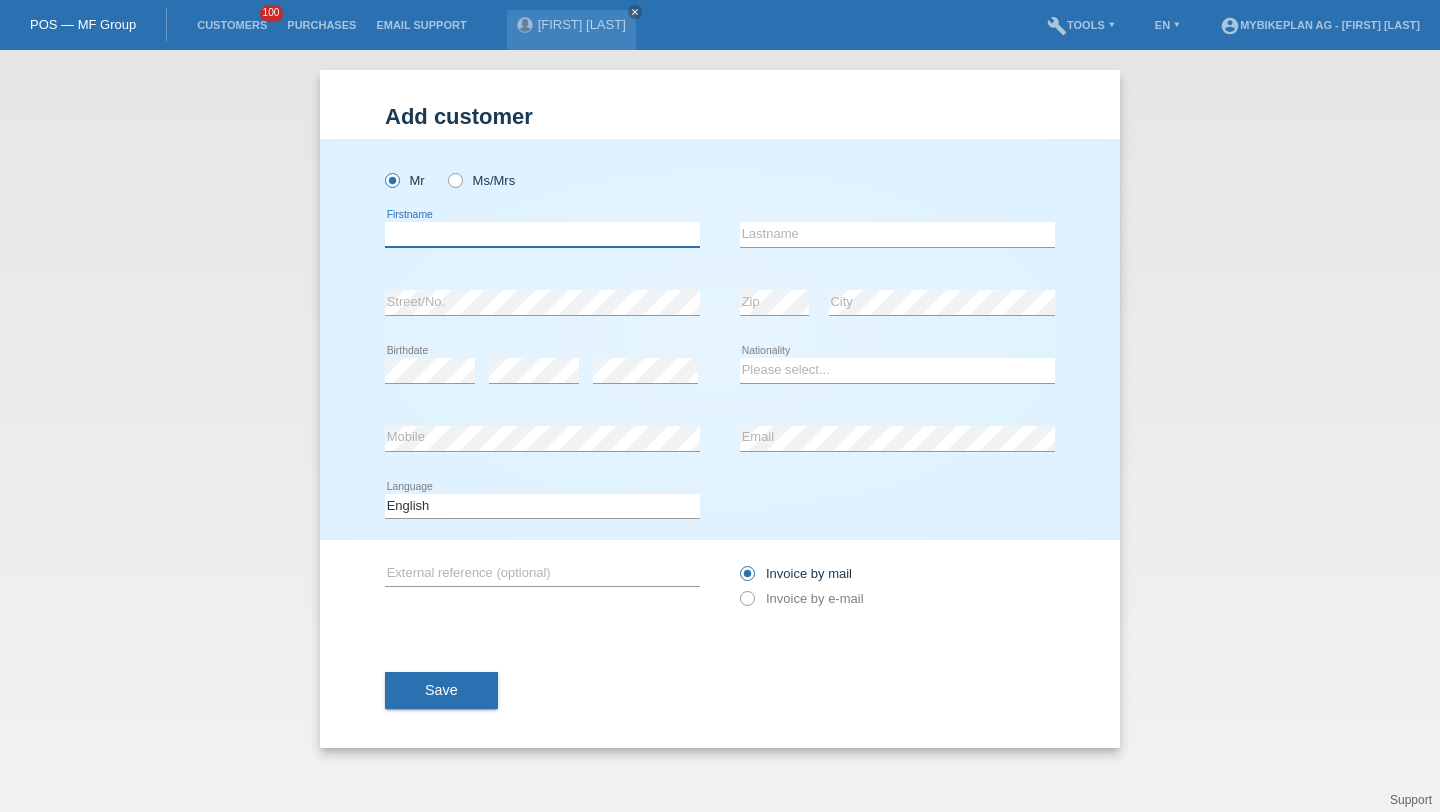 click at bounding box center [542, 234] 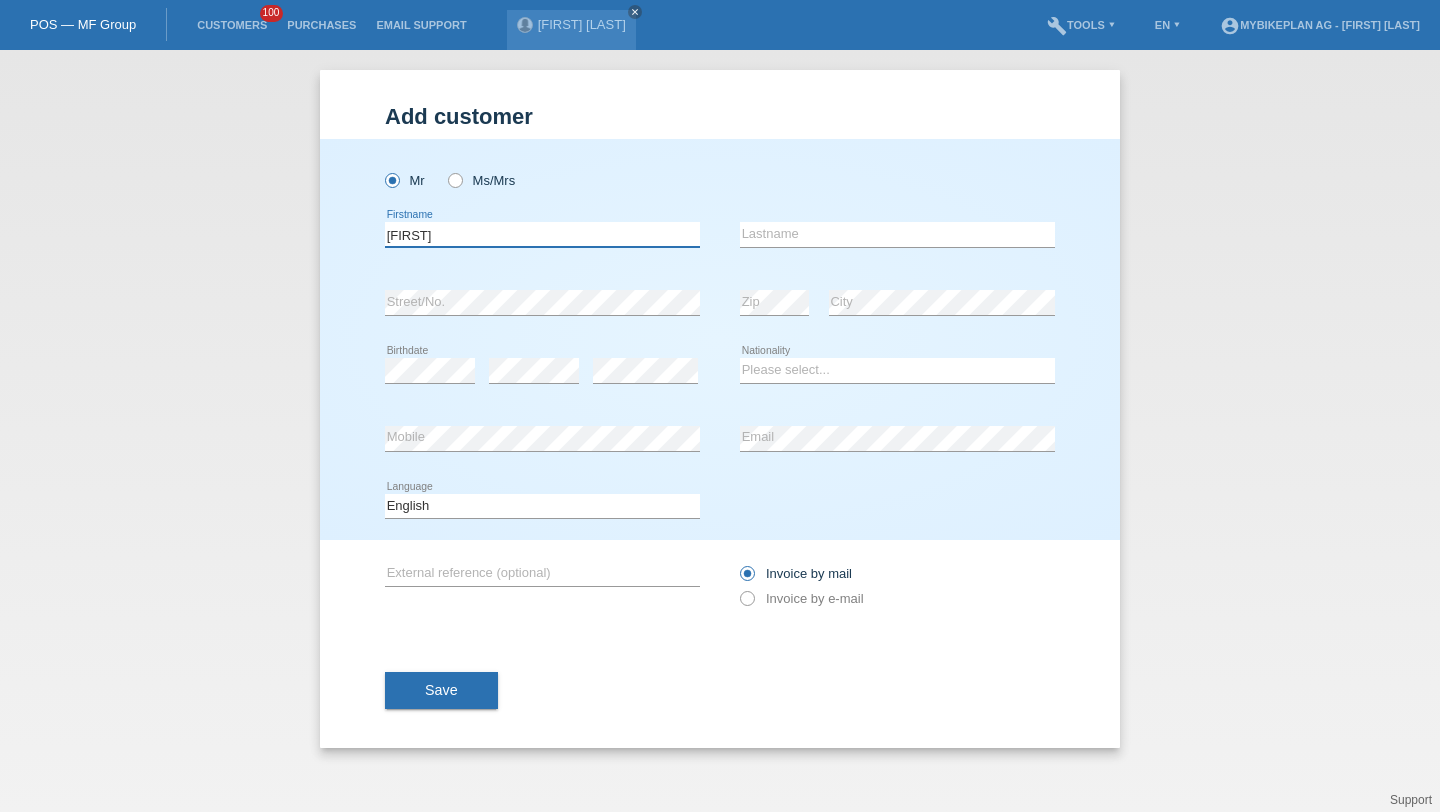 type on "[NAME]" 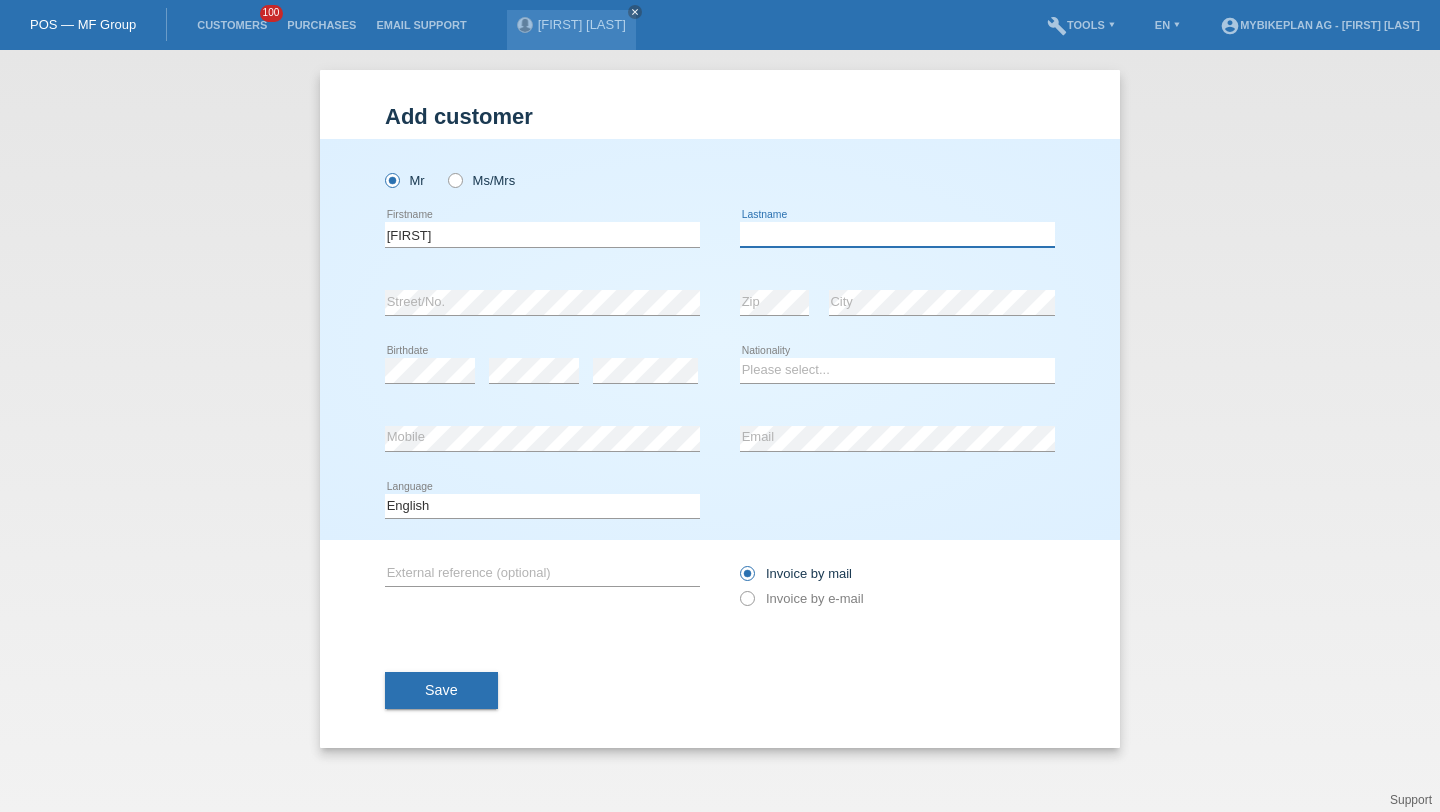 paste on "[LAST]" 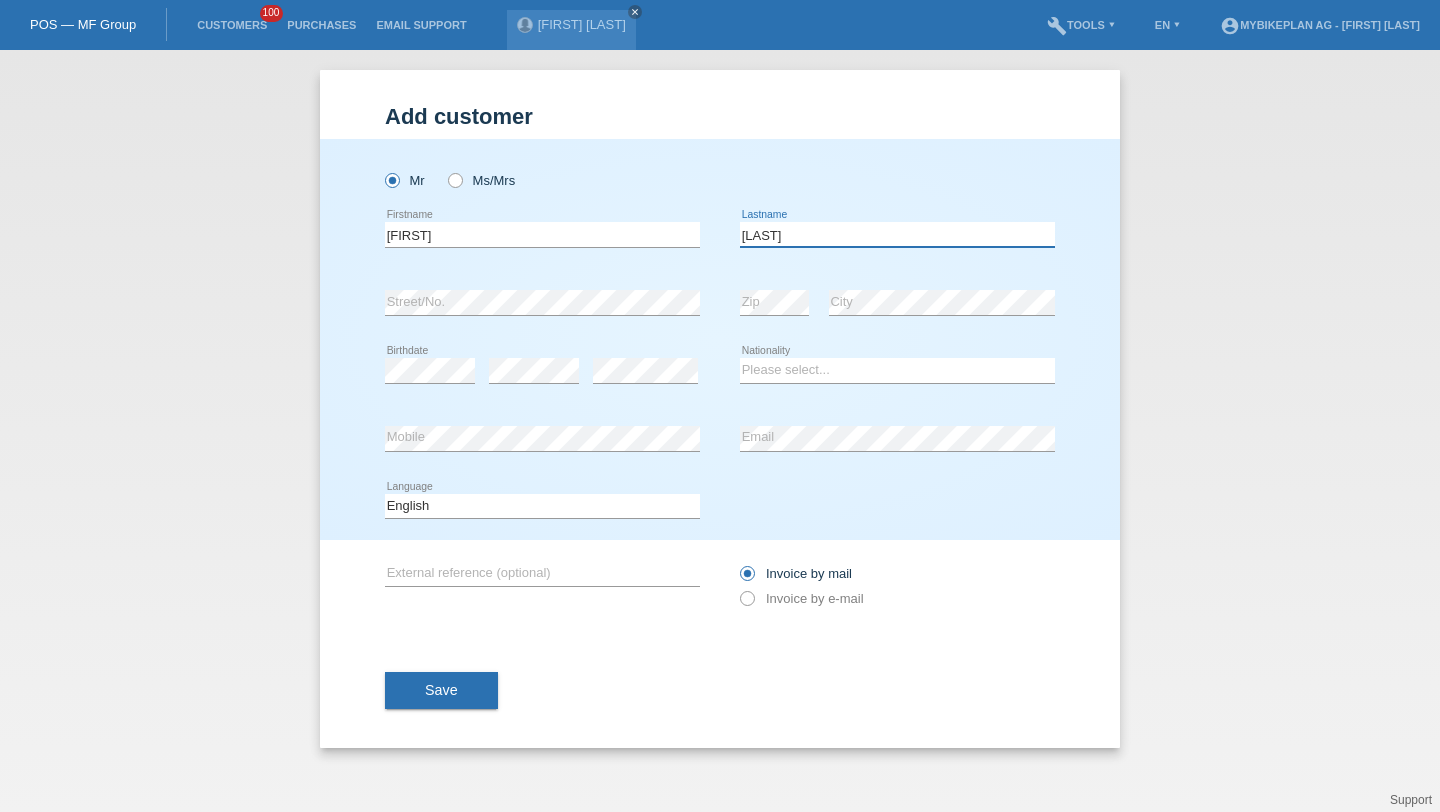 type on "[LAST]" 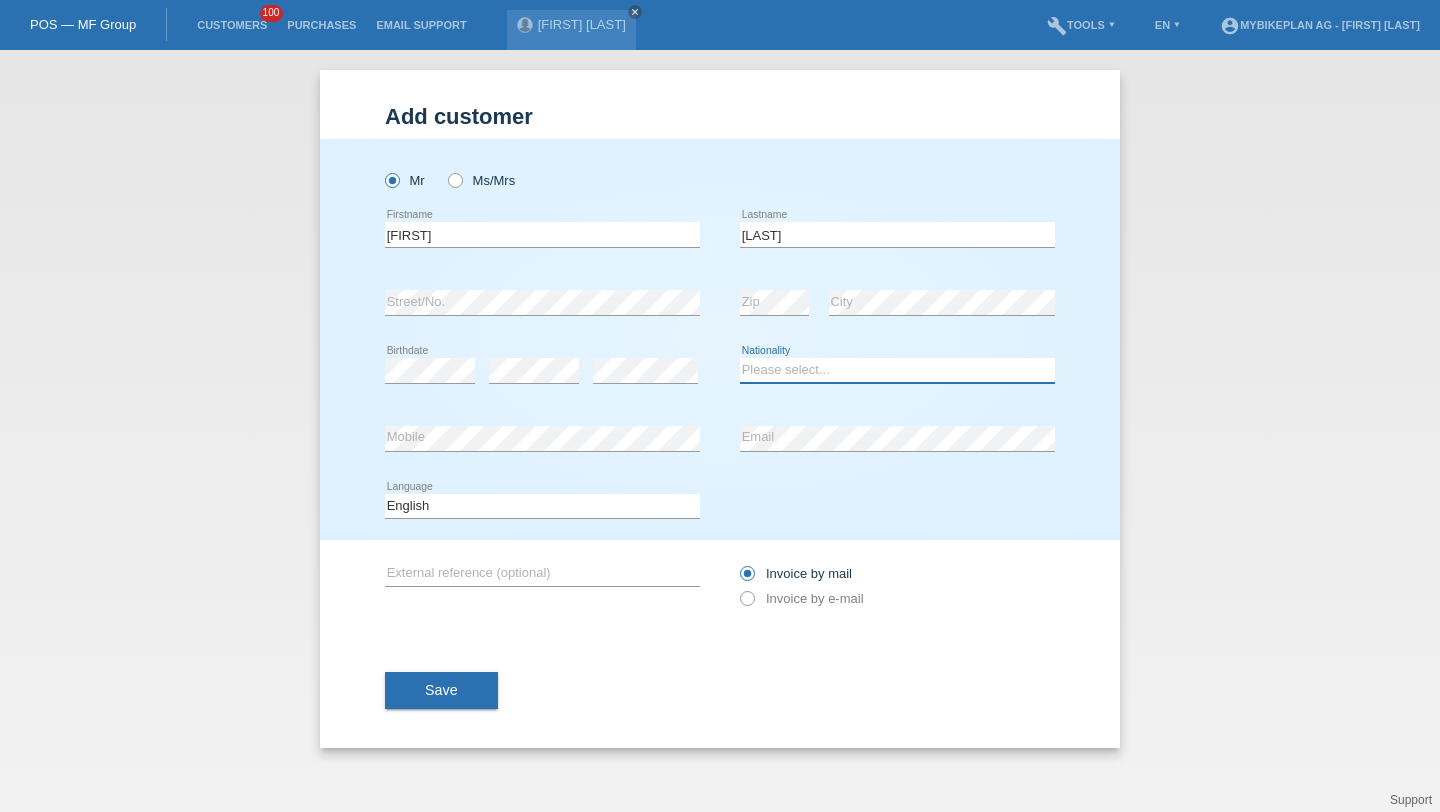 click on "Please select...
Switzerland
Austria
Germany
Liechtenstein
------------
Afghanistan
Åland Islands
Albania
Algeria
American Samoa Andorra Angola Anguilla Antarctica Antigua and Barbuda Argentina Armenia" at bounding box center [897, 370] 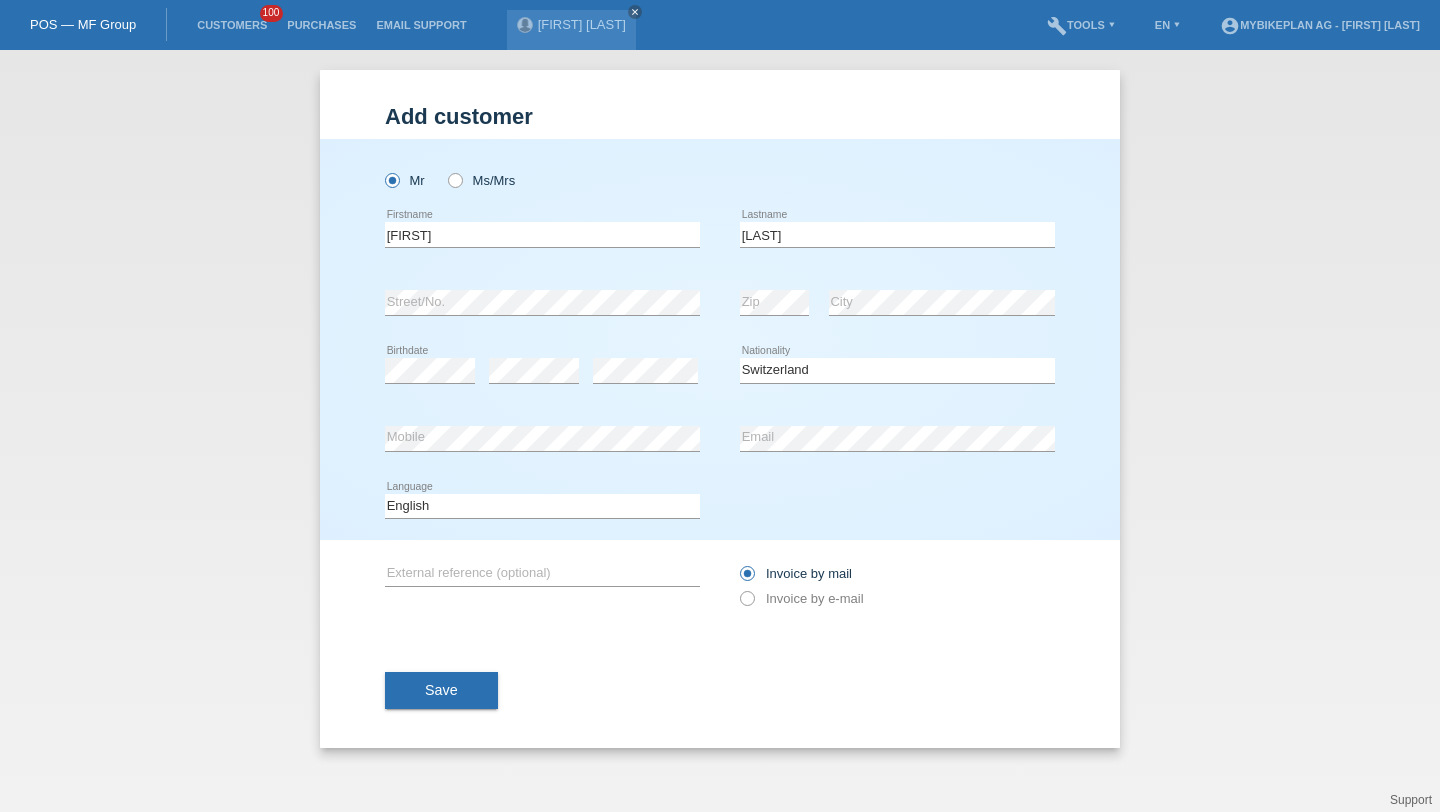click on "error
Email" at bounding box center [897, 146] 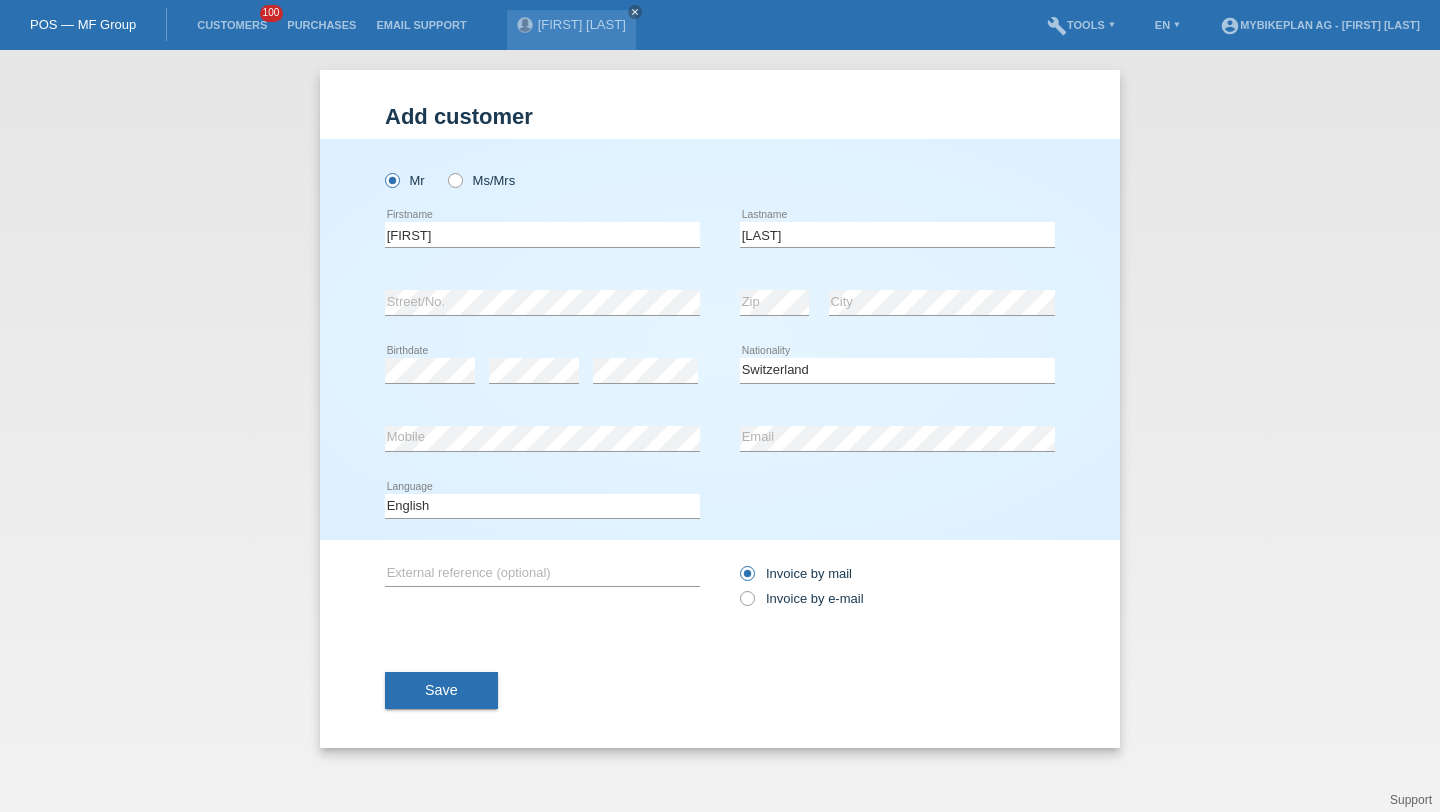 click on "Deutsch
Français
Italiano
English
error
Language" at bounding box center [542, 170] 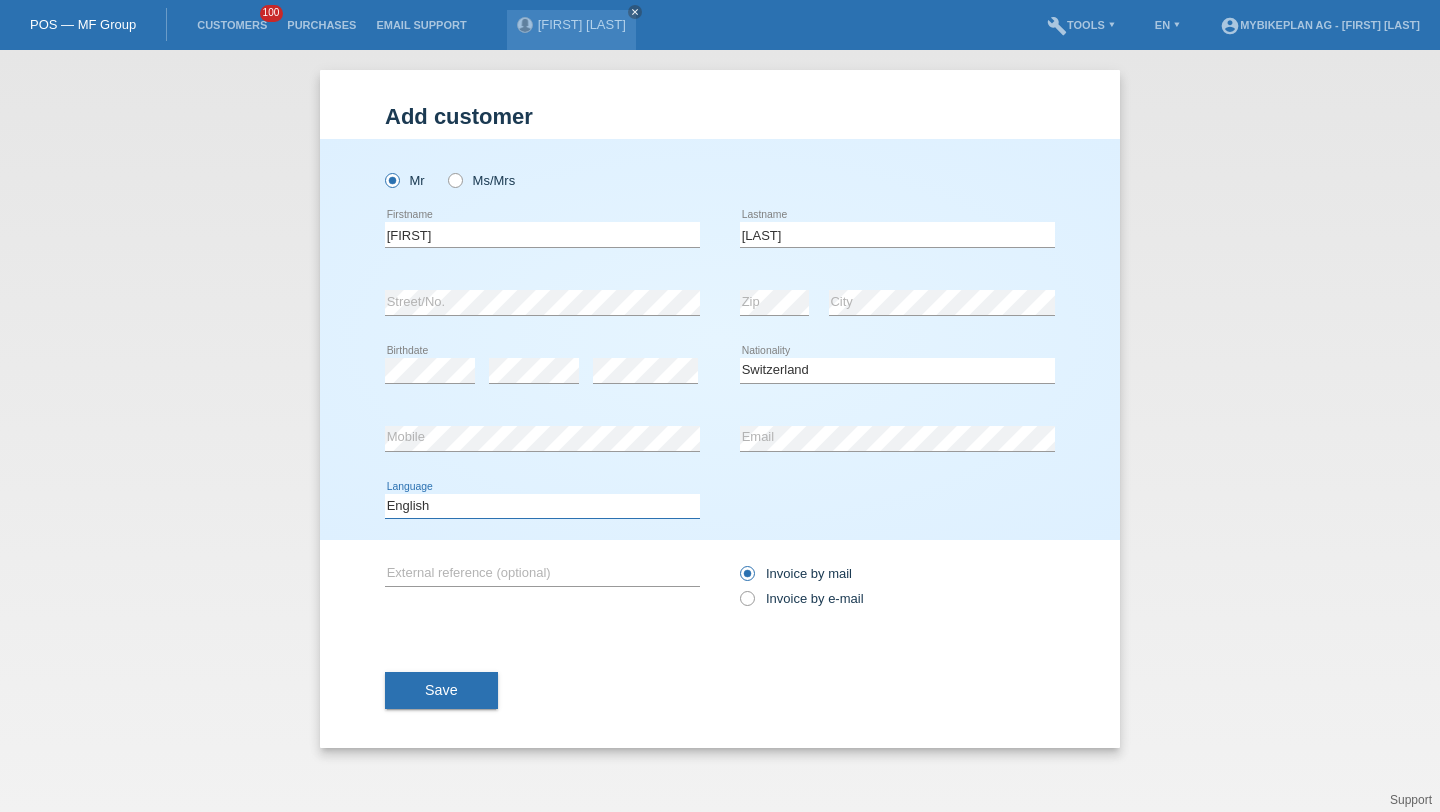 click on "Deutsch
Français
Italiano
English" at bounding box center [542, 506] 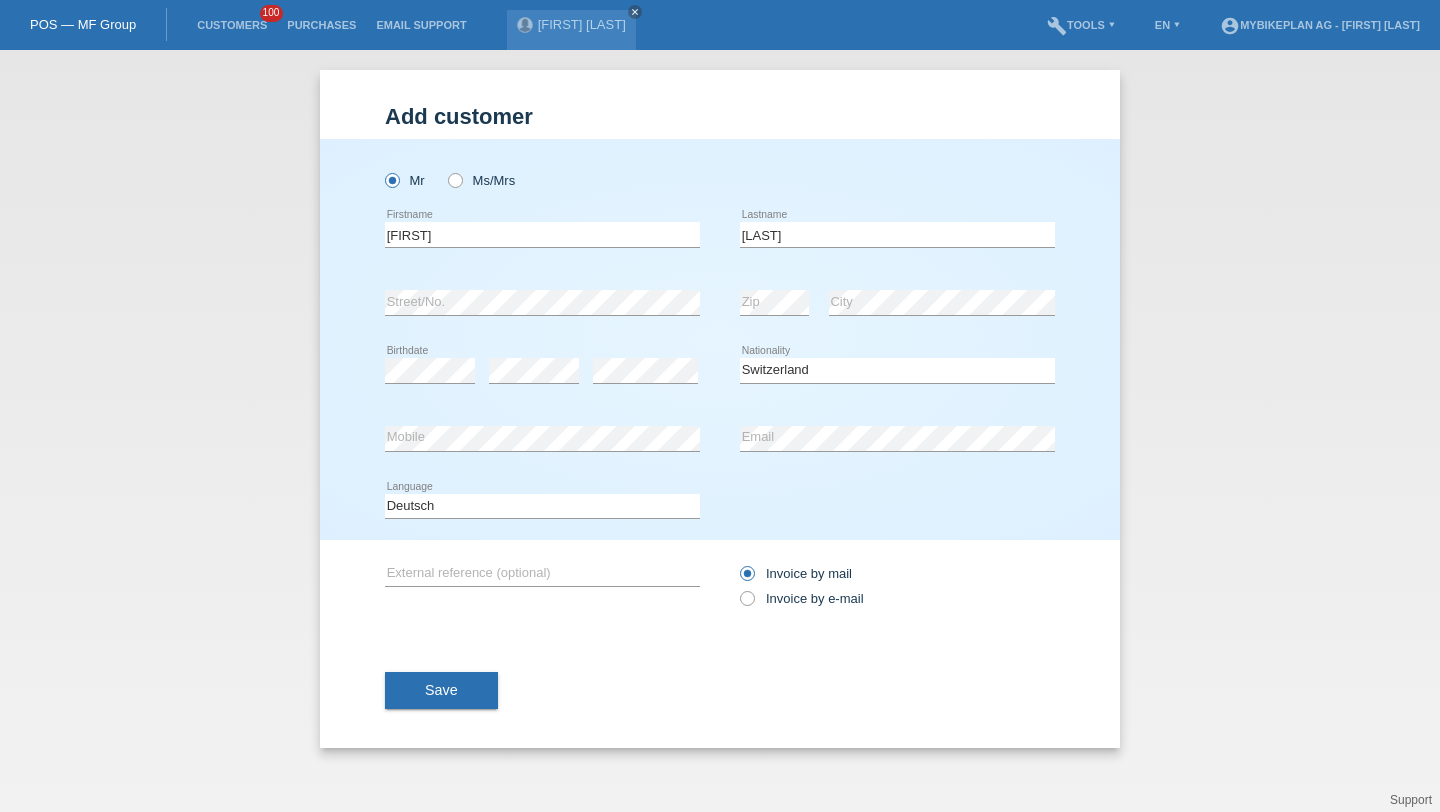 click on "Invoice by mail
Invoice by e-mail" at bounding box center (897, 586) 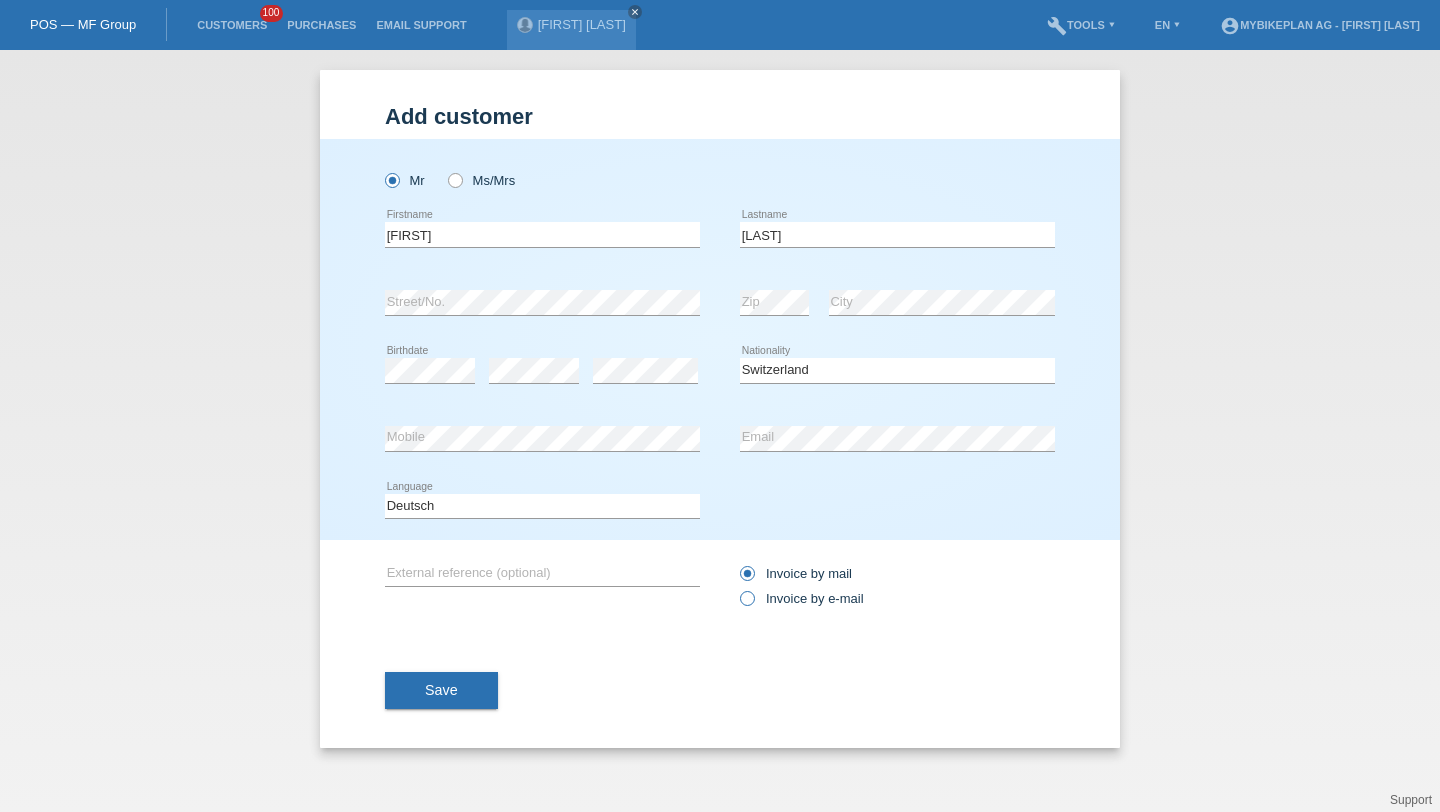click on "Invoice by e-mail" at bounding box center (796, 573) 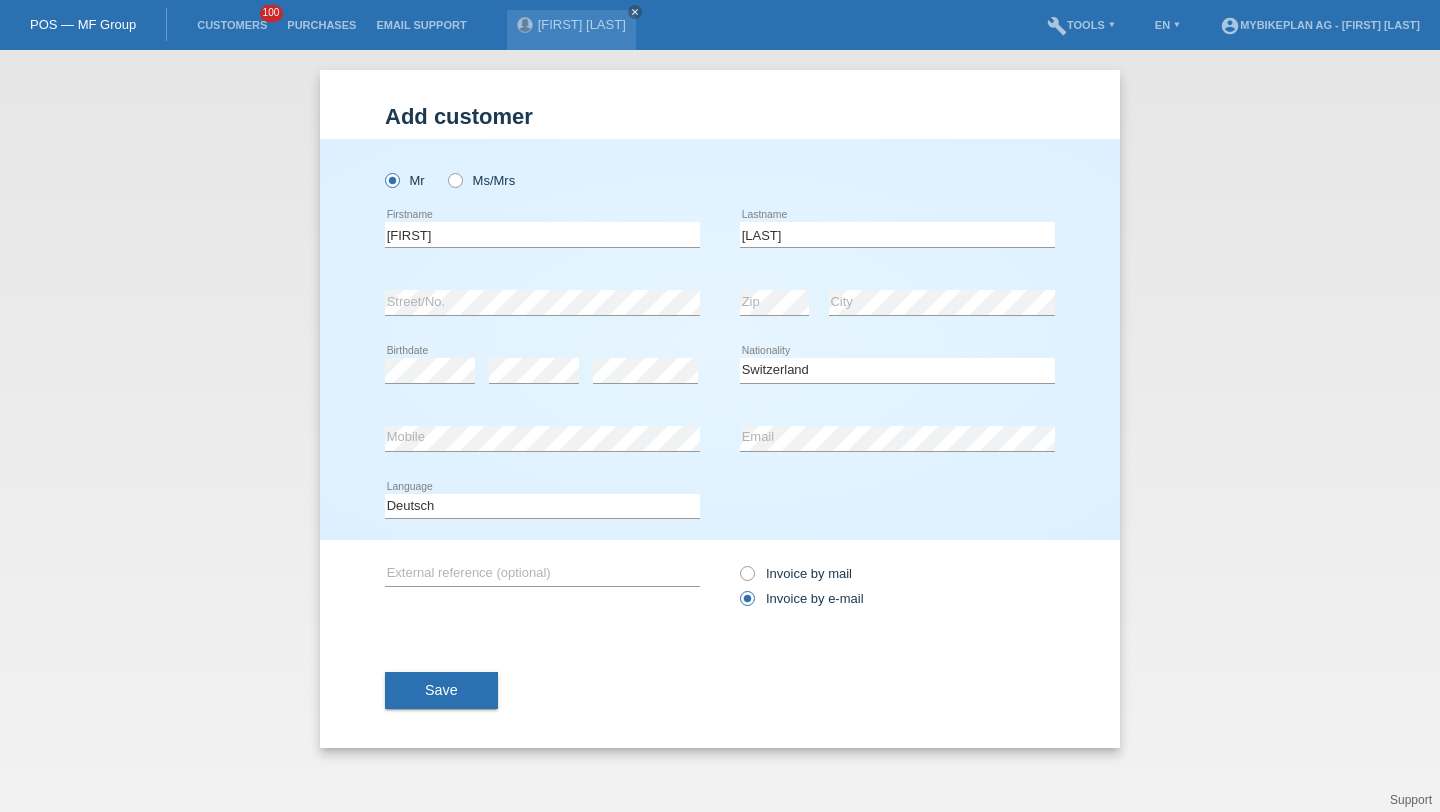 click on "Save" at bounding box center (441, 691) 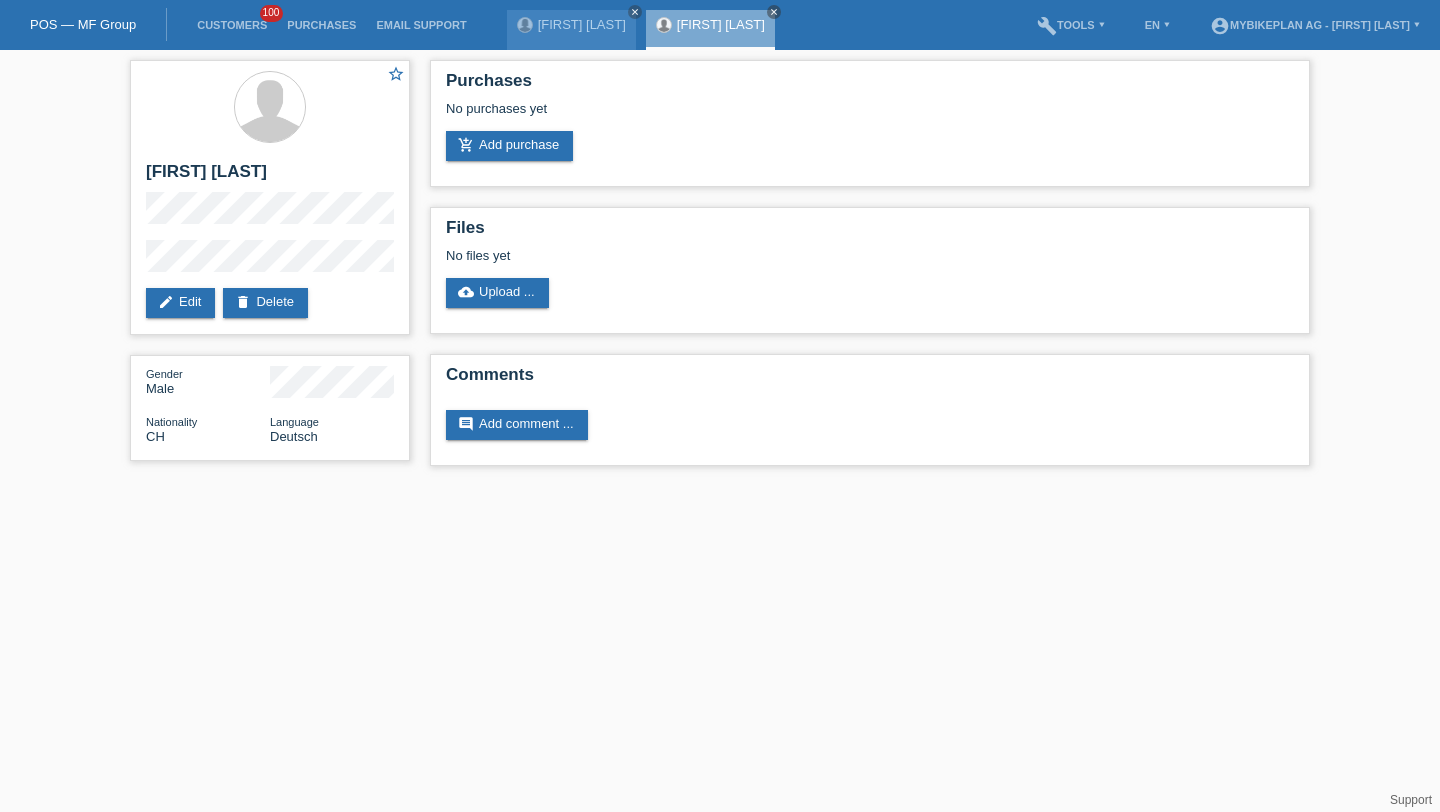 scroll, scrollTop: 0, scrollLeft: 0, axis: both 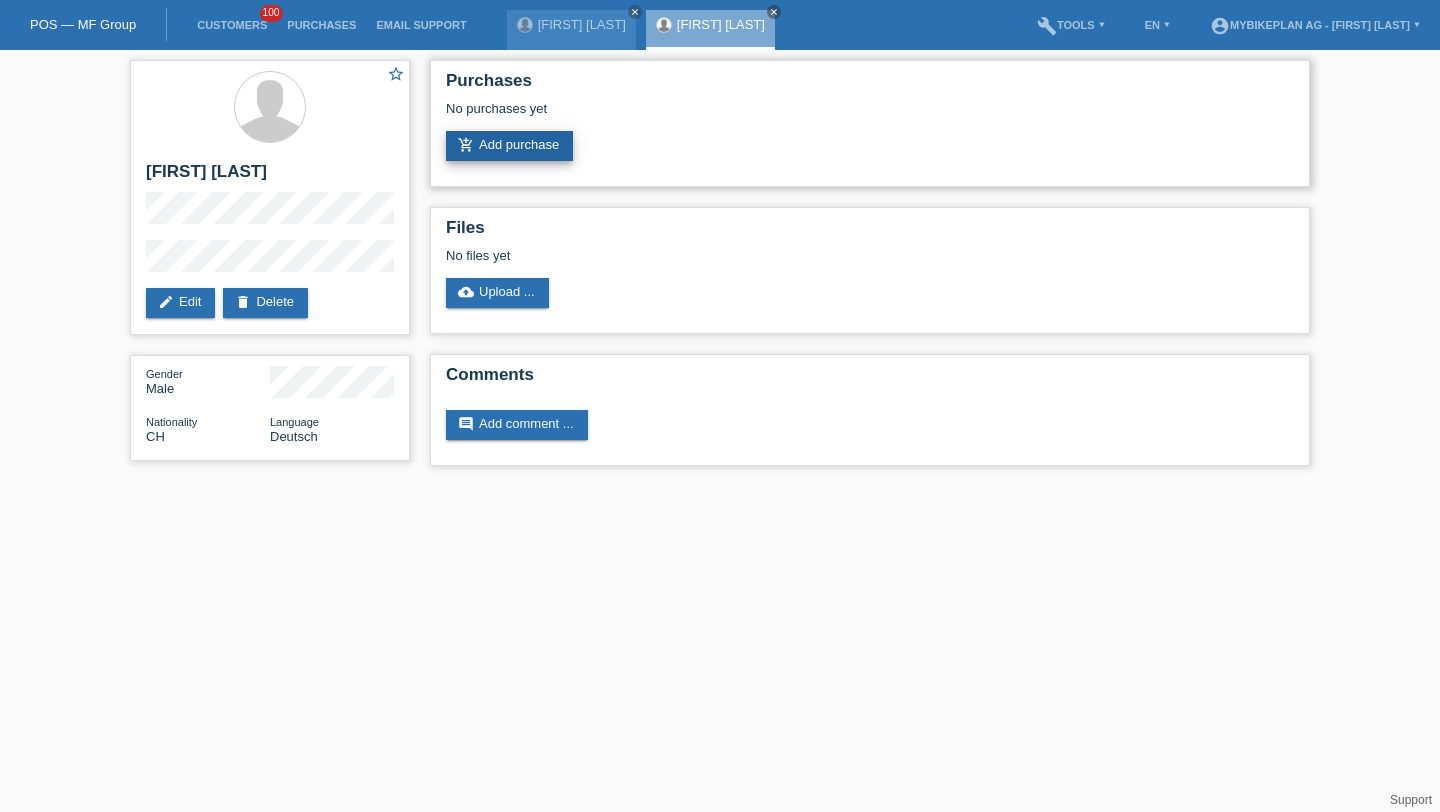 click on "add_shopping_cart  Add purchase" at bounding box center [509, 146] 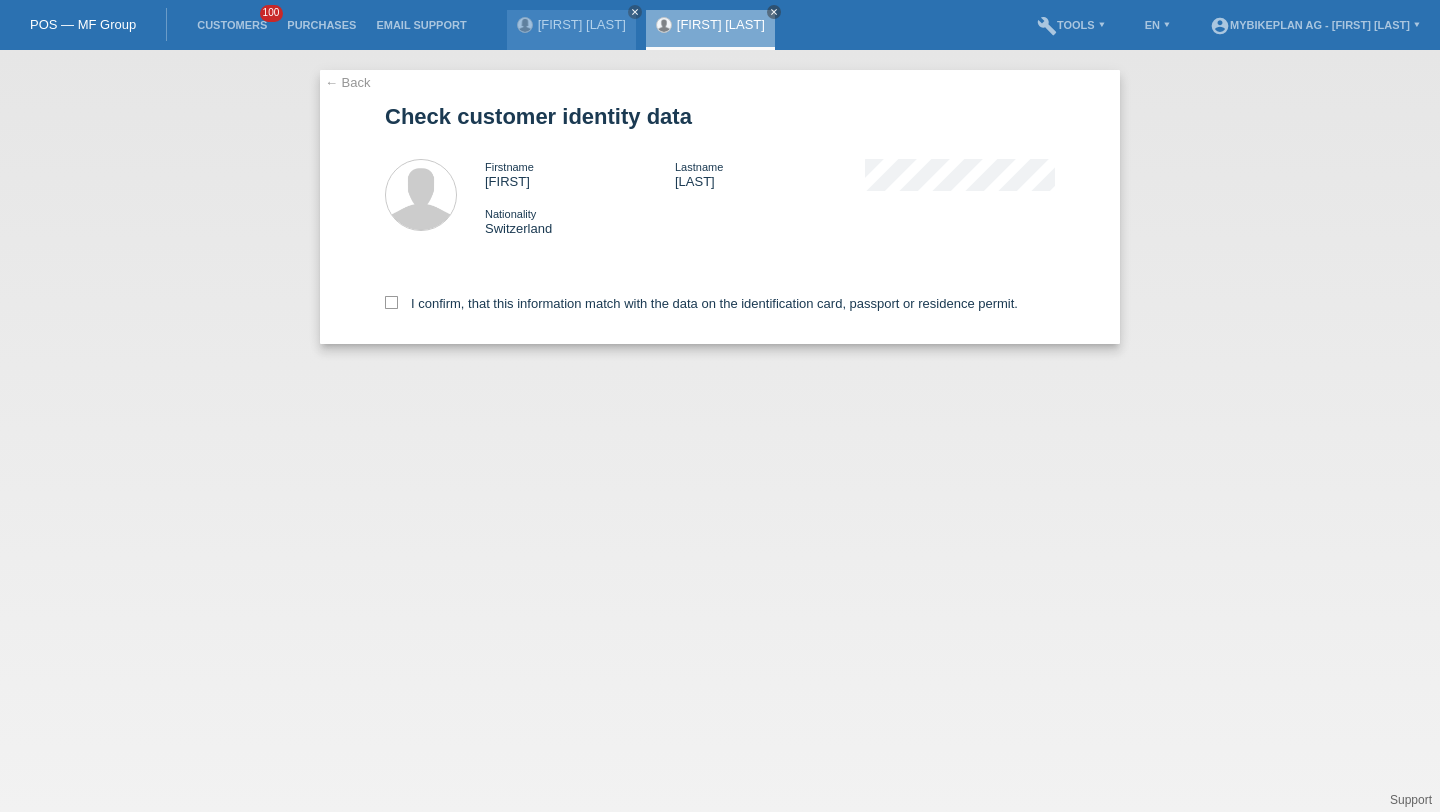 scroll, scrollTop: 0, scrollLeft: 0, axis: both 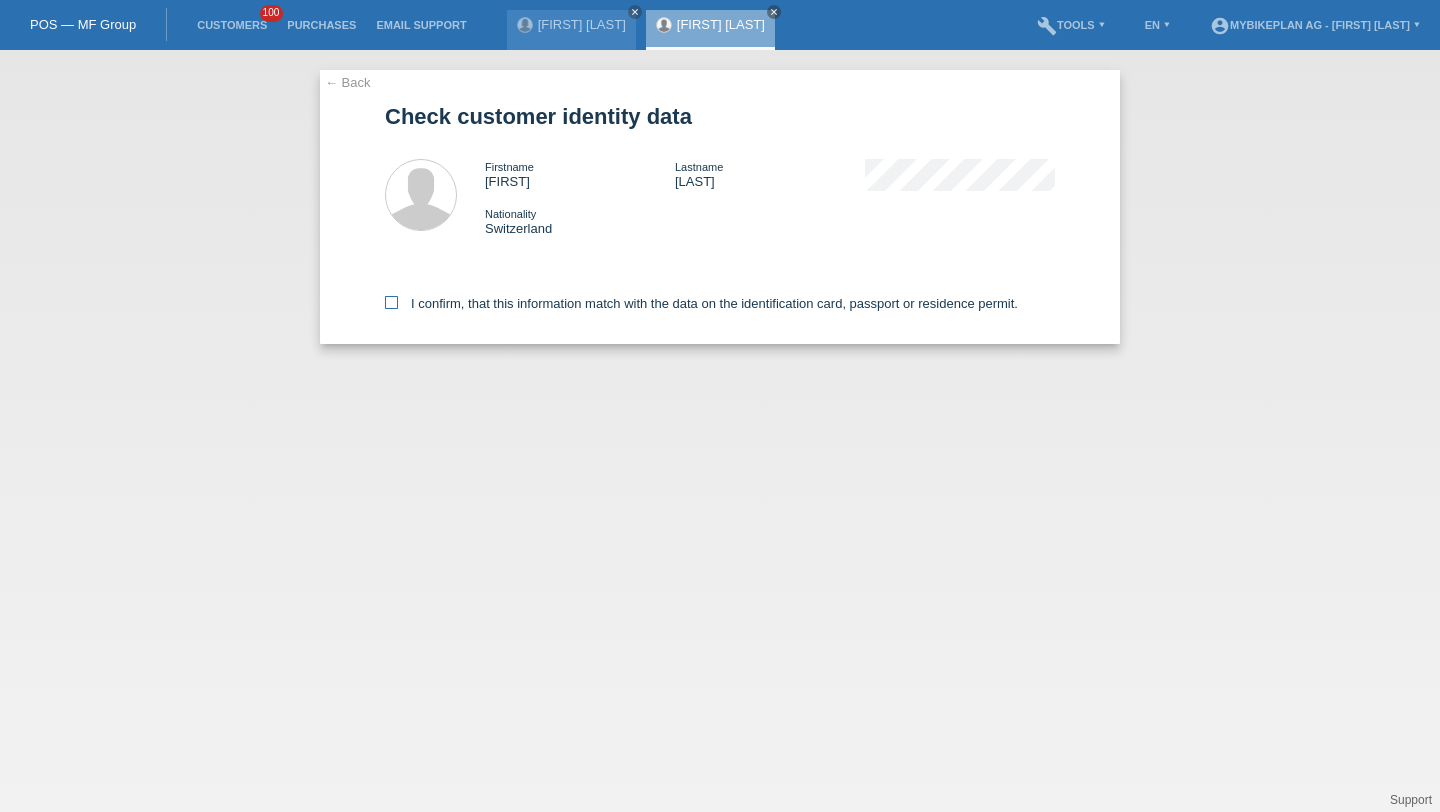 click on "I confirm, that this information match with the data on the identification card, passport or residence permit." at bounding box center [701, 303] 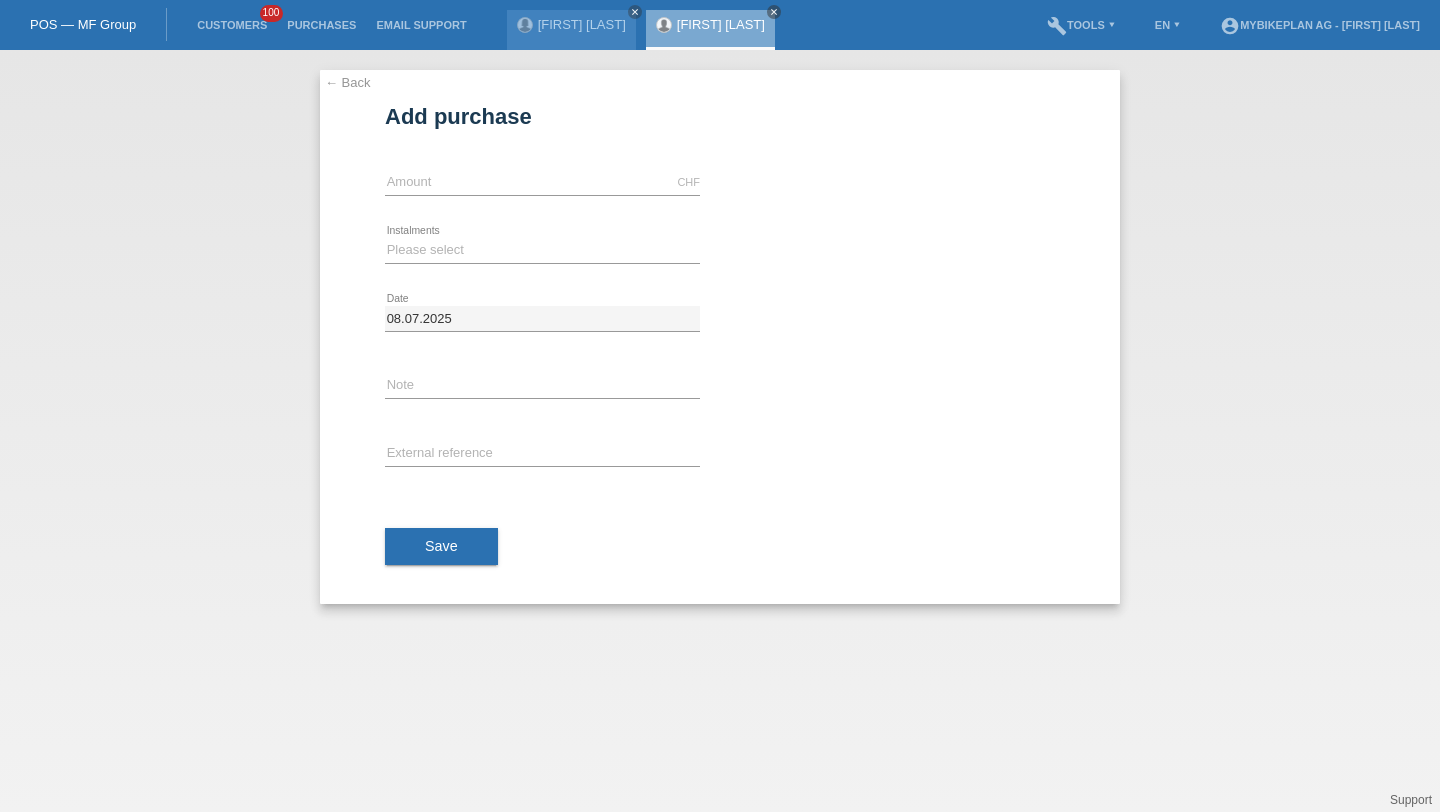 scroll, scrollTop: 0, scrollLeft: 0, axis: both 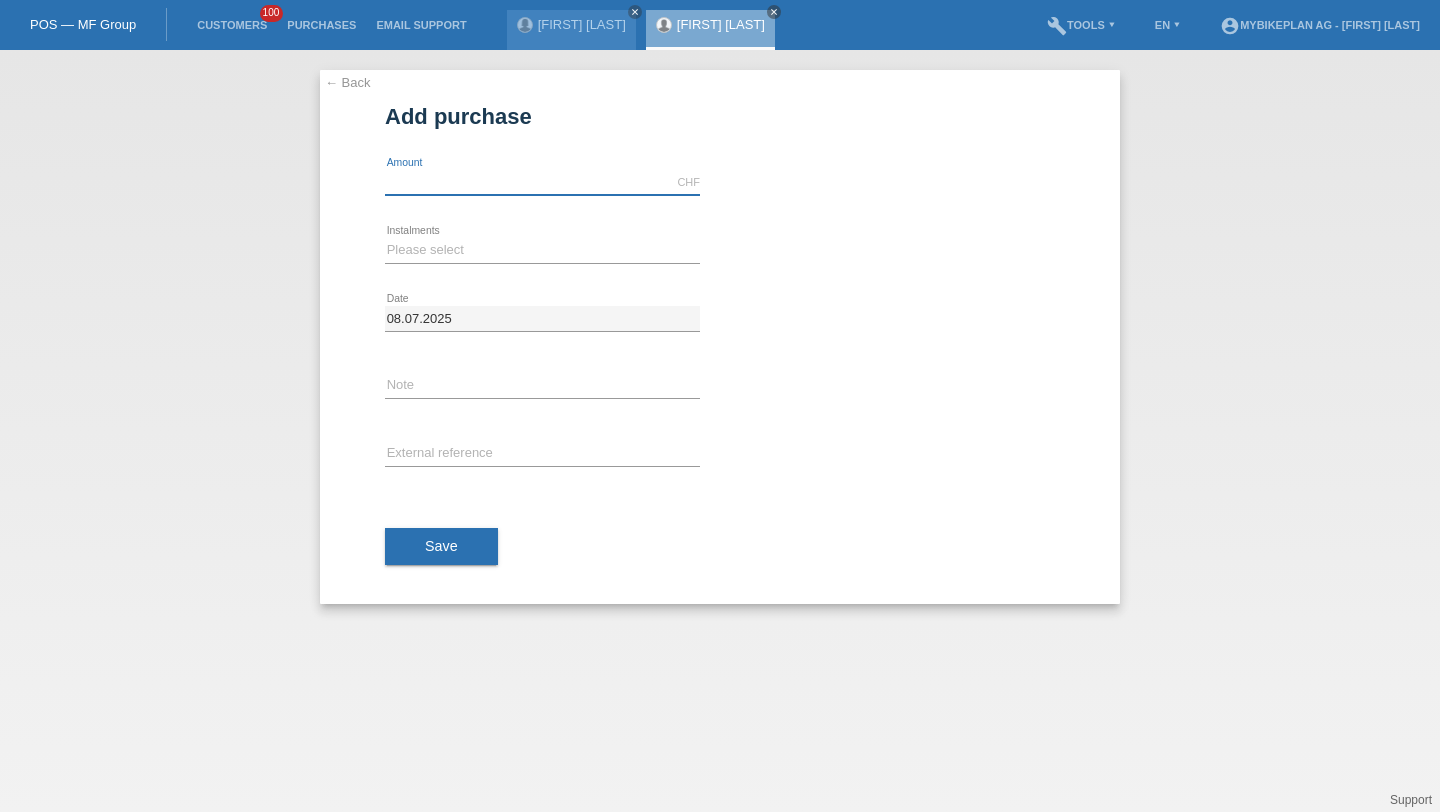 click at bounding box center [542, 182] 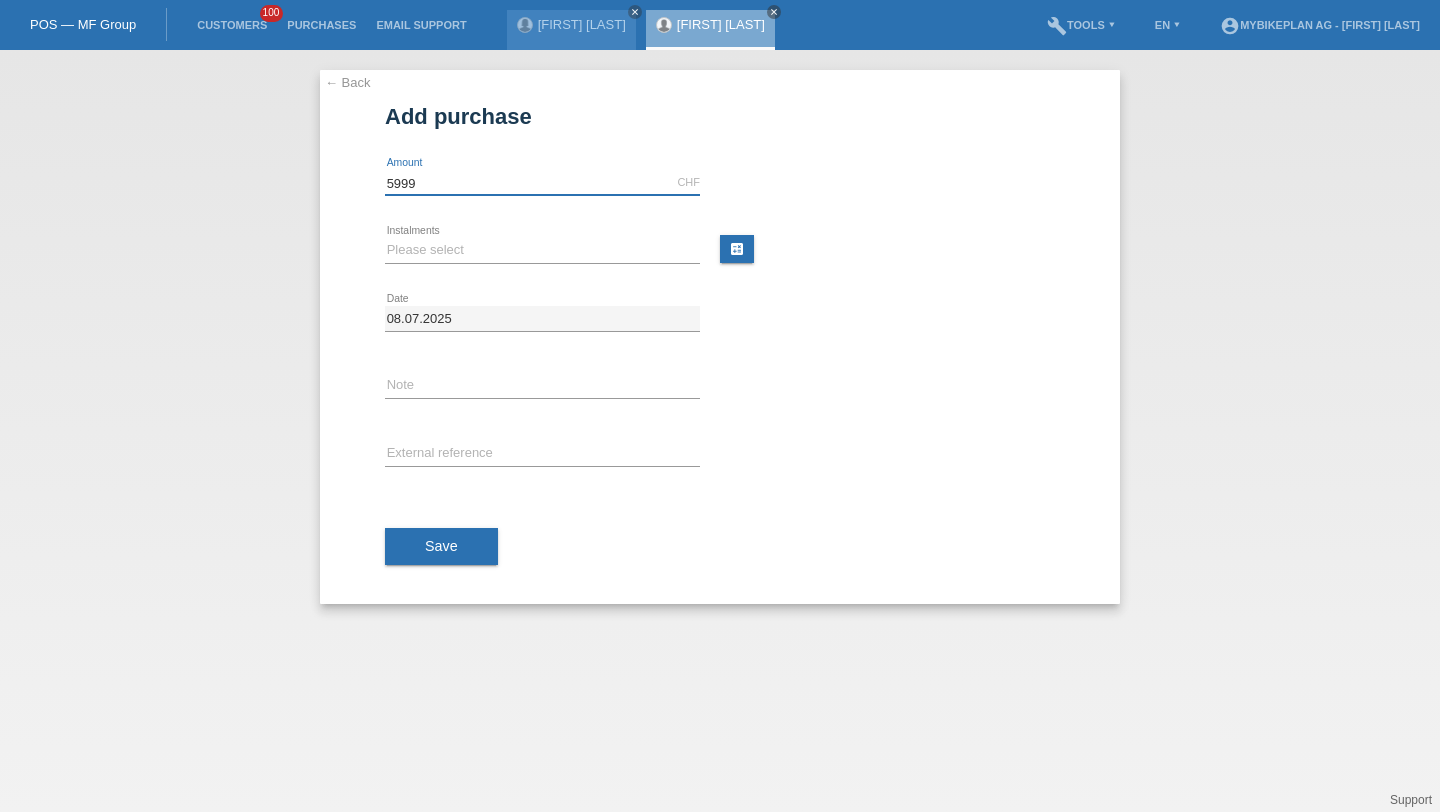 type on "5999" 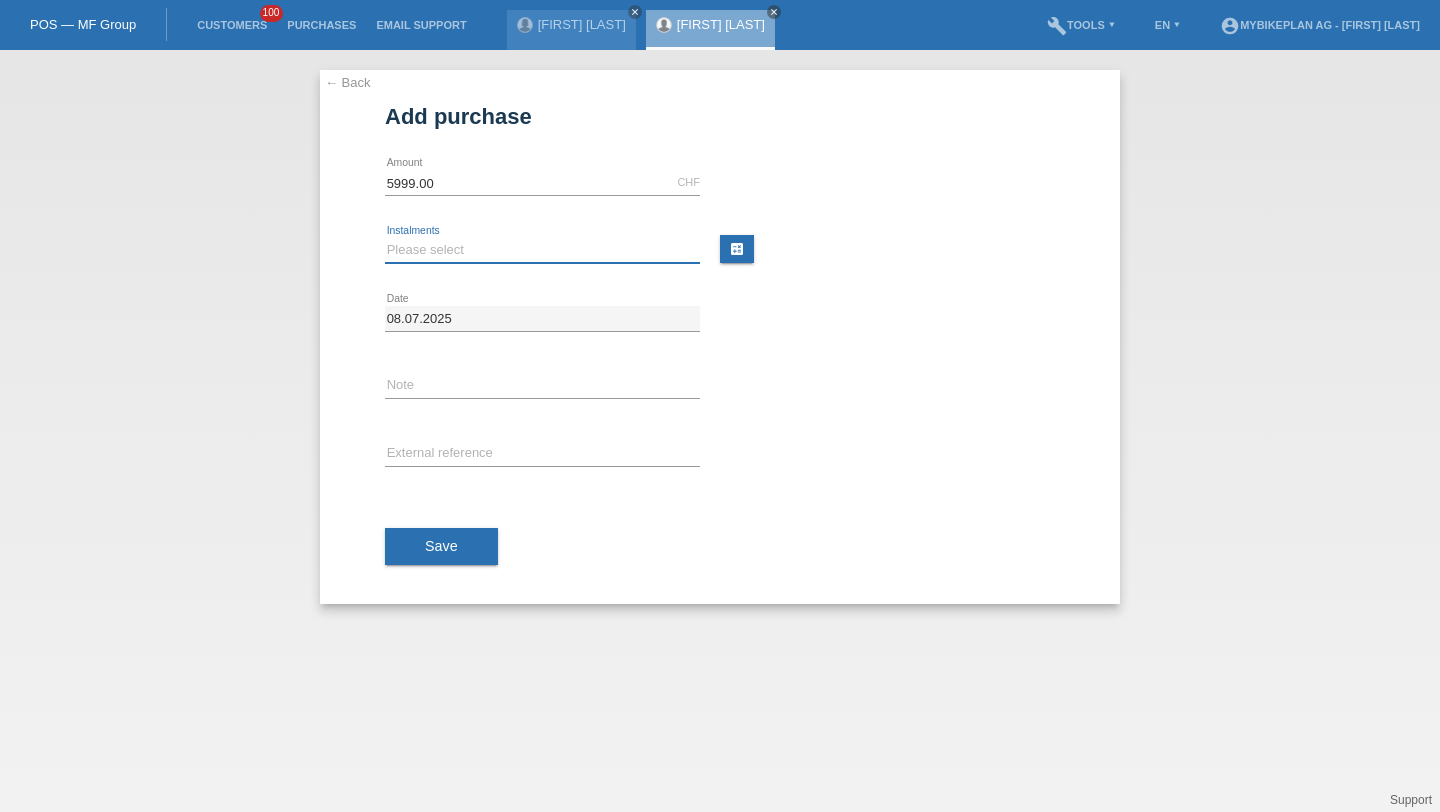 click on "Please select
6 instalments
12 instalments
18 instalments
24 instalments
36 instalments
48 instalments" at bounding box center (542, 250) 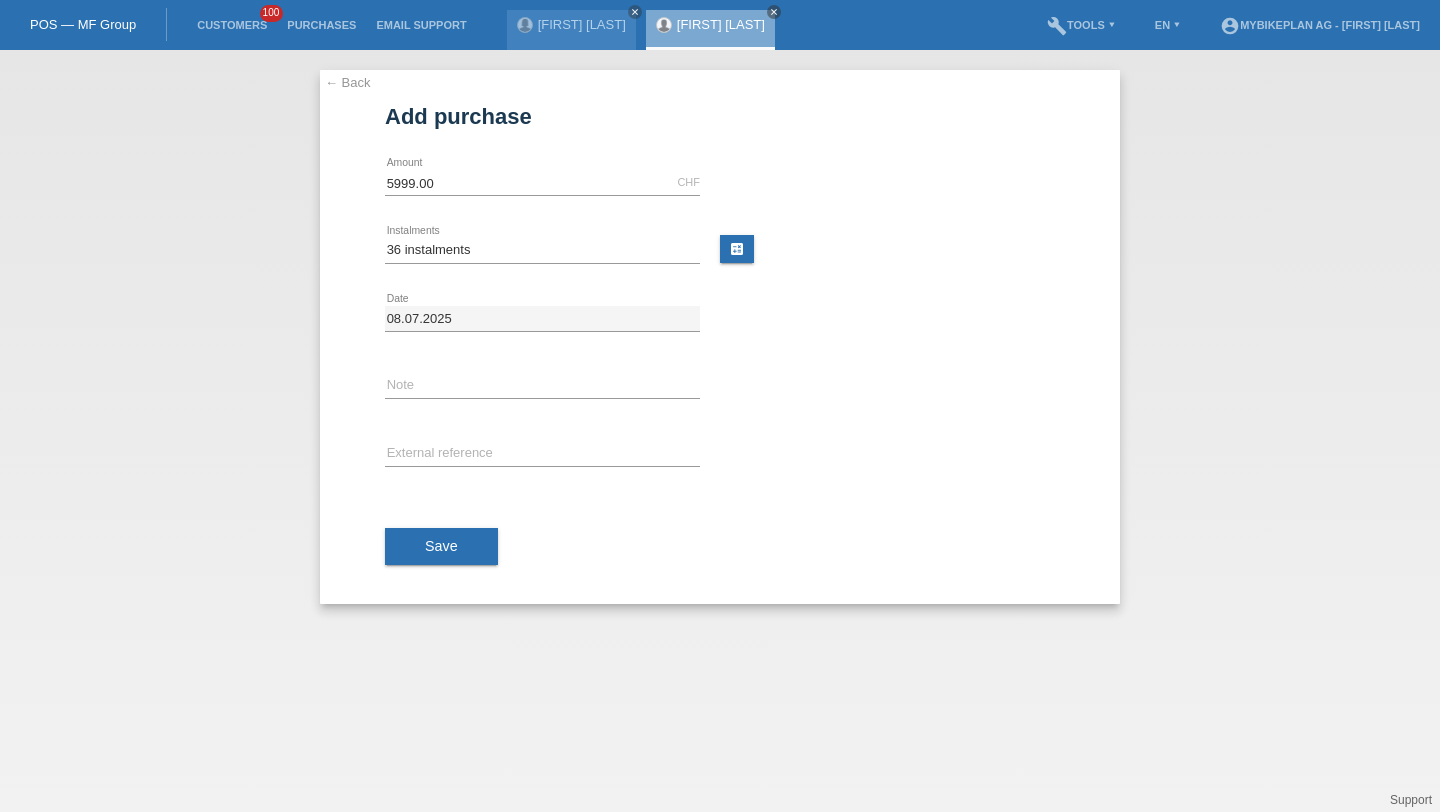 click on "error
External reference" at bounding box center (542, 183) 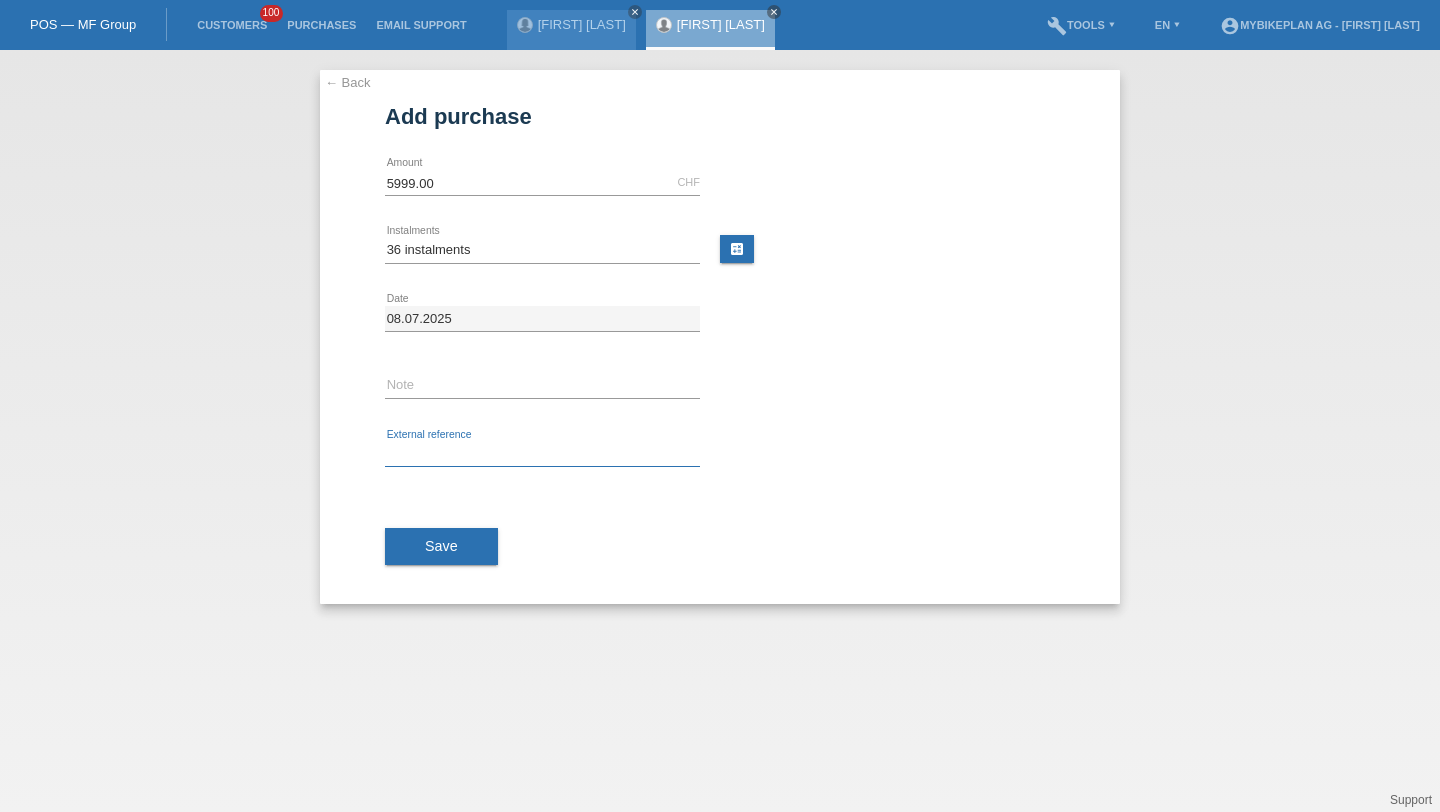 click at bounding box center [542, 454] 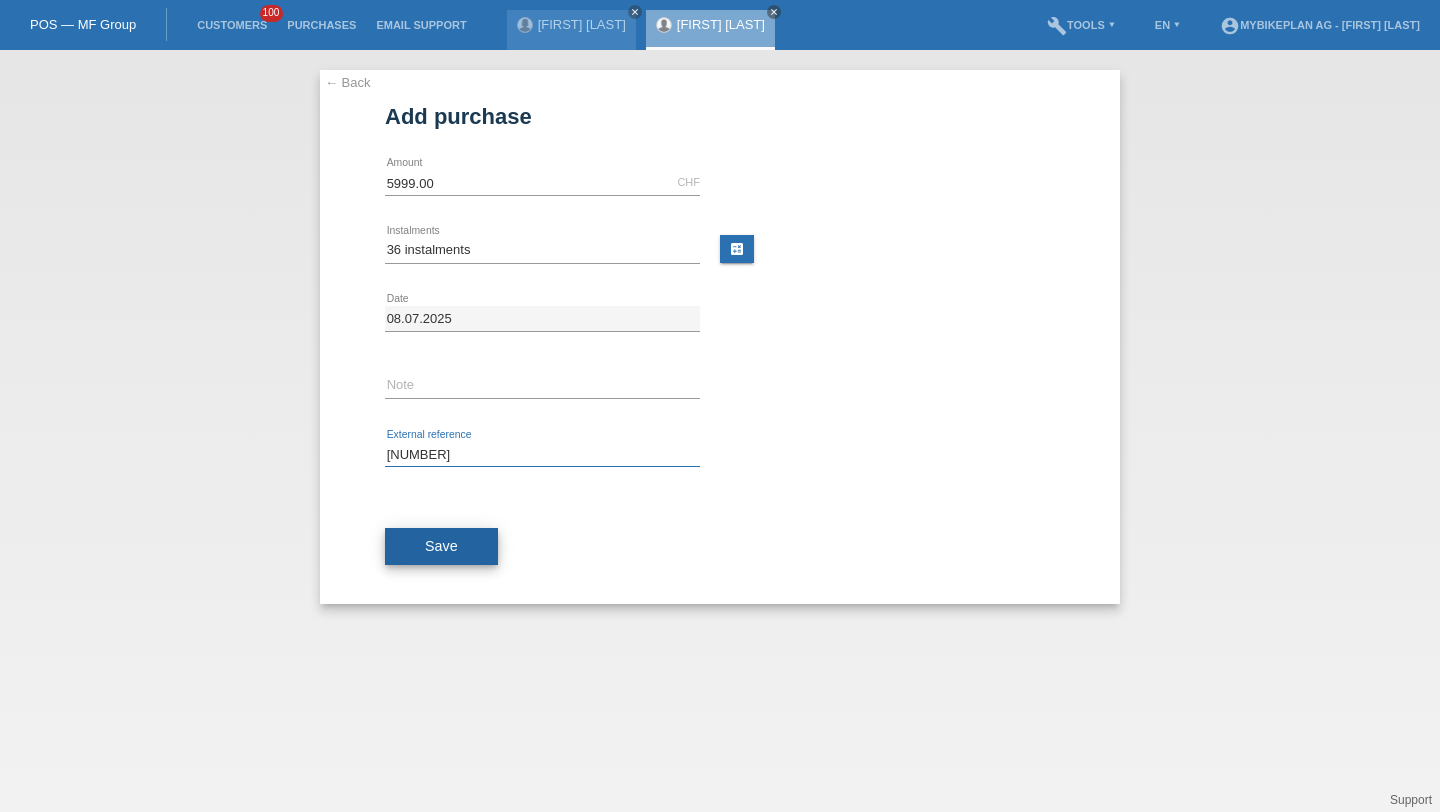 type on "39829359287" 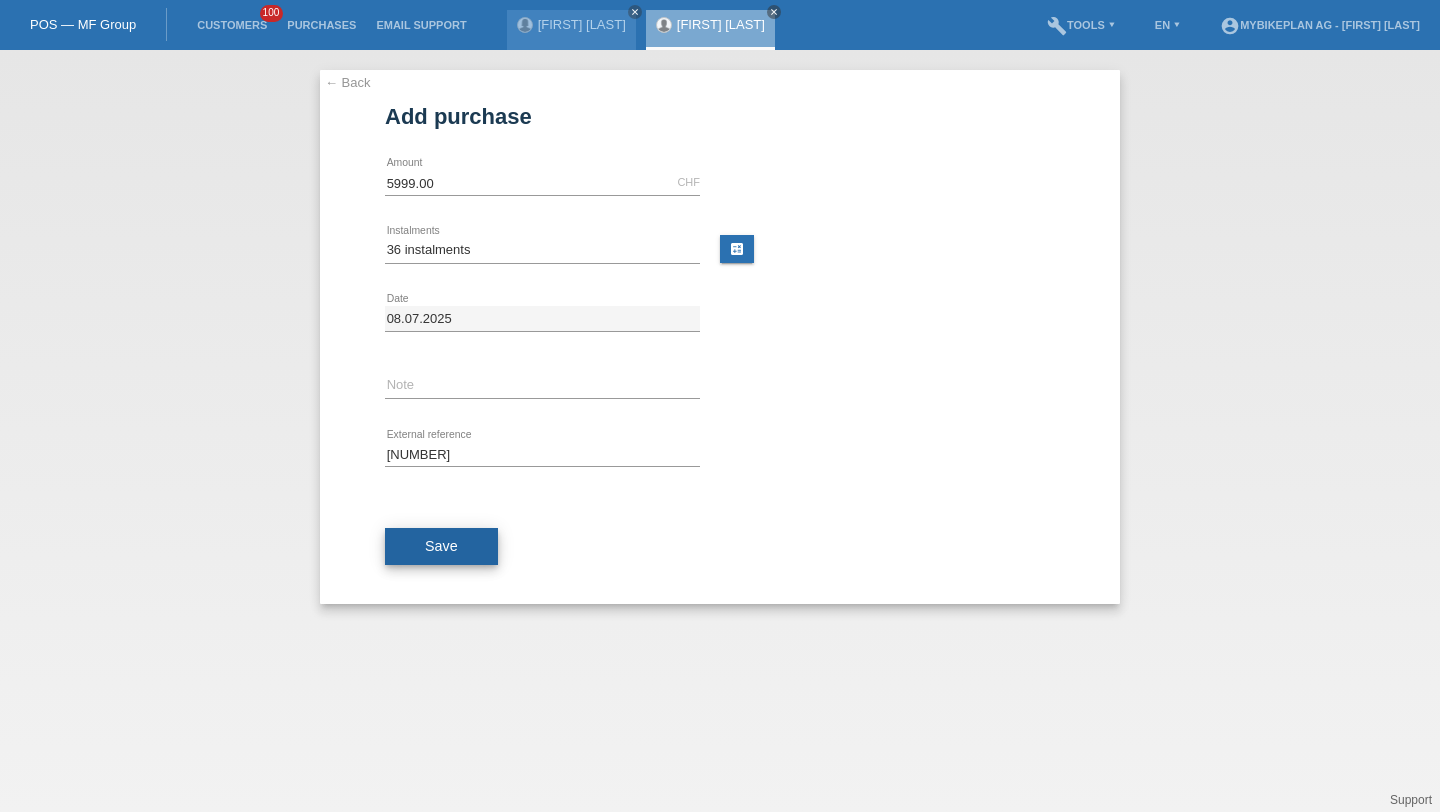 click on "Save" at bounding box center (441, 547) 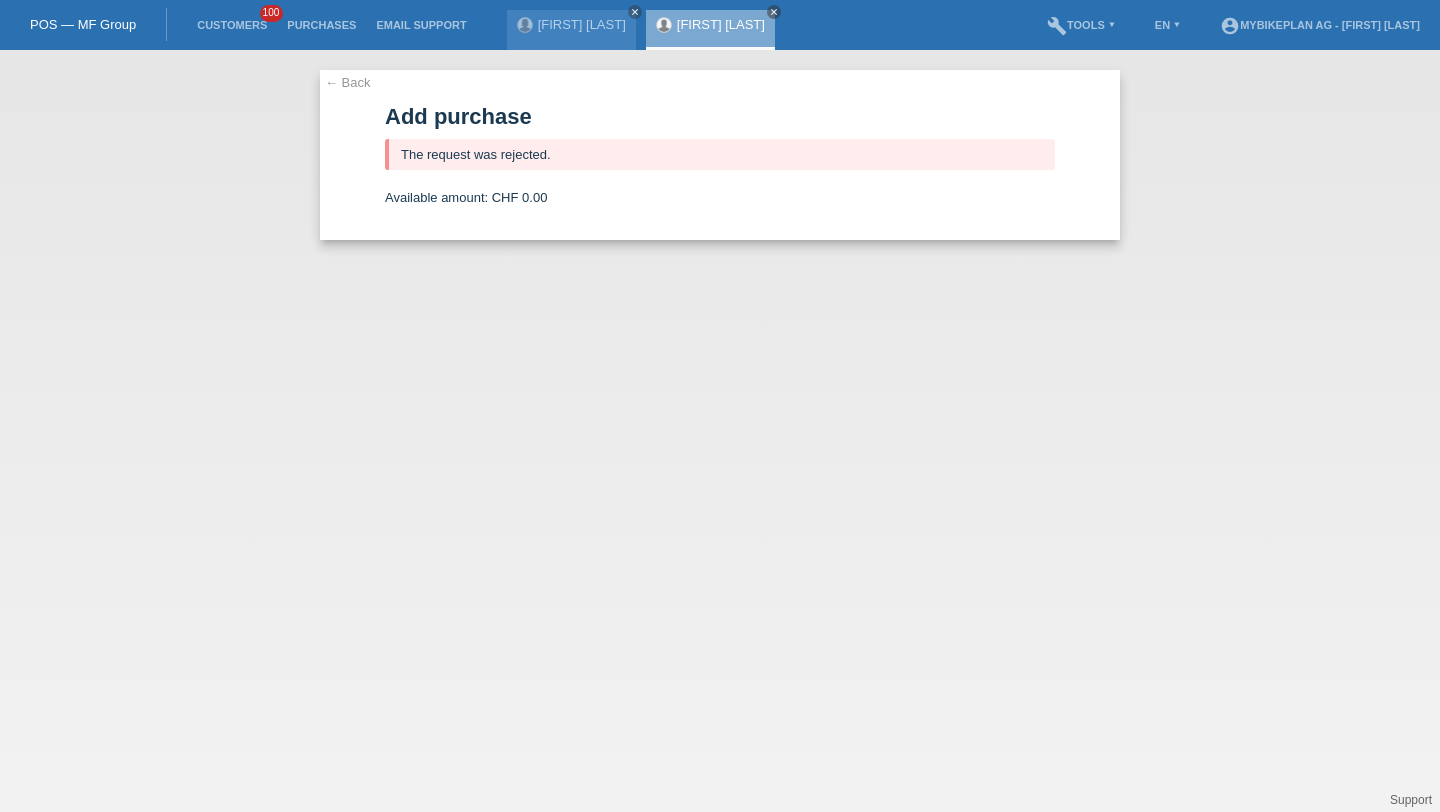 click on "← Back
Add purchase
The request was rejected.
Available amount:   CHF 0.00
5999.00
CHF
error
Amount" at bounding box center (720, 431) 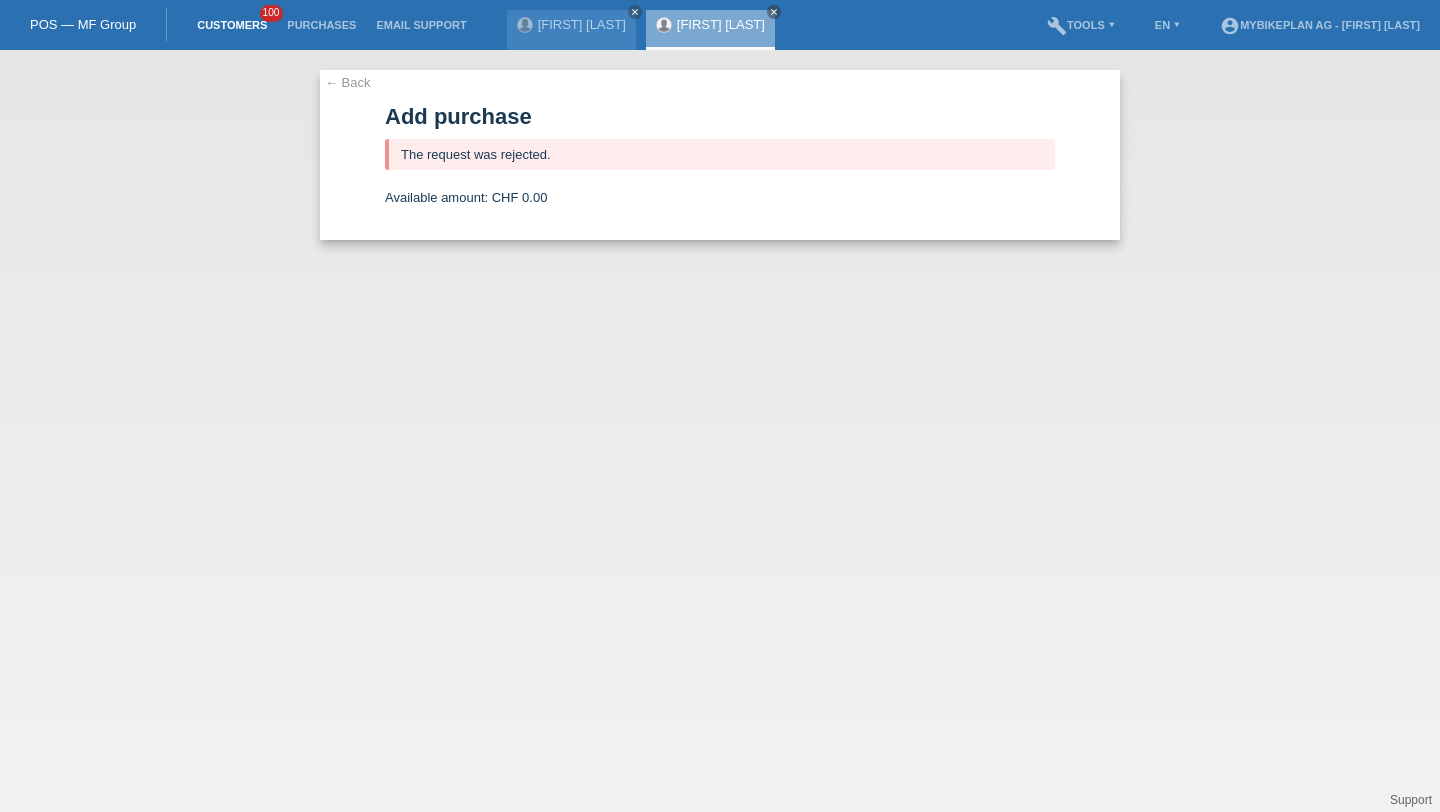 click on "Customers" at bounding box center [232, 25] 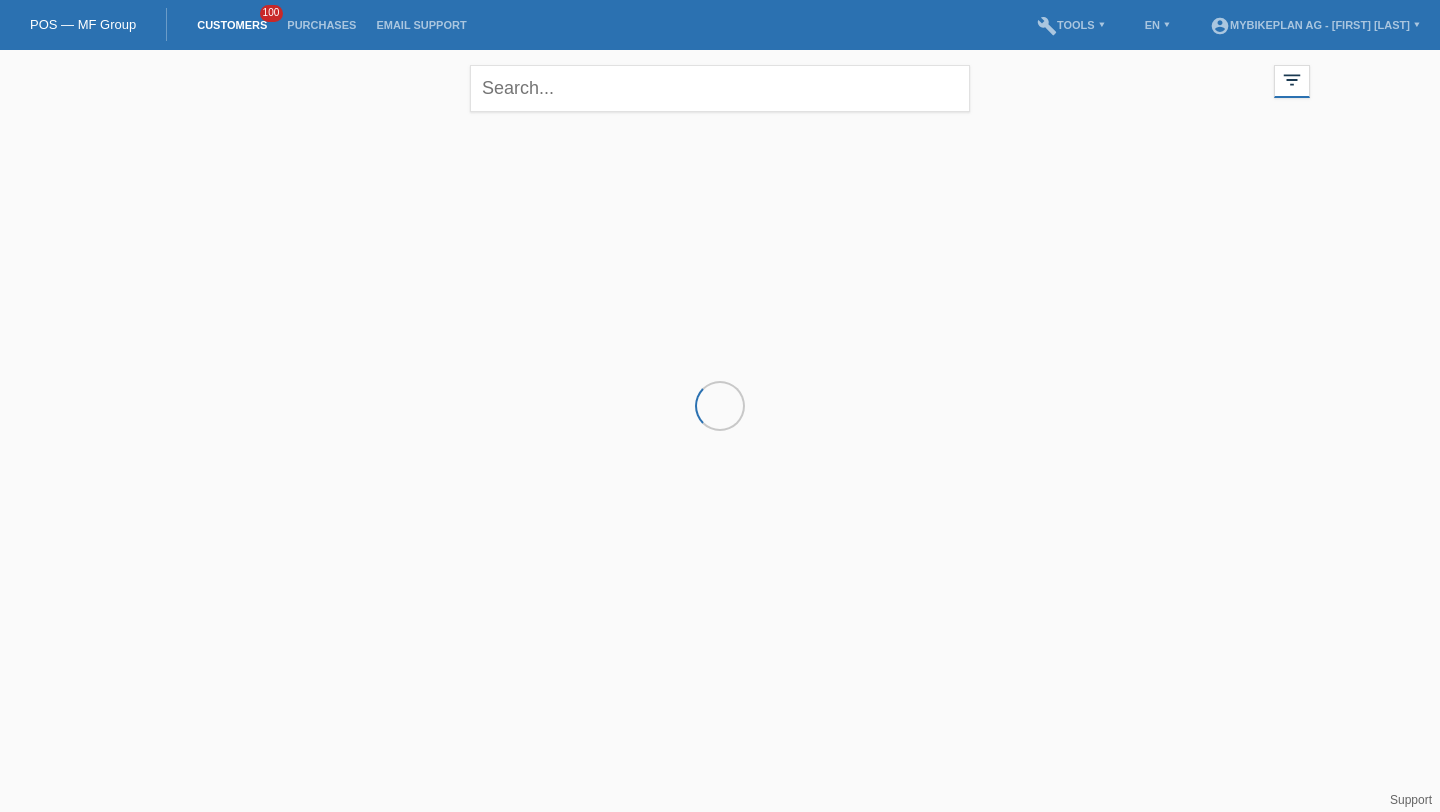 scroll, scrollTop: 0, scrollLeft: 0, axis: both 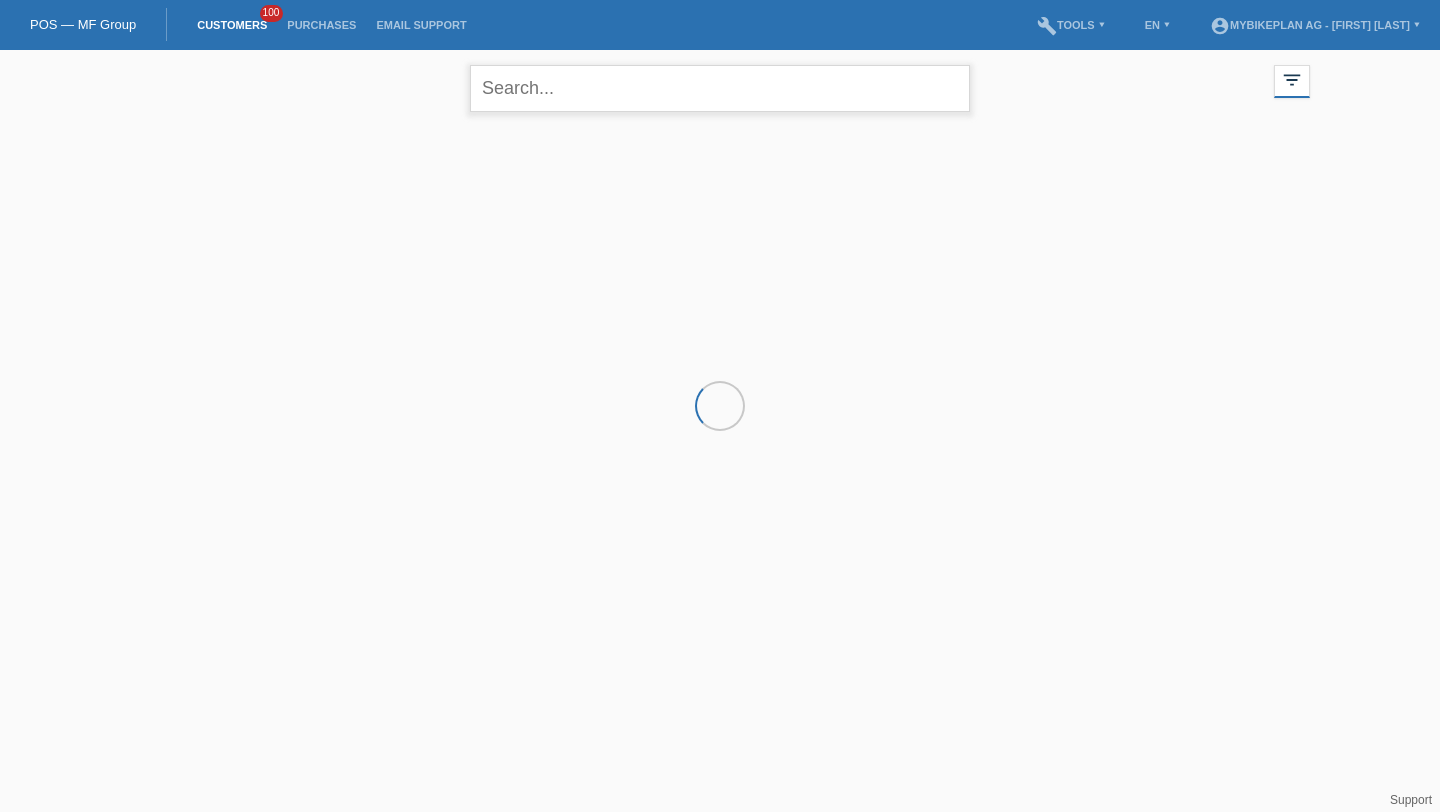 click at bounding box center [720, 88] 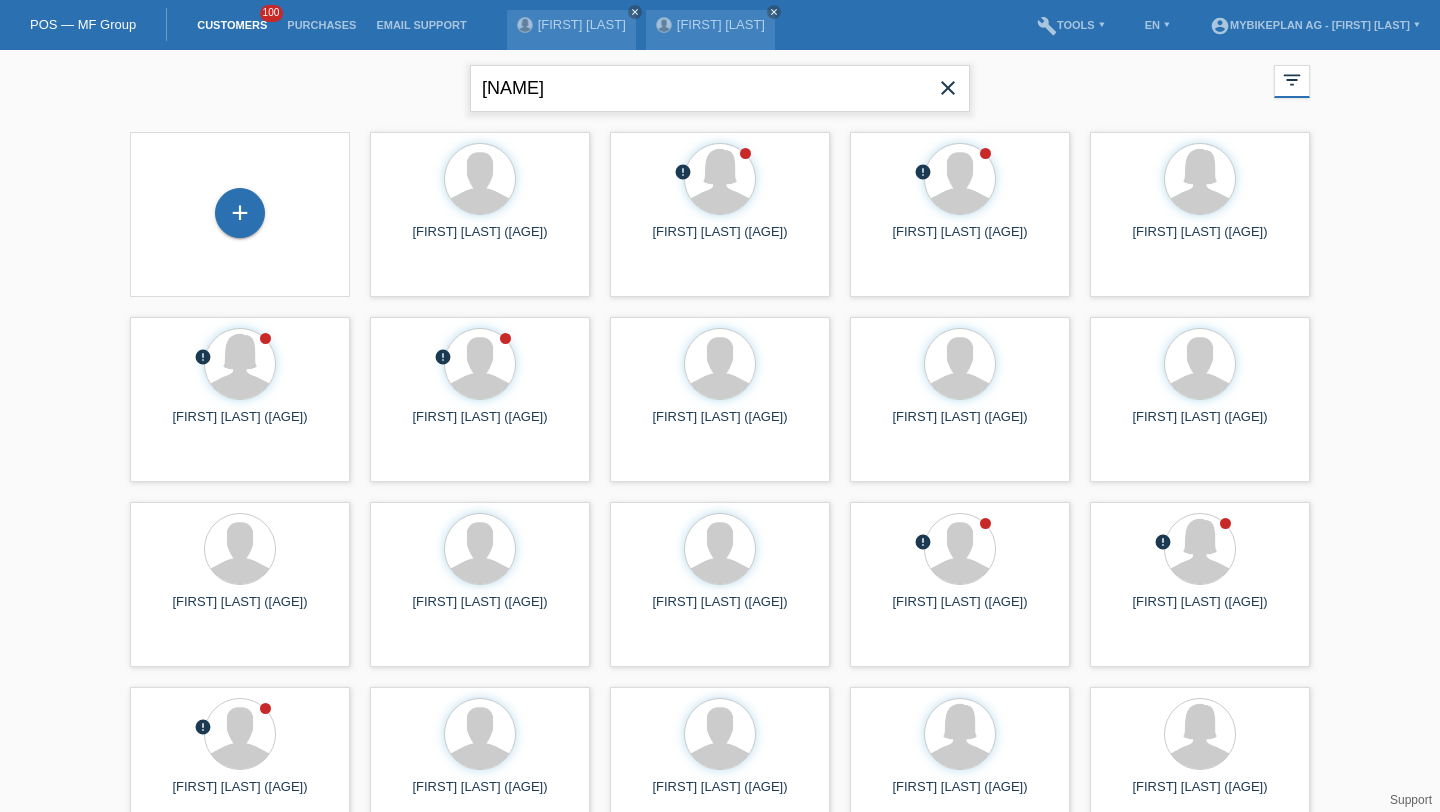 type on "[NAME]" 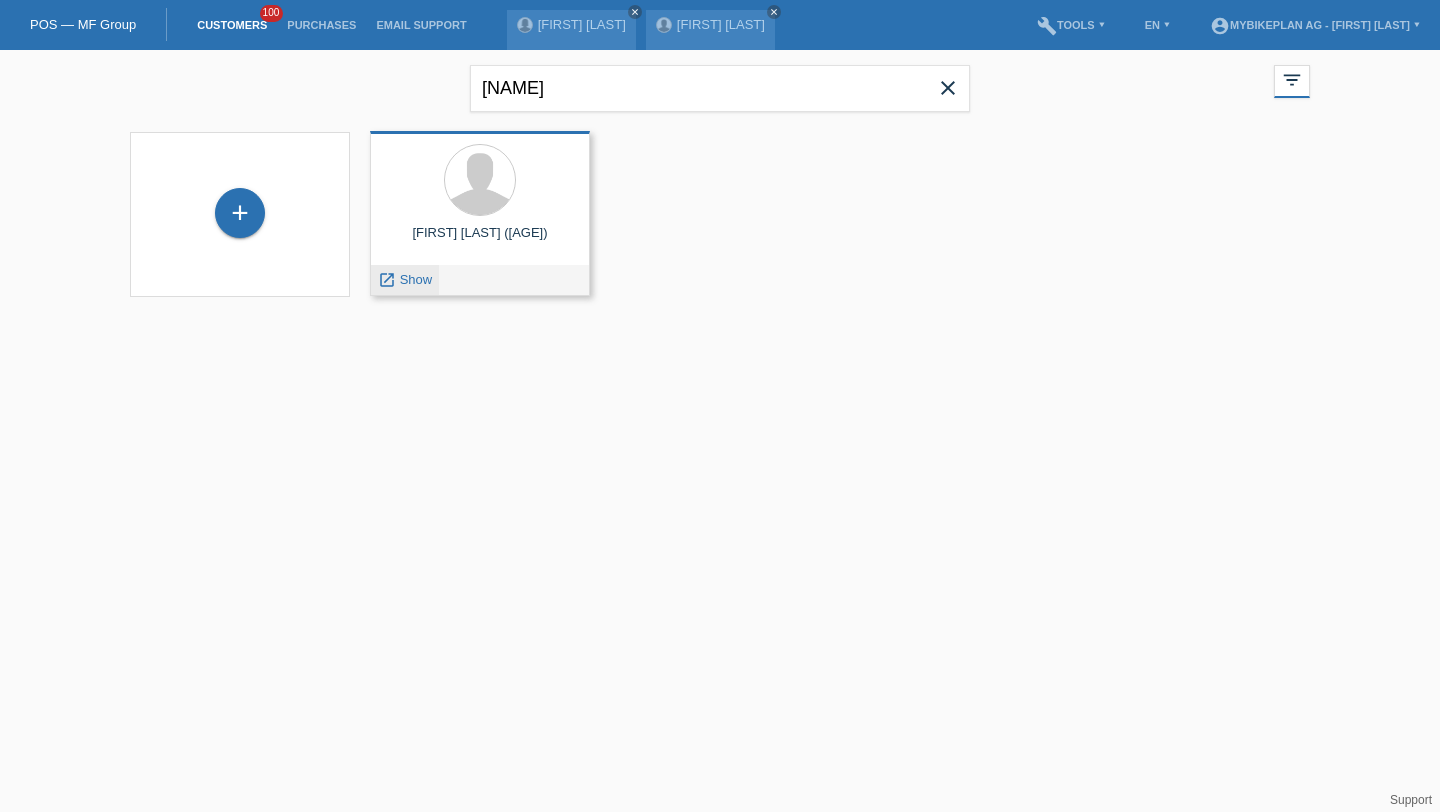click on "Show" at bounding box center [416, 279] 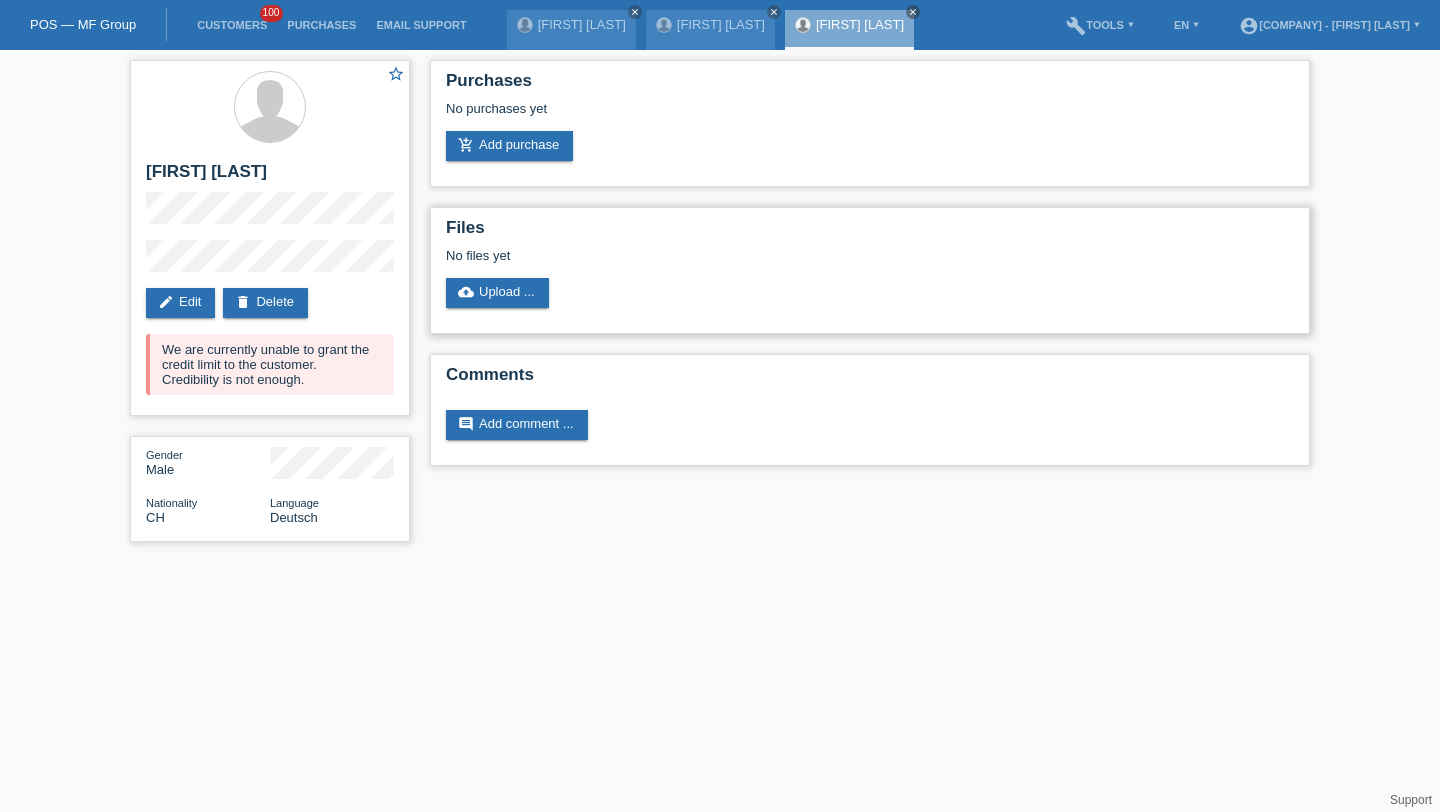 scroll, scrollTop: 0, scrollLeft: 0, axis: both 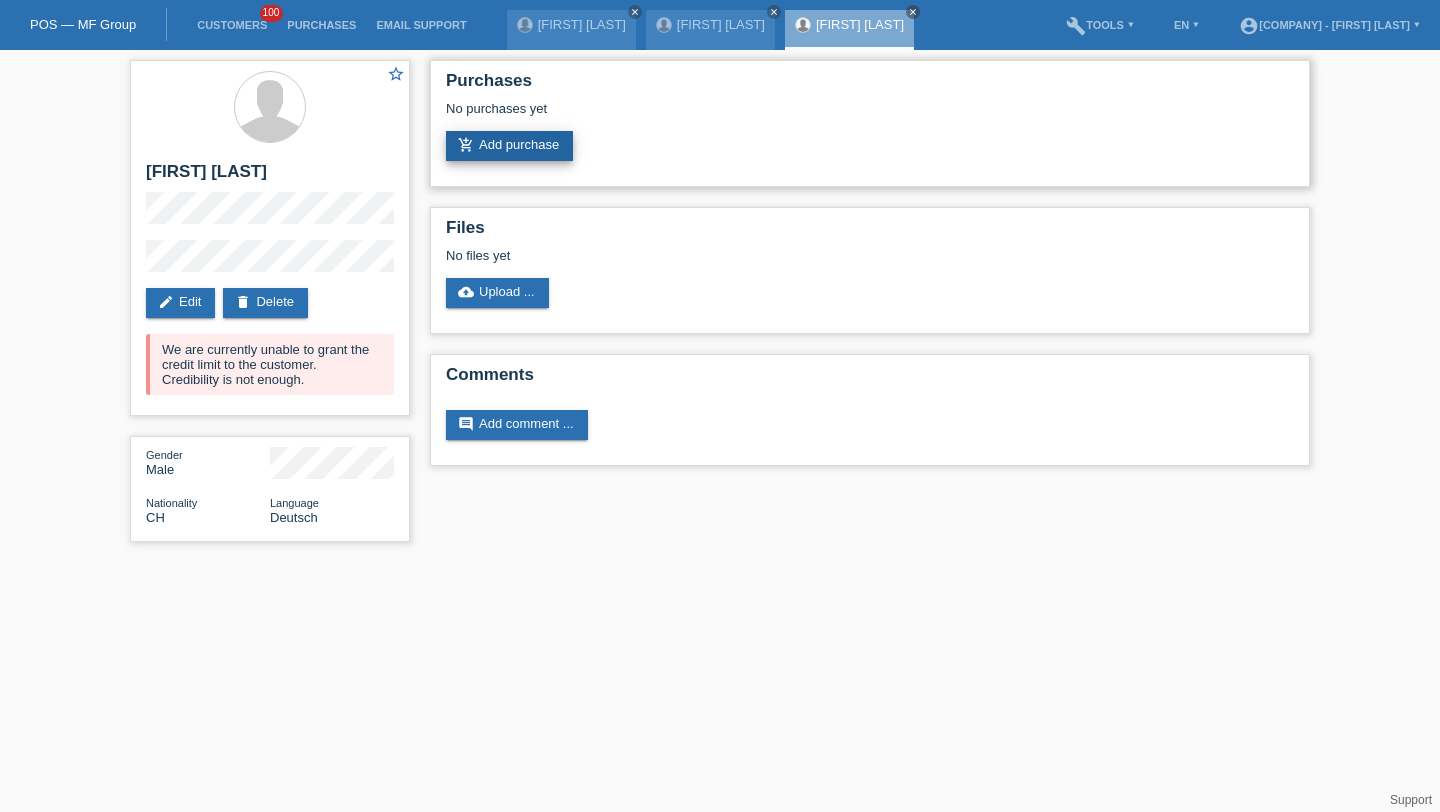 click on "add_shopping_cart  Add purchase" at bounding box center (509, 146) 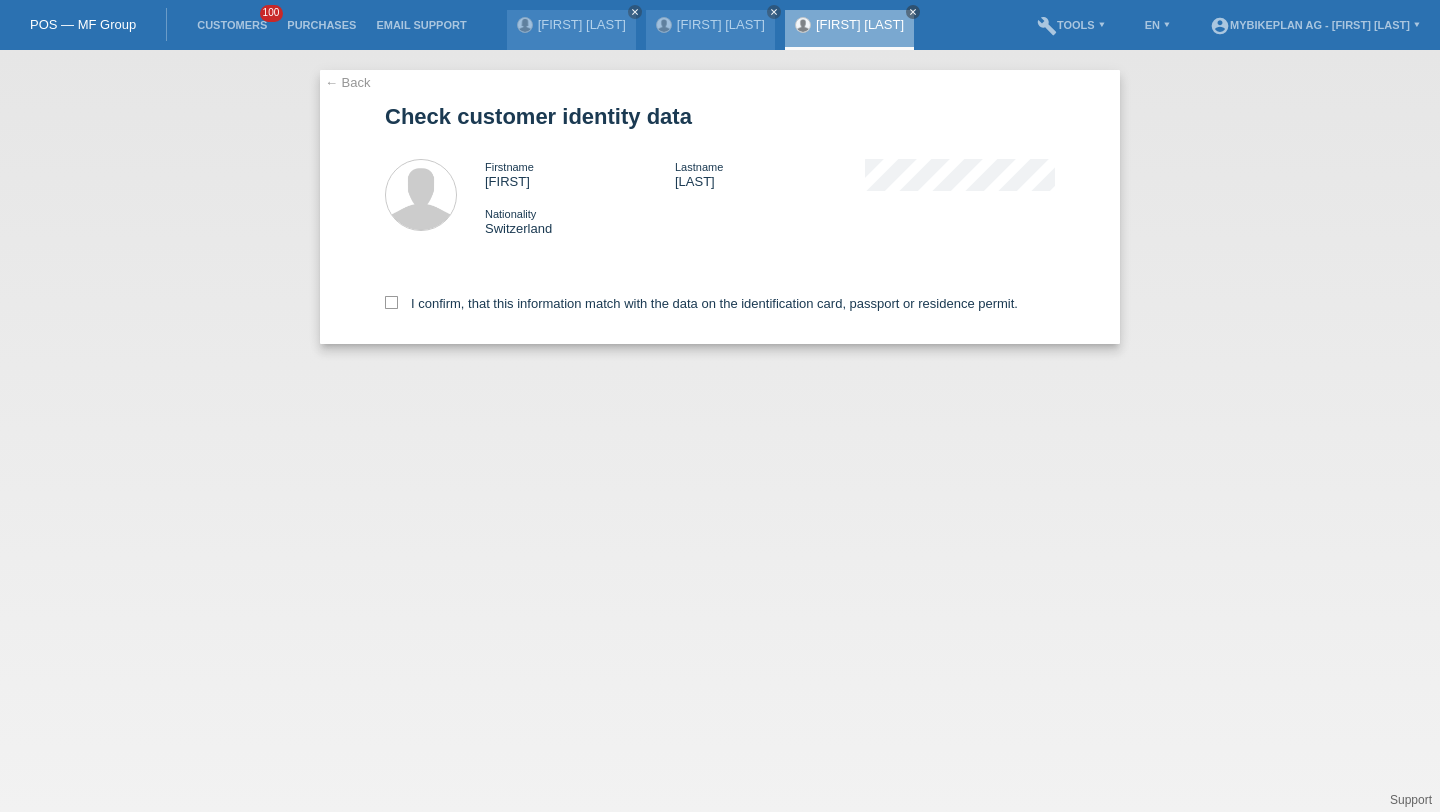 scroll, scrollTop: 0, scrollLeft: 0, axis: both 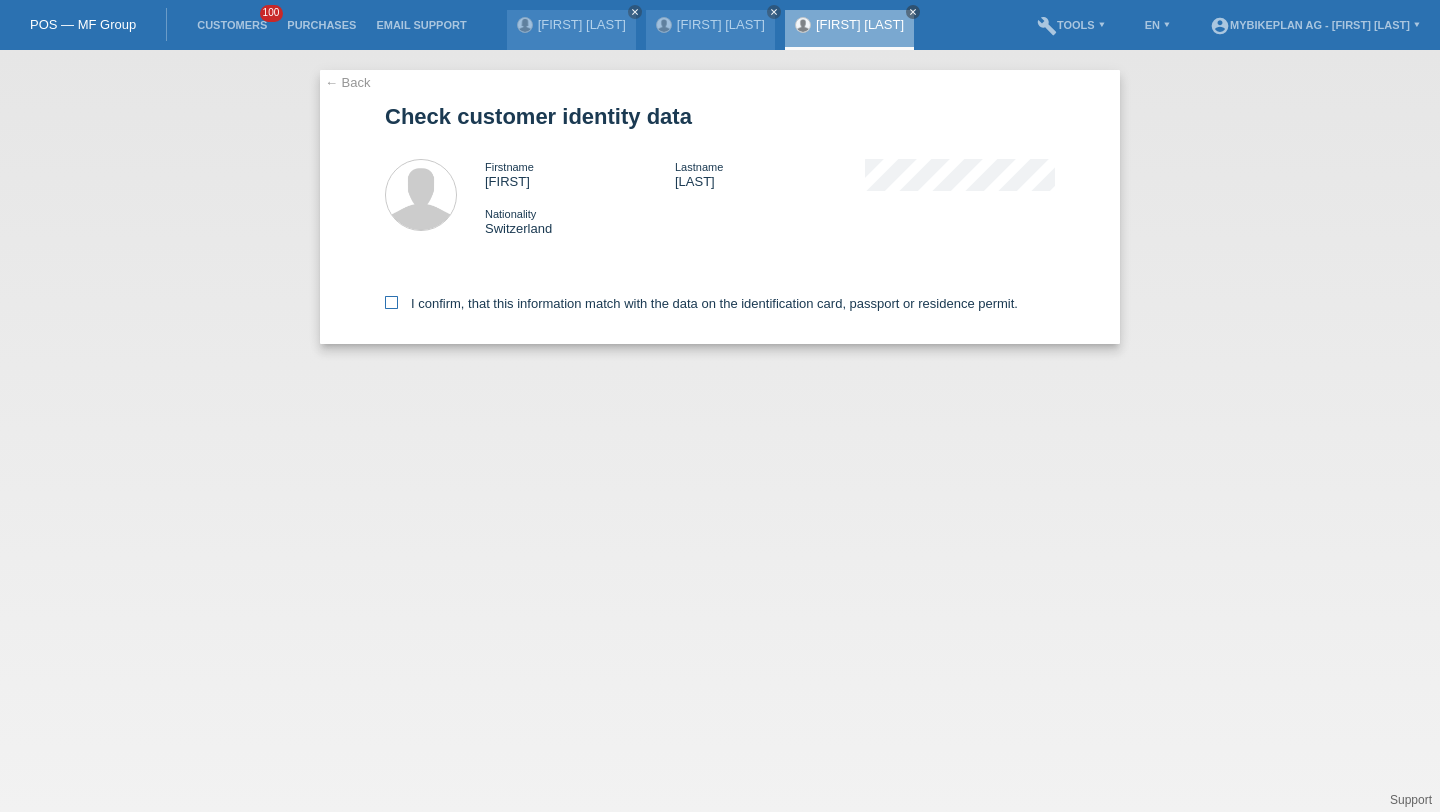 click on "I confirm, that this information match with the data on the identification card, passport or residence permit." at bounding box center [701, 303] 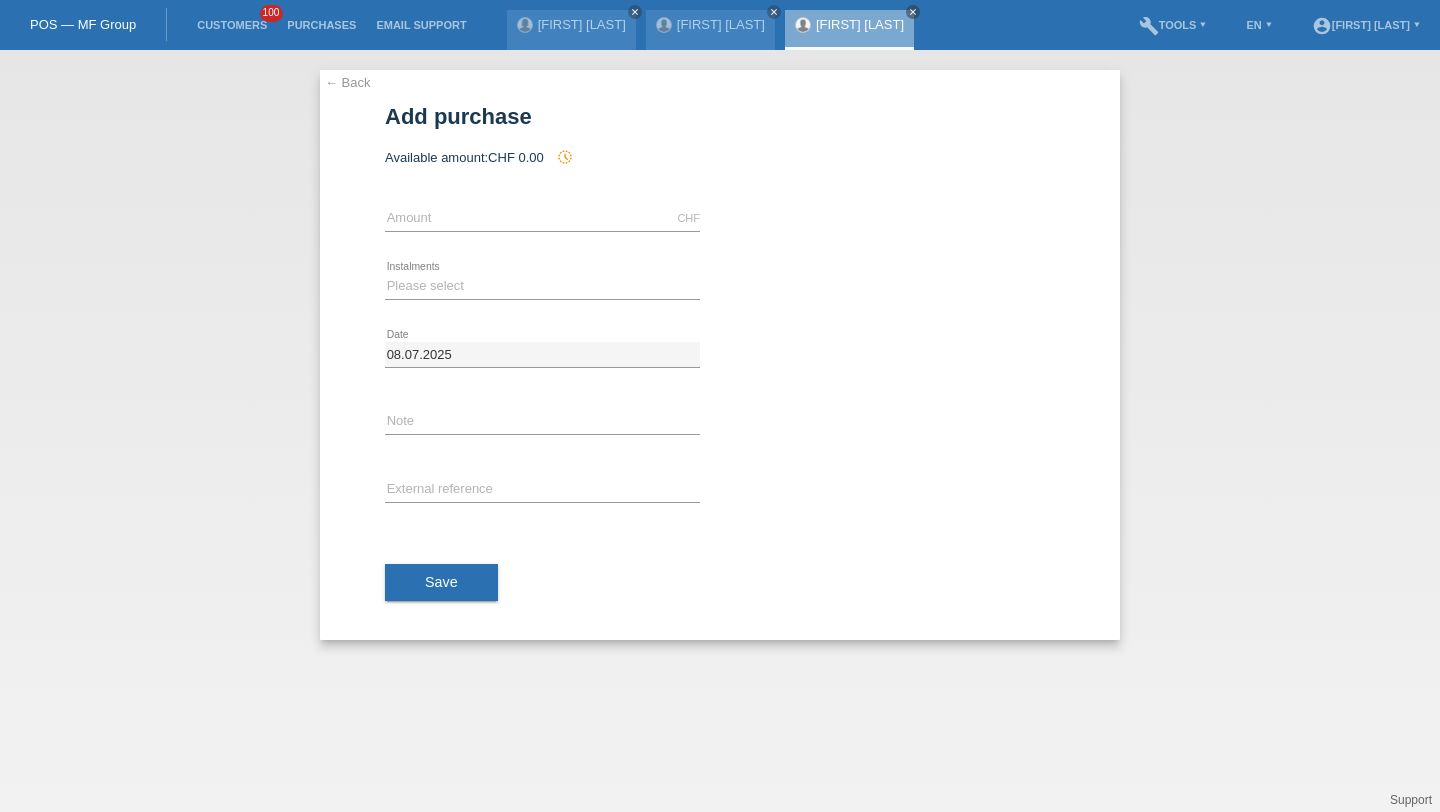 scroll, scrollTop: 0, scrollLeft: 0, axis: both 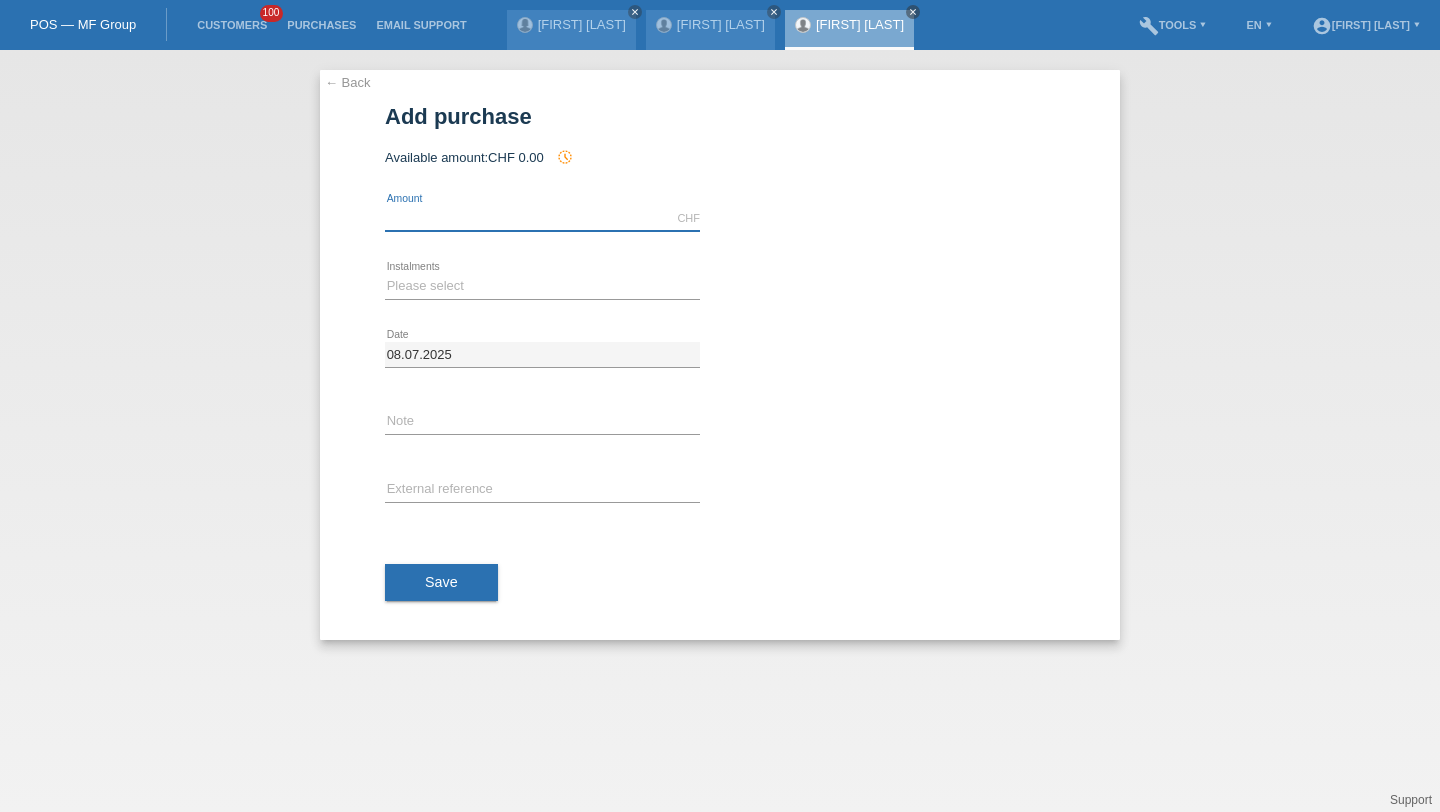 click at bounding box center (542, 218) 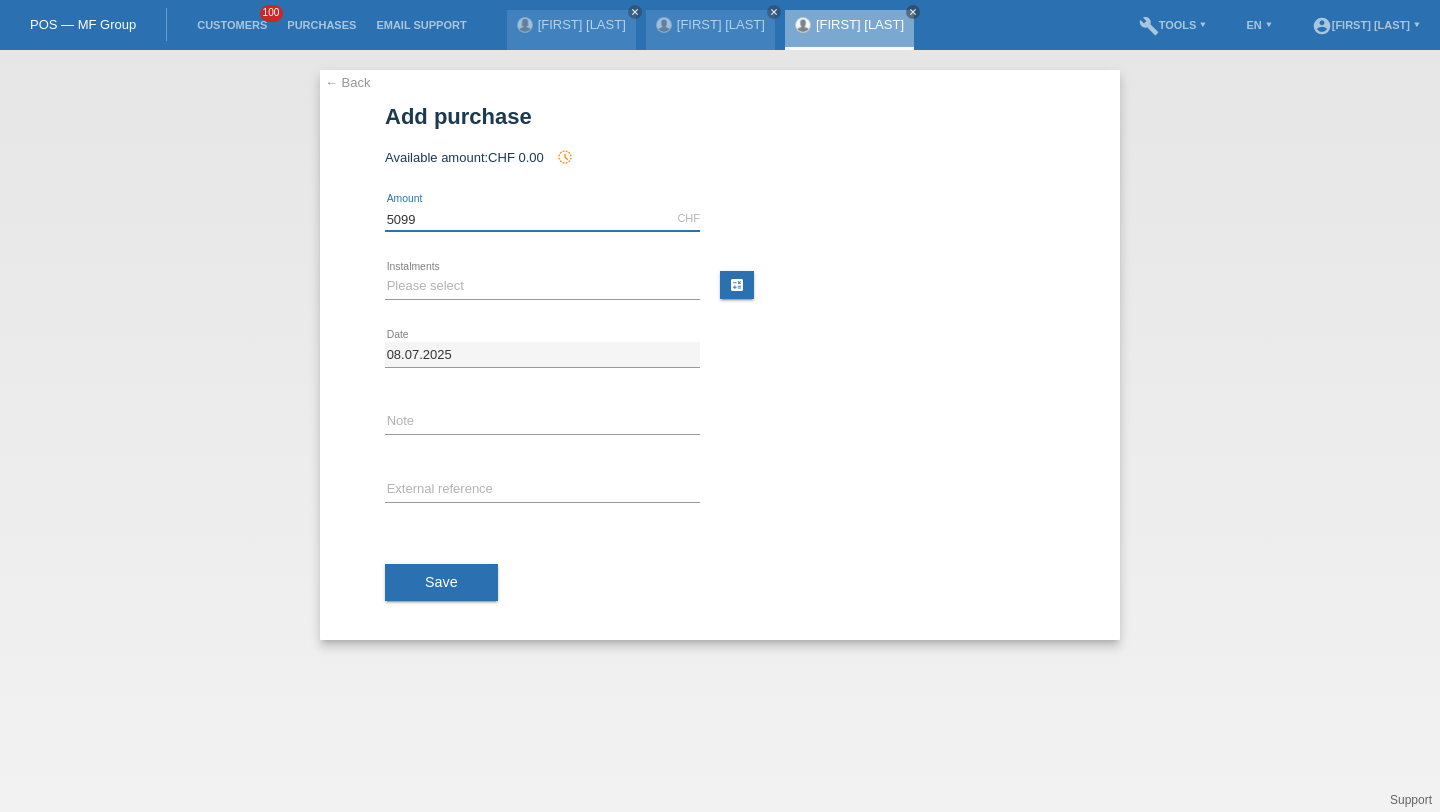 type on "5099" 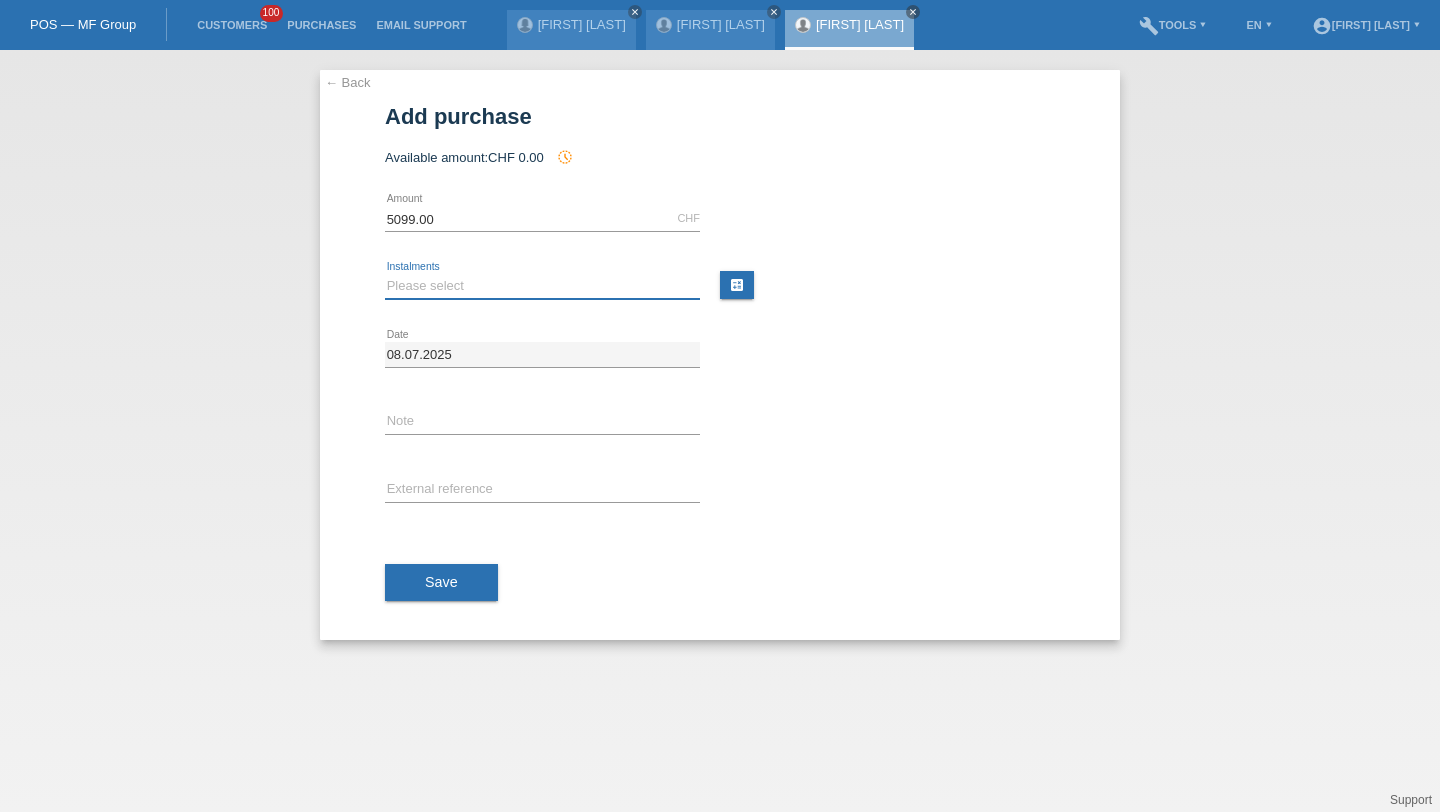 click on "Please select
6 instalments
12 instalments
18 instalments
24 instalments
36 instalments
48 instalments" at bounding box center [542, 286] 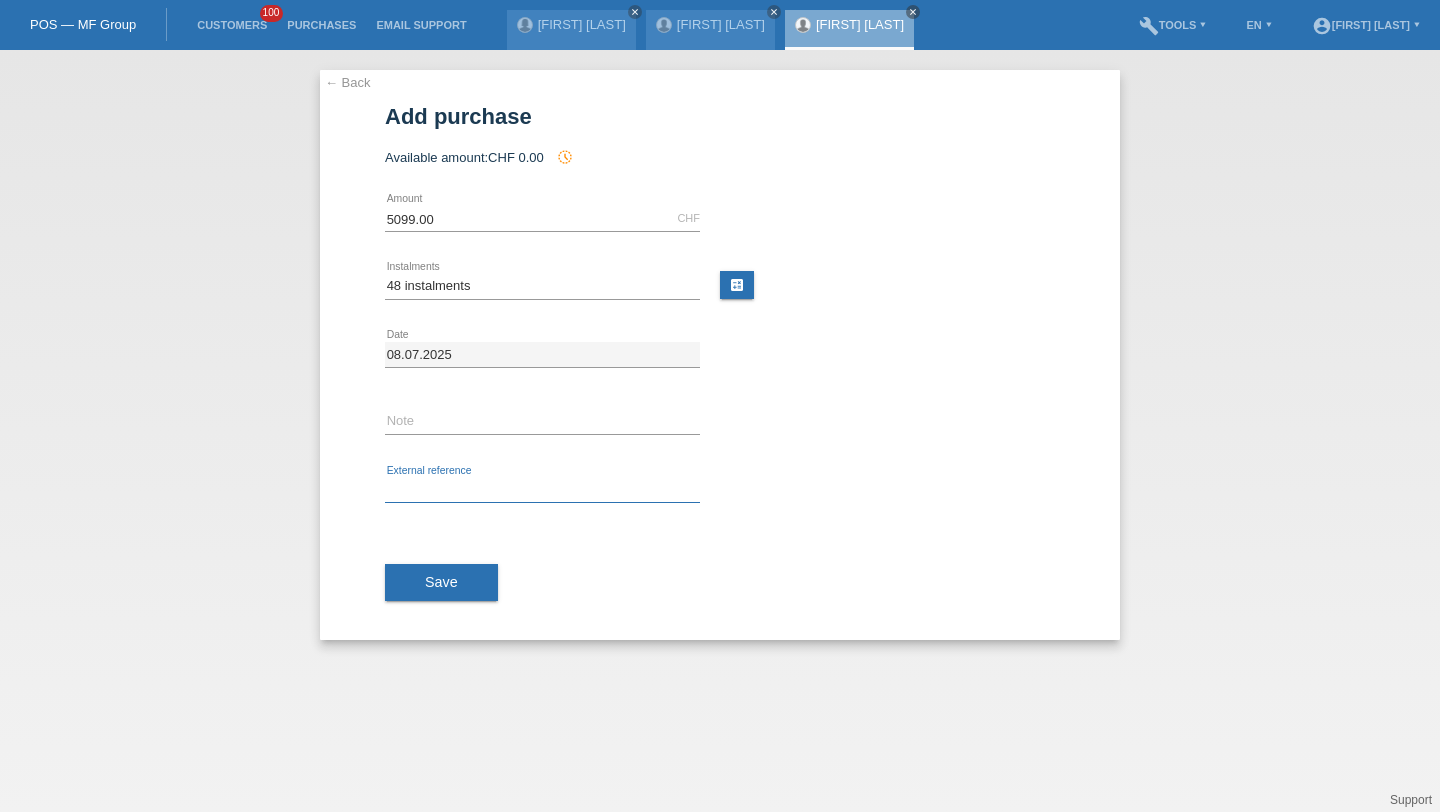 click at bounding box center (542, 490) 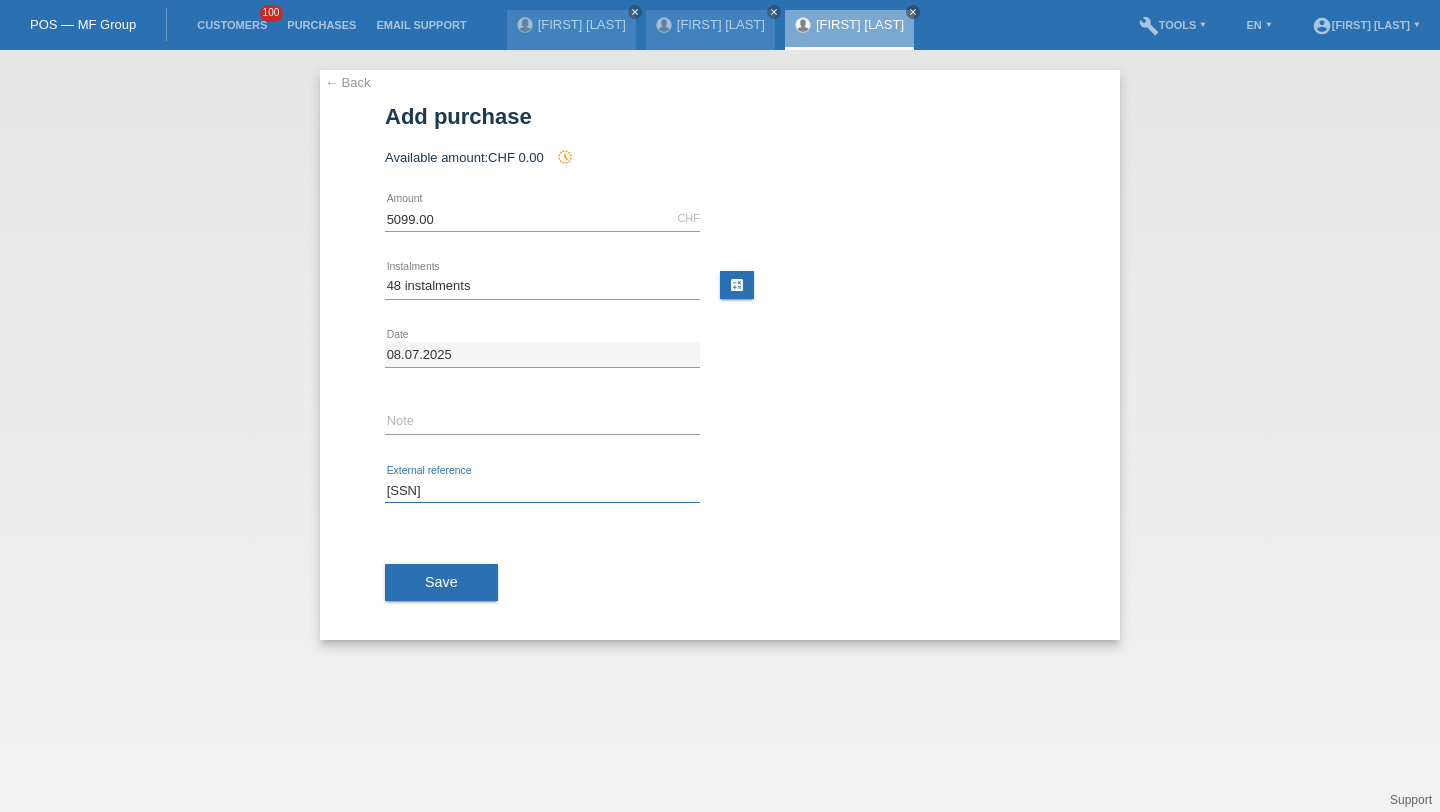 type on "39834996878" 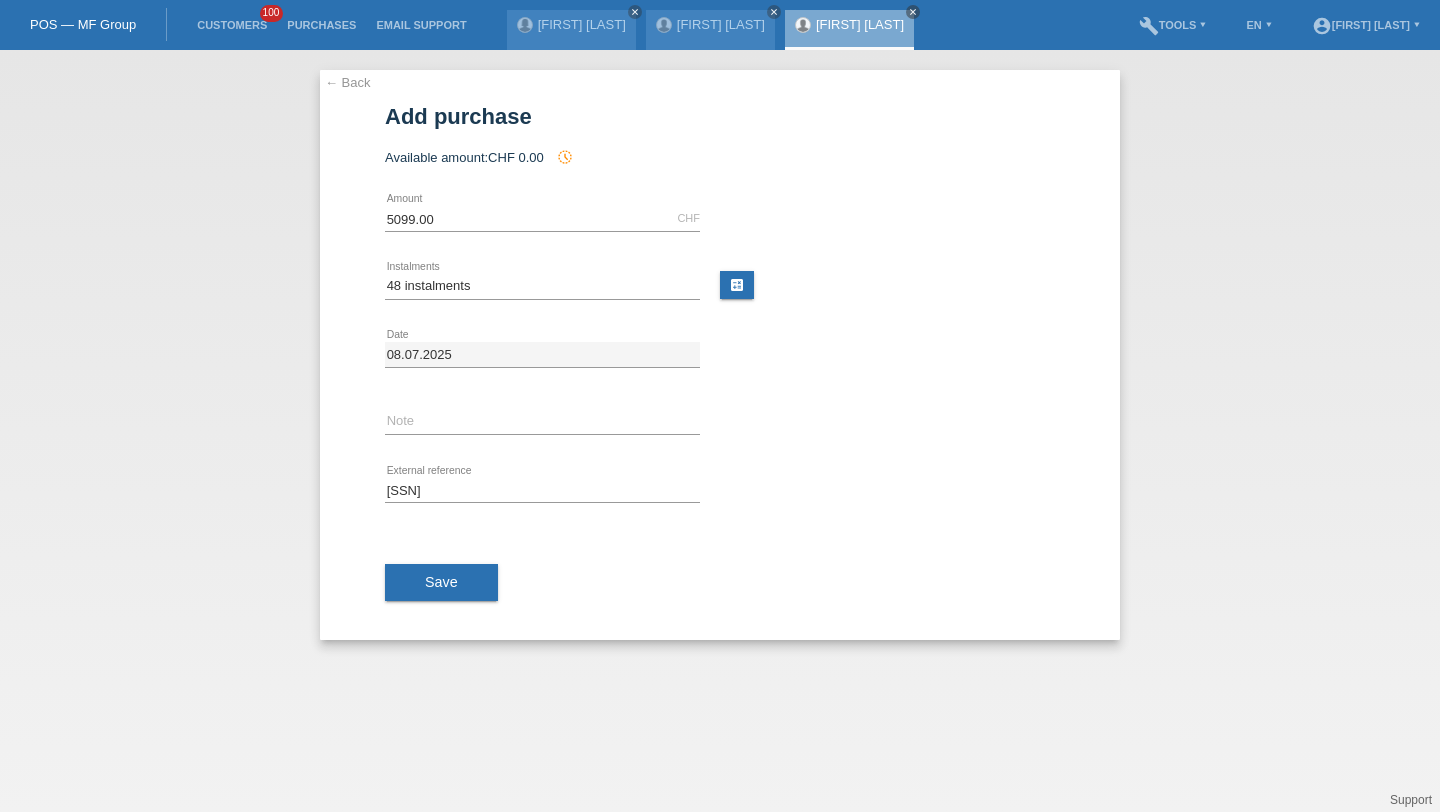 click on "Save" at bounding box center (441, 582) 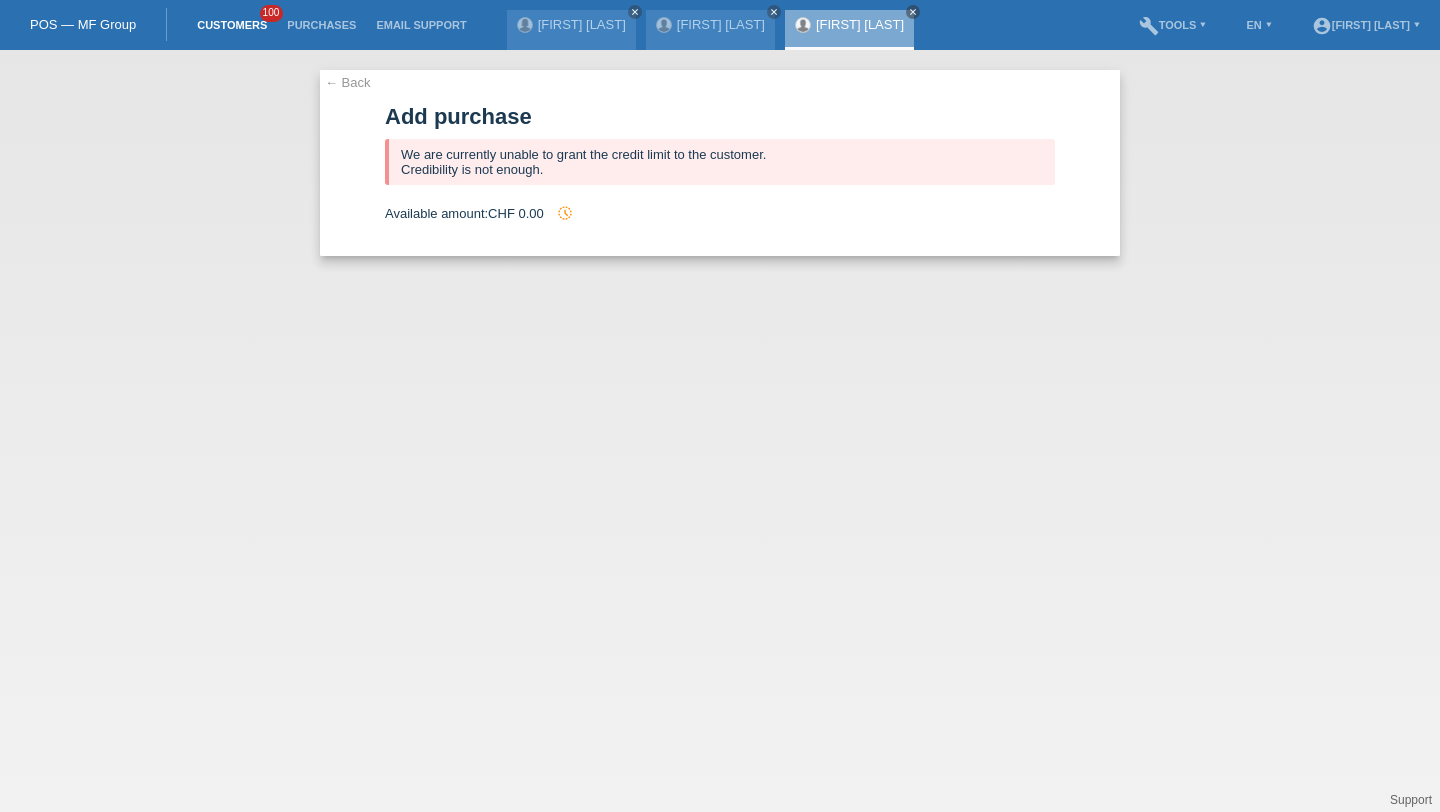 click on "Customers" at bounding box center (232, 25) 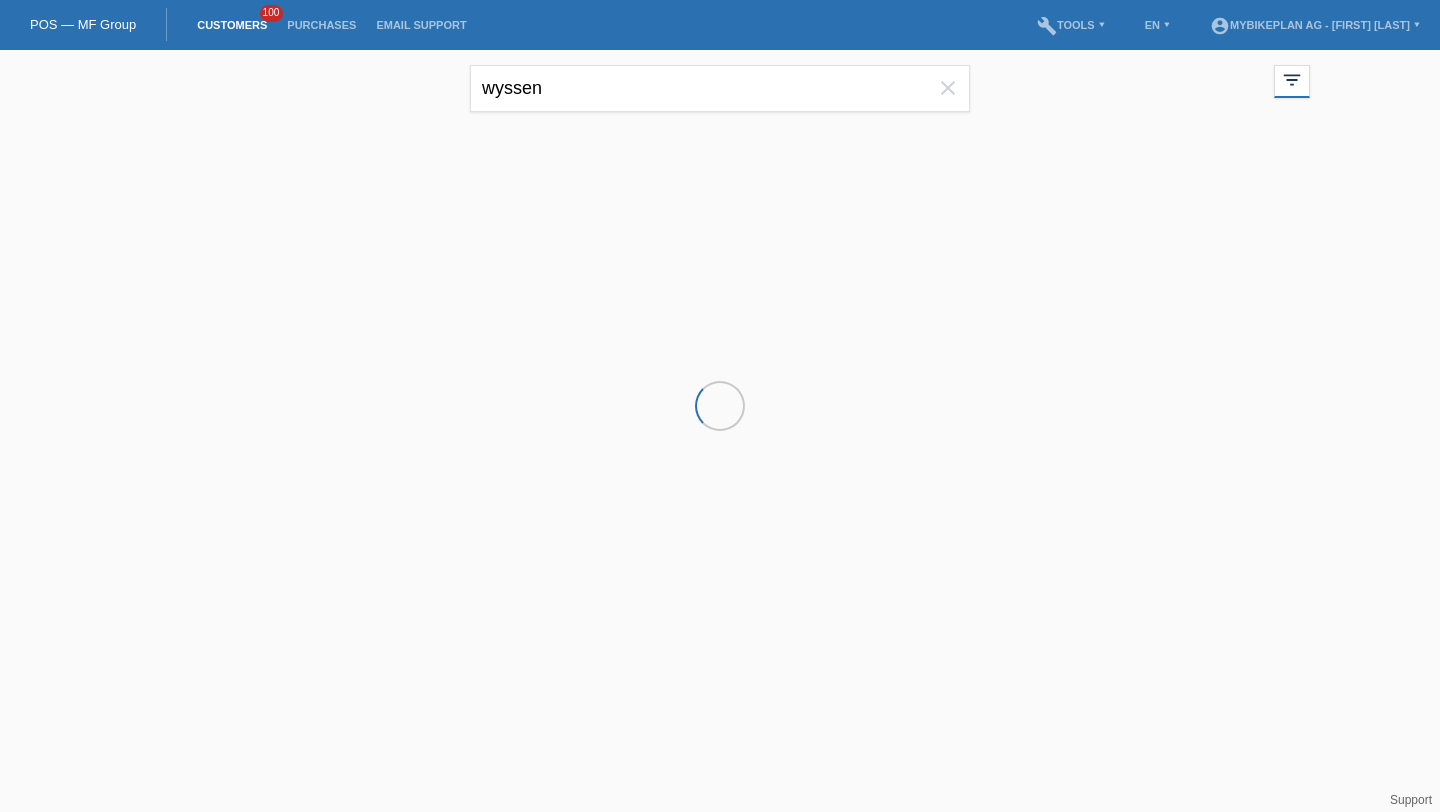 scroll, scrollTop: 0, scrollLeft: 0, axis: both 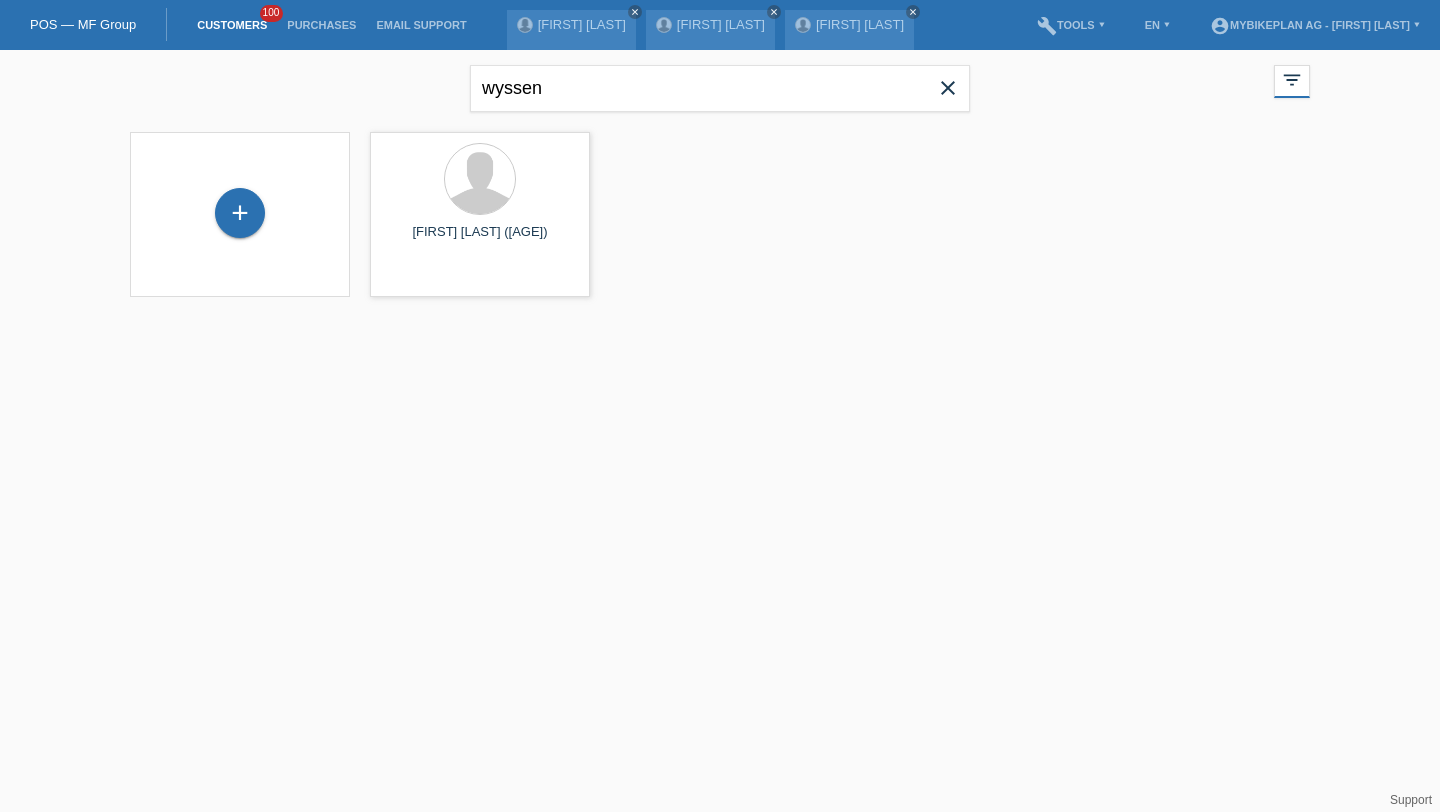 click on "close" at bounding box center (948, 88) 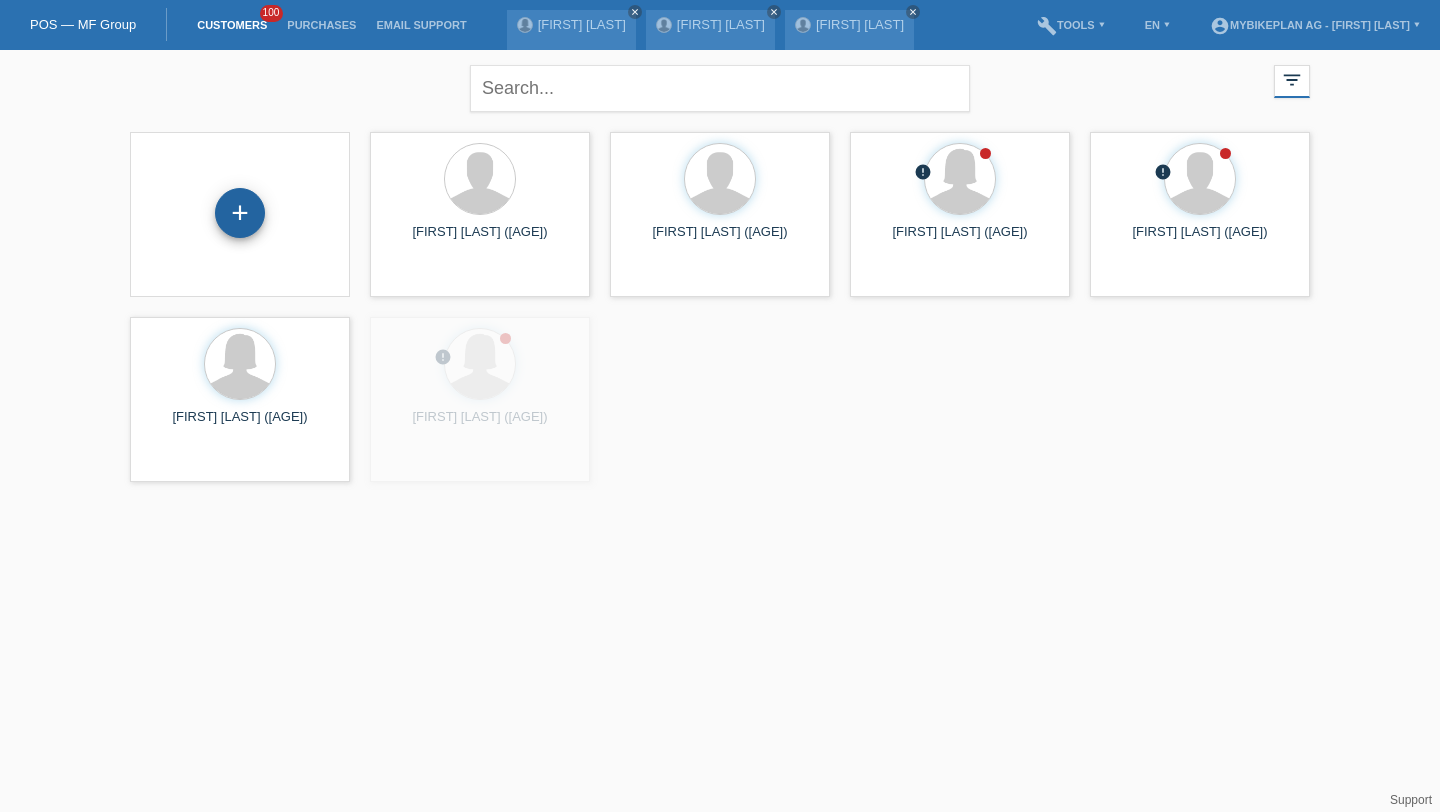 click on "+" at bounding box center [240, 213] 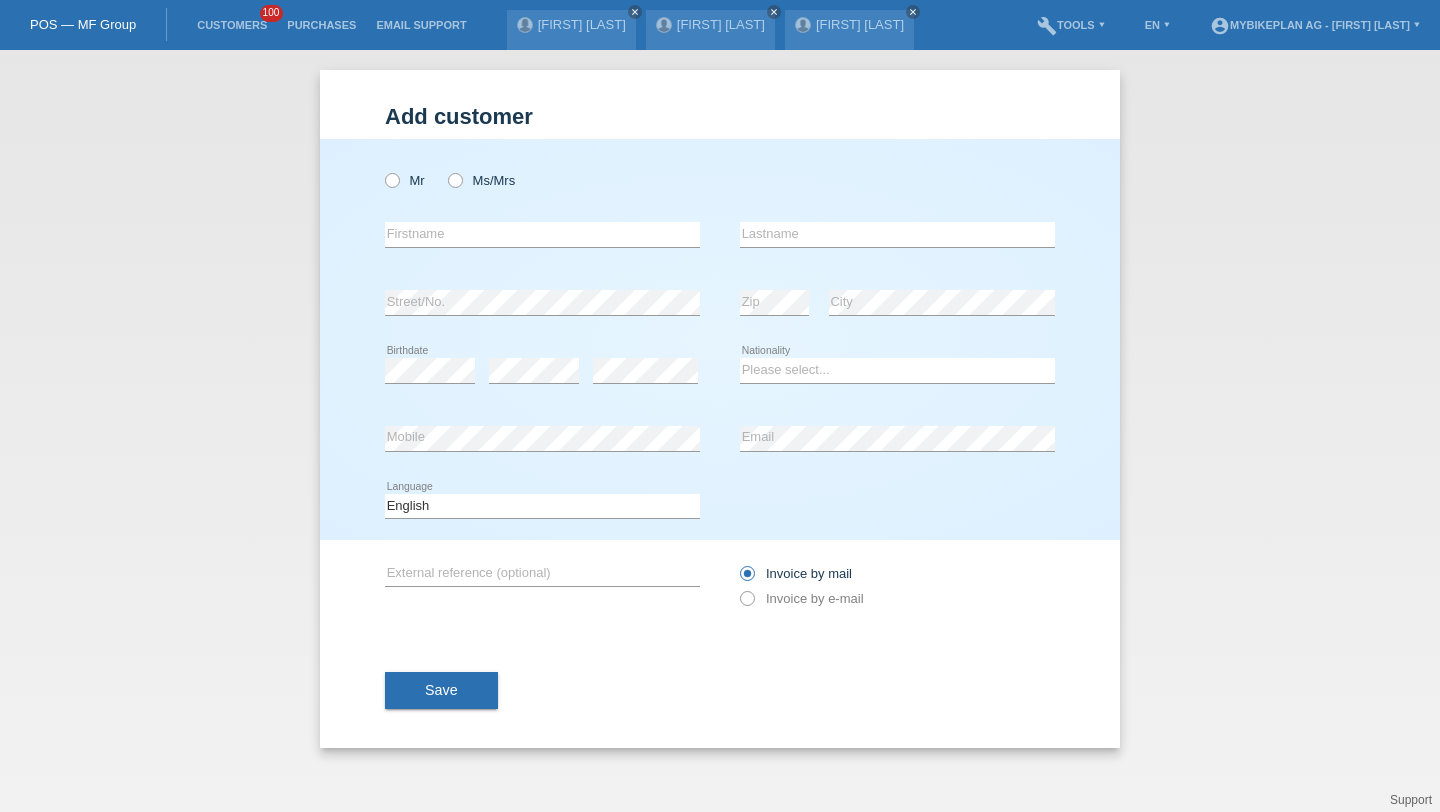 scroll, scrollTop: 0, scrollLeft: 0, axis: both 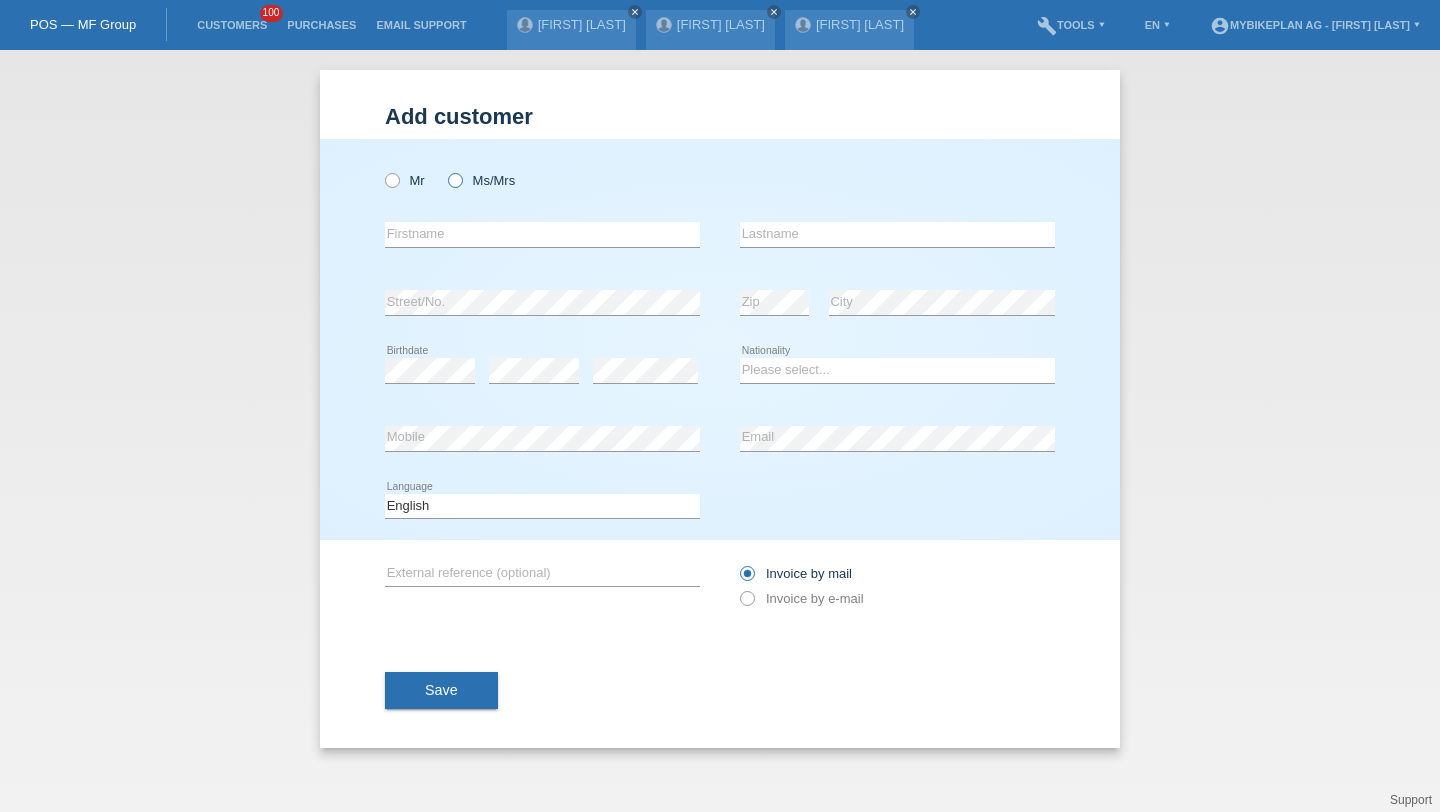 click on "Ms/Mrs" at bounding box center [405, 180] 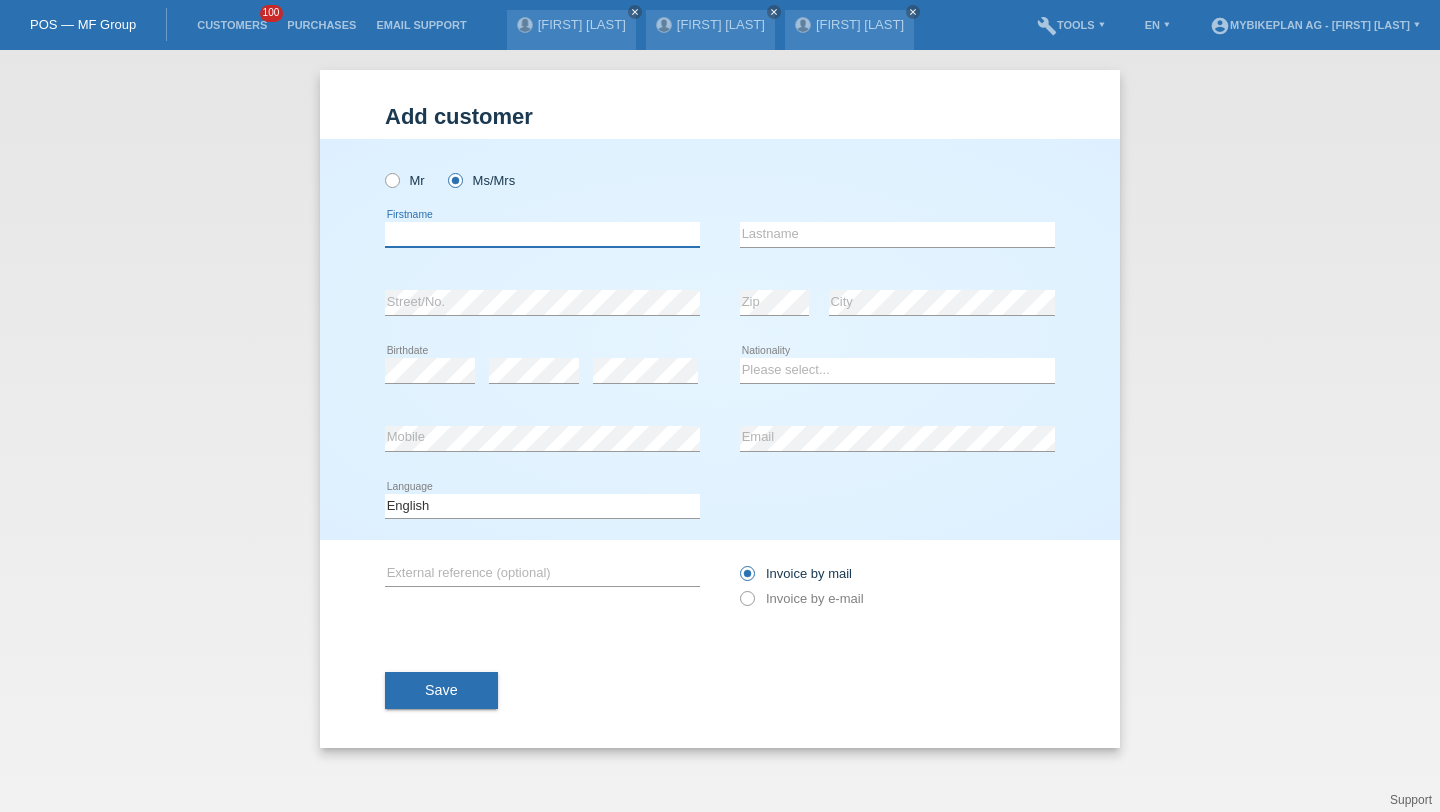 click at bounding box center [542, 234] 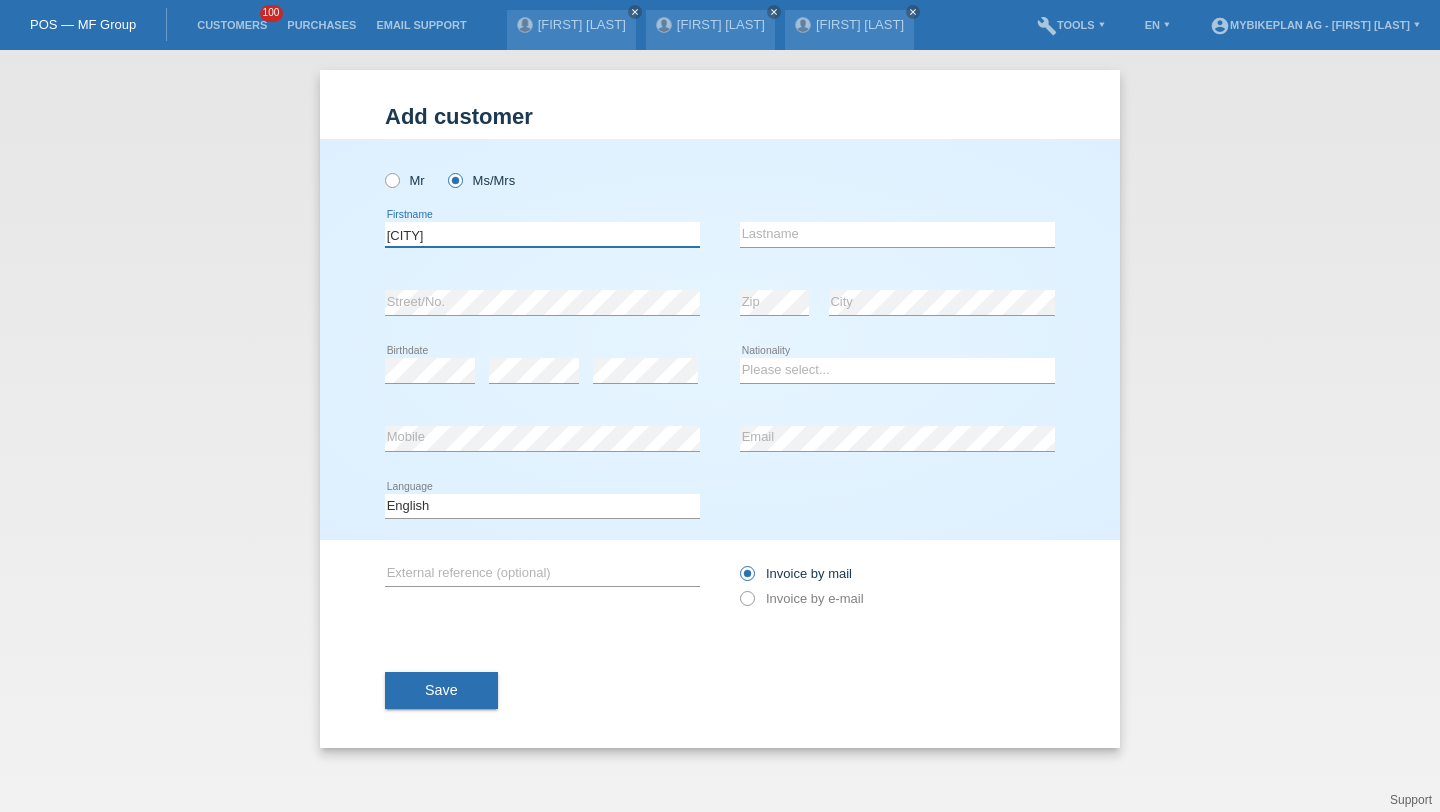 type on "[CITY]" 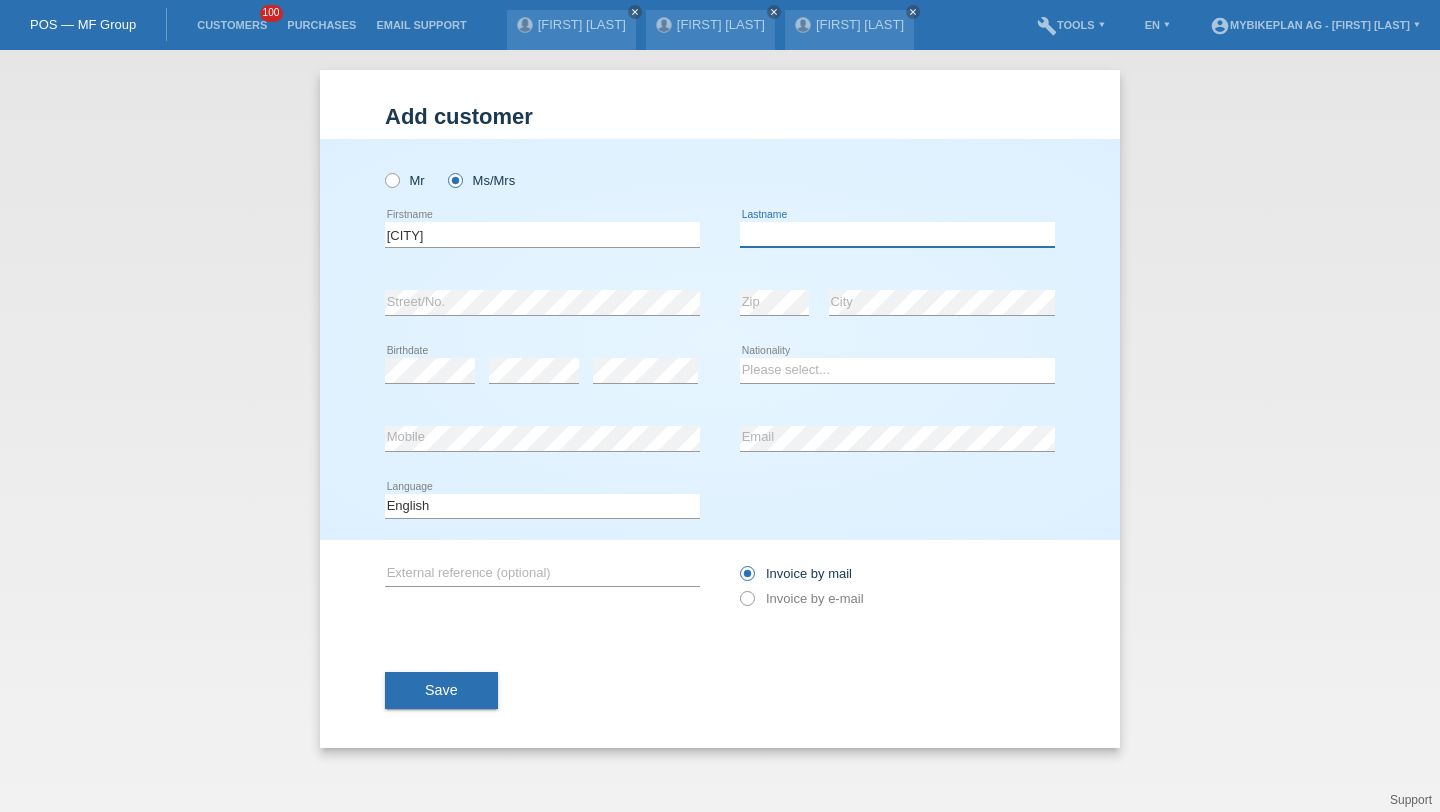 click at bounding box center [897, 234] 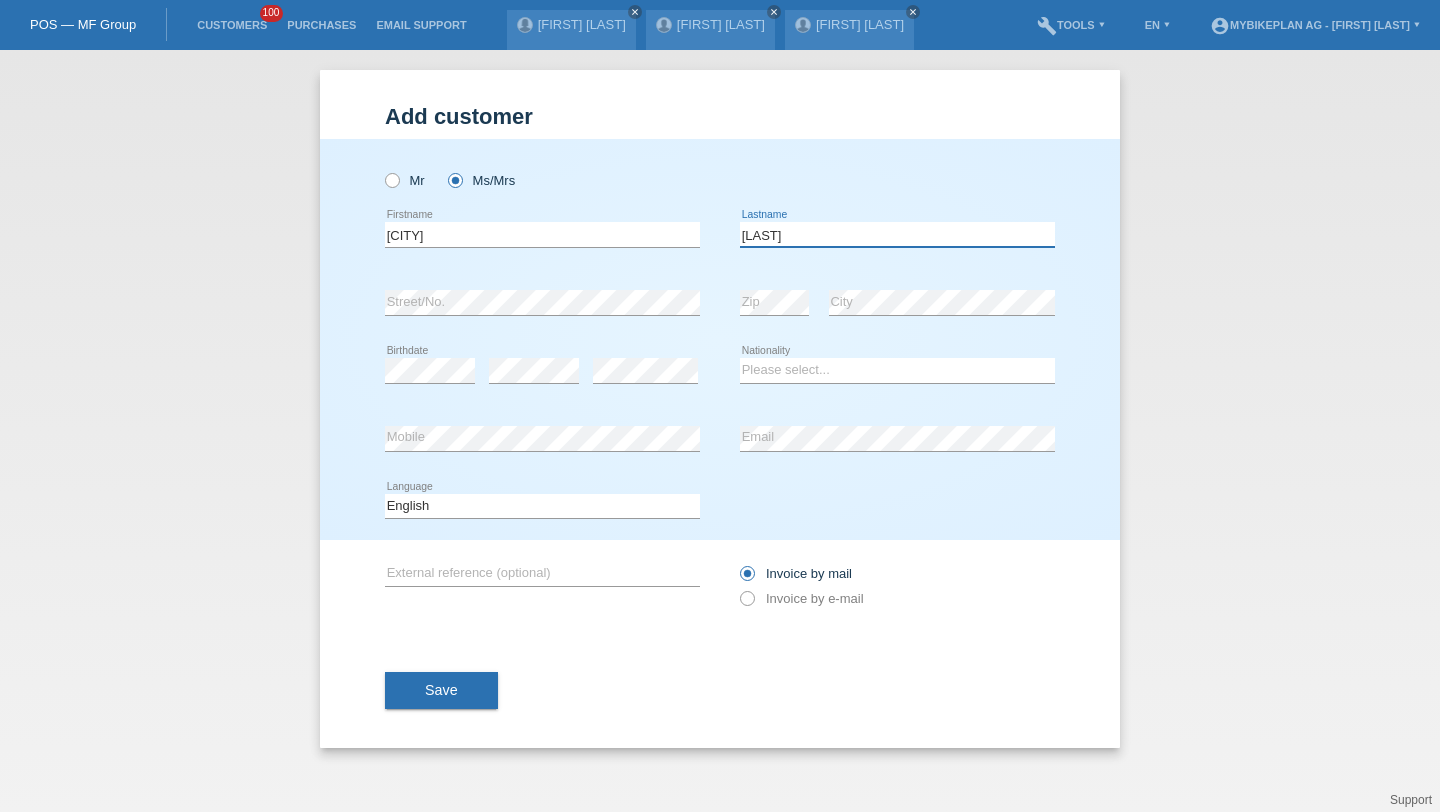 type on "[LAST]" 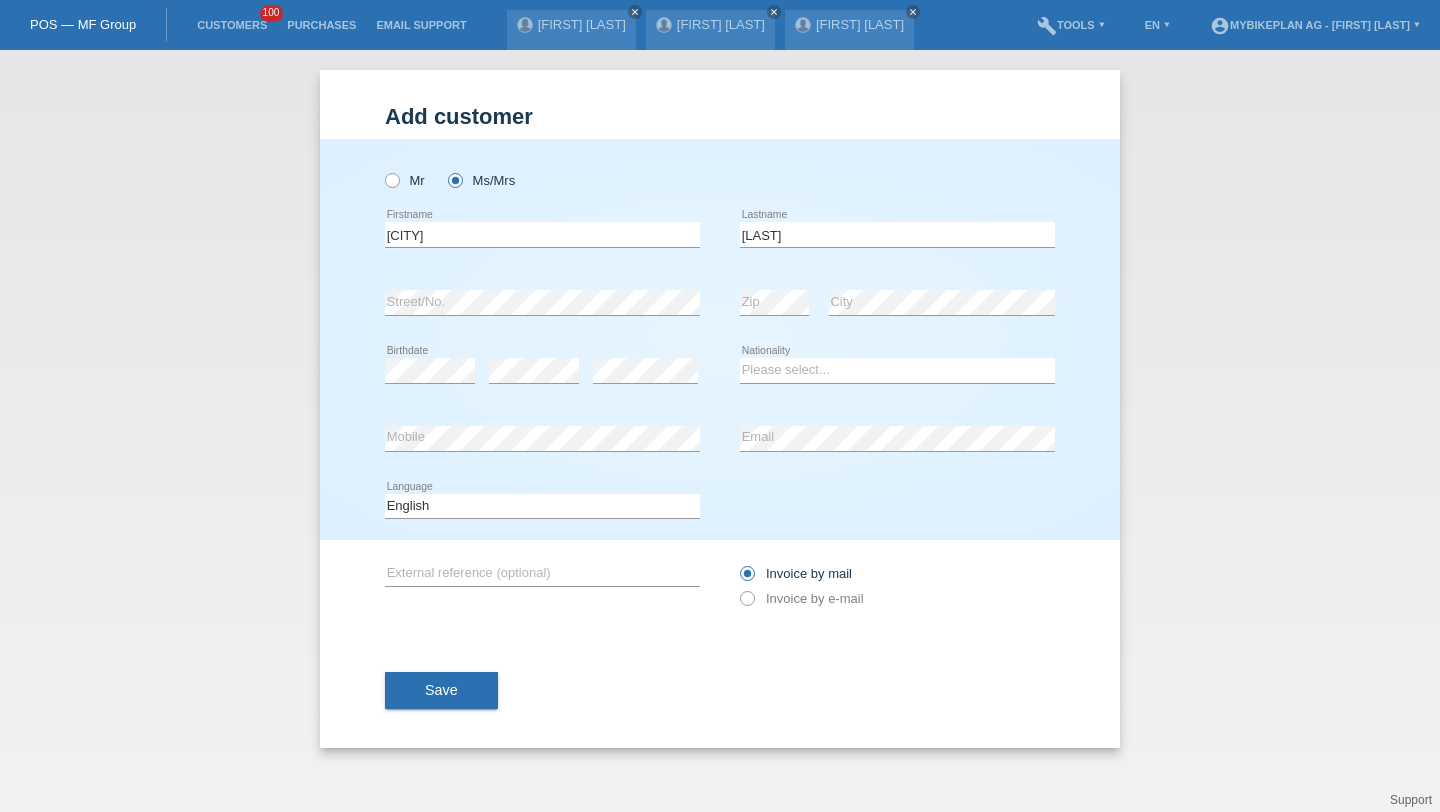click on "error
Birthdate" at bounding box center (430, 371) 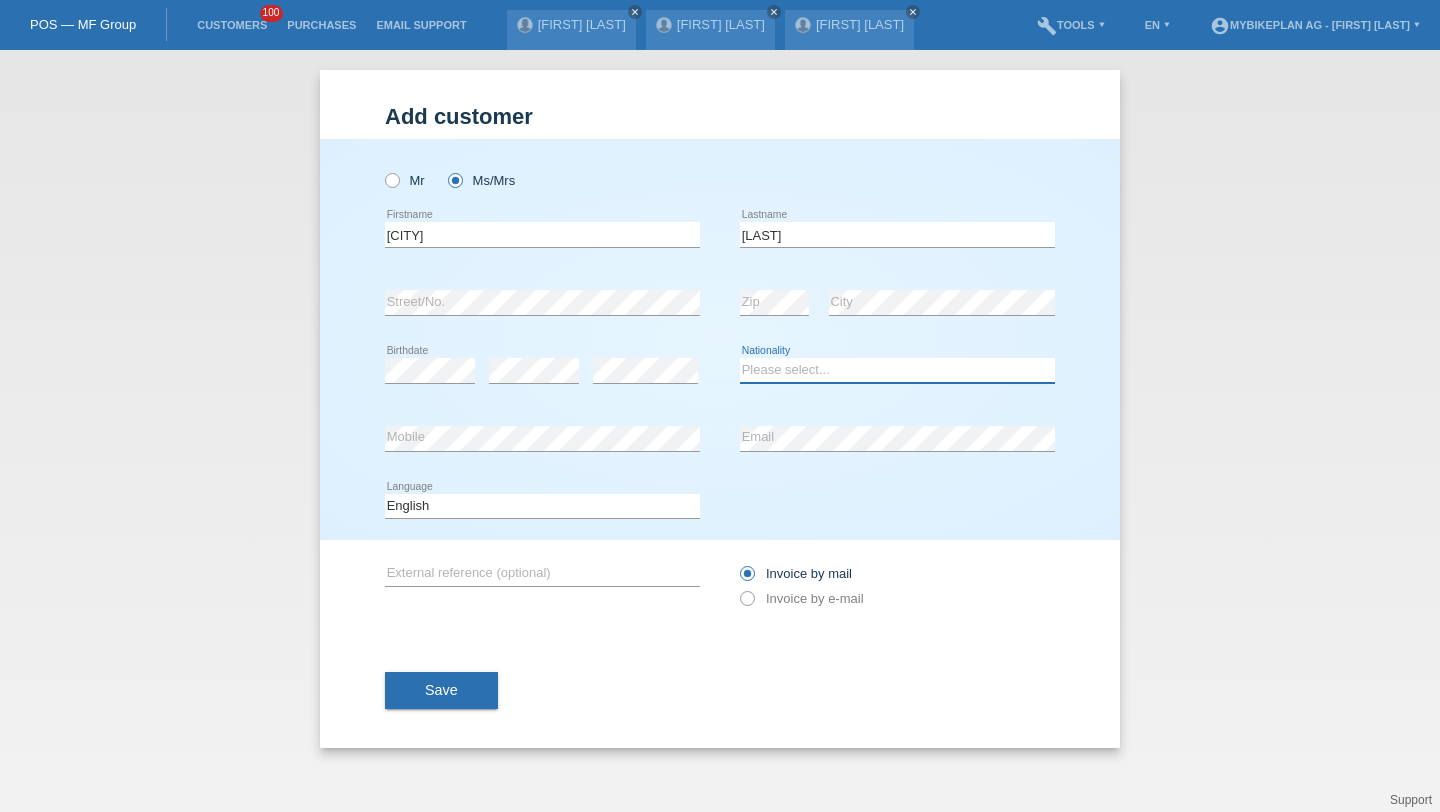 click on "Please select...
Switzerland
Austria
Germany
Liechtenstein
------------
Afghanistan
Åland Islands
Albania
Algeria
American Samoa Andorra Angola Anguilla Antarctica Antigua and Barbuda Argentina Armenia" at bounding box center [897, 370] 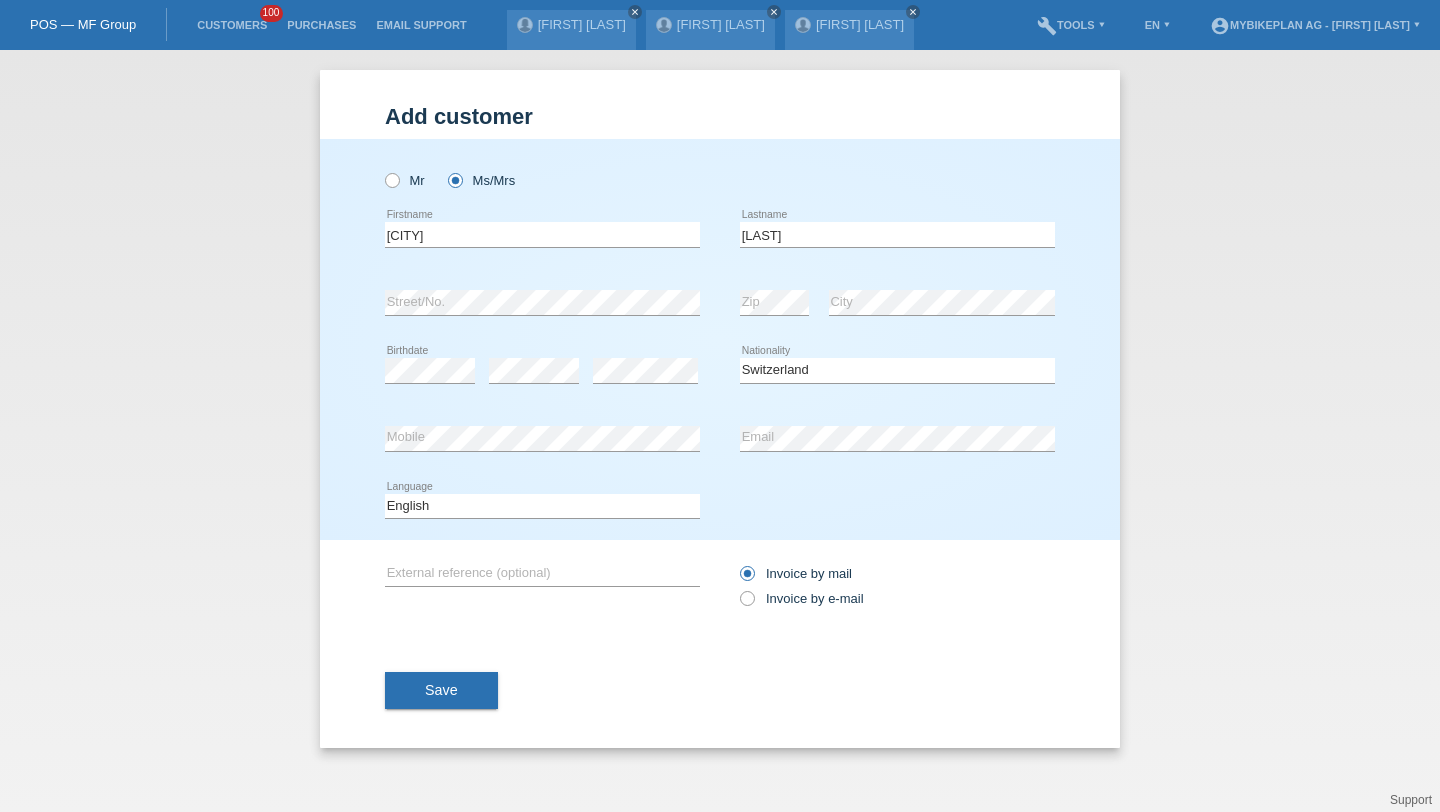 click on "Deutsch
Français
Italiano
English
error
Language" at bounding box center (542, 170) 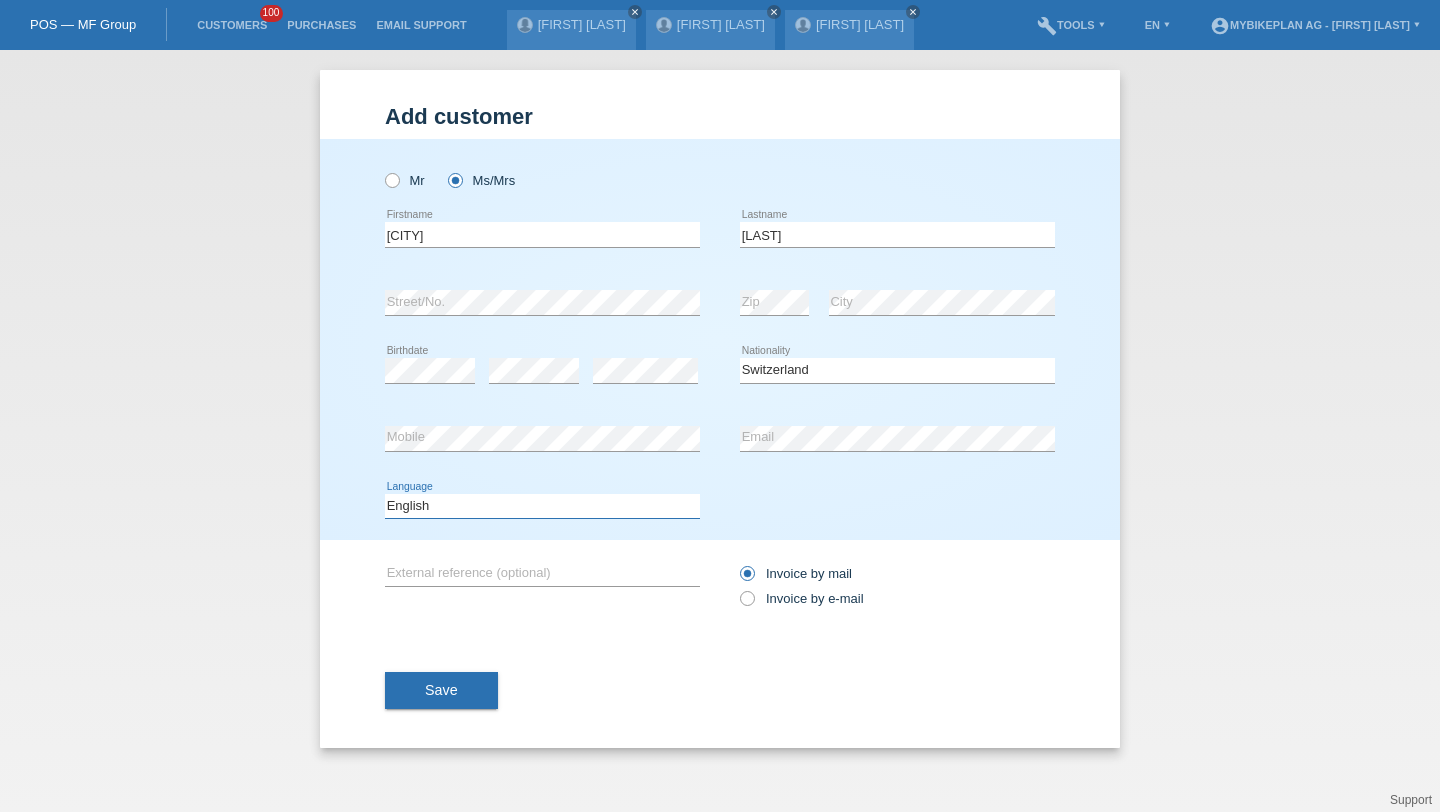 click on "Deutsch
Français
Italiano
English" at bounding box center (542, 506) 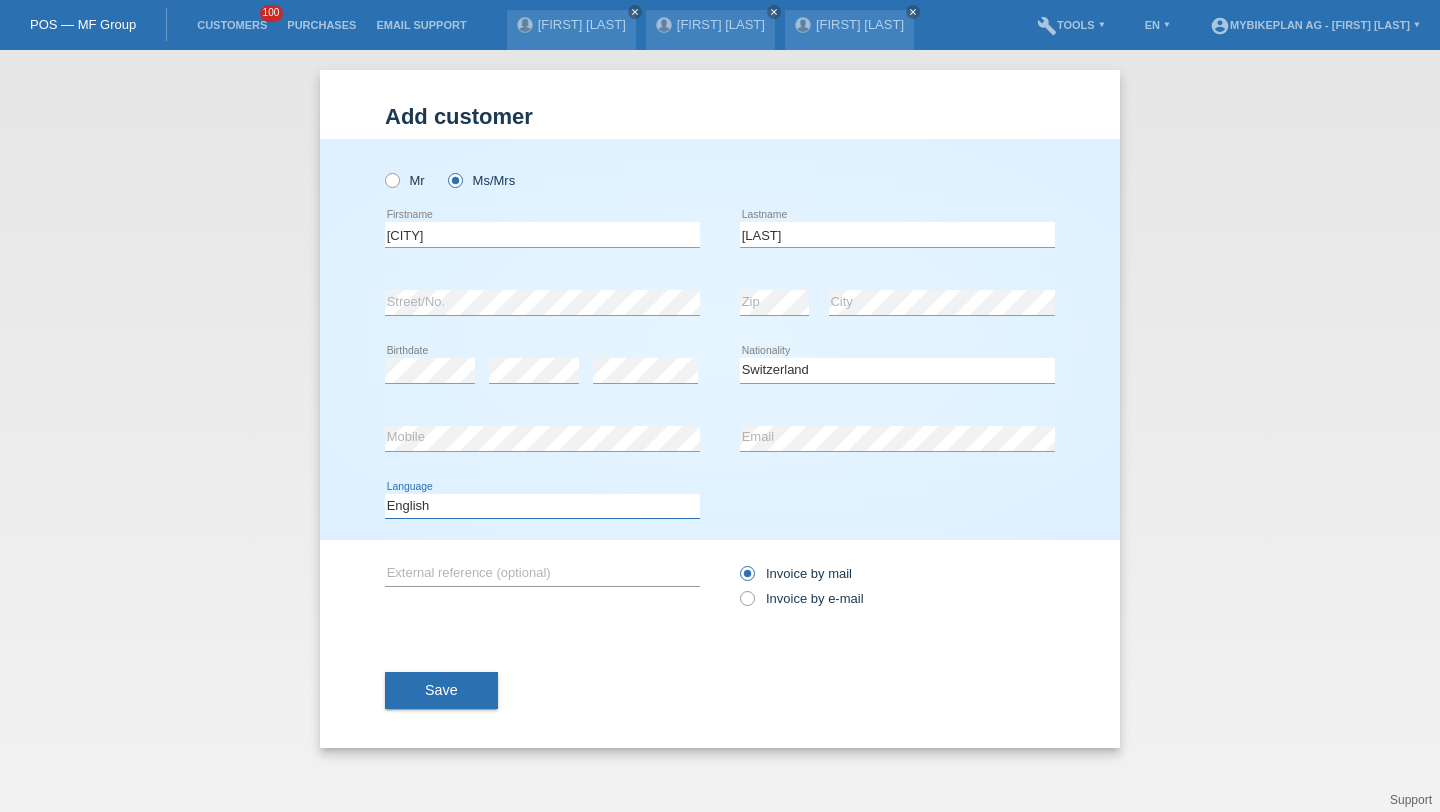 select on "de" 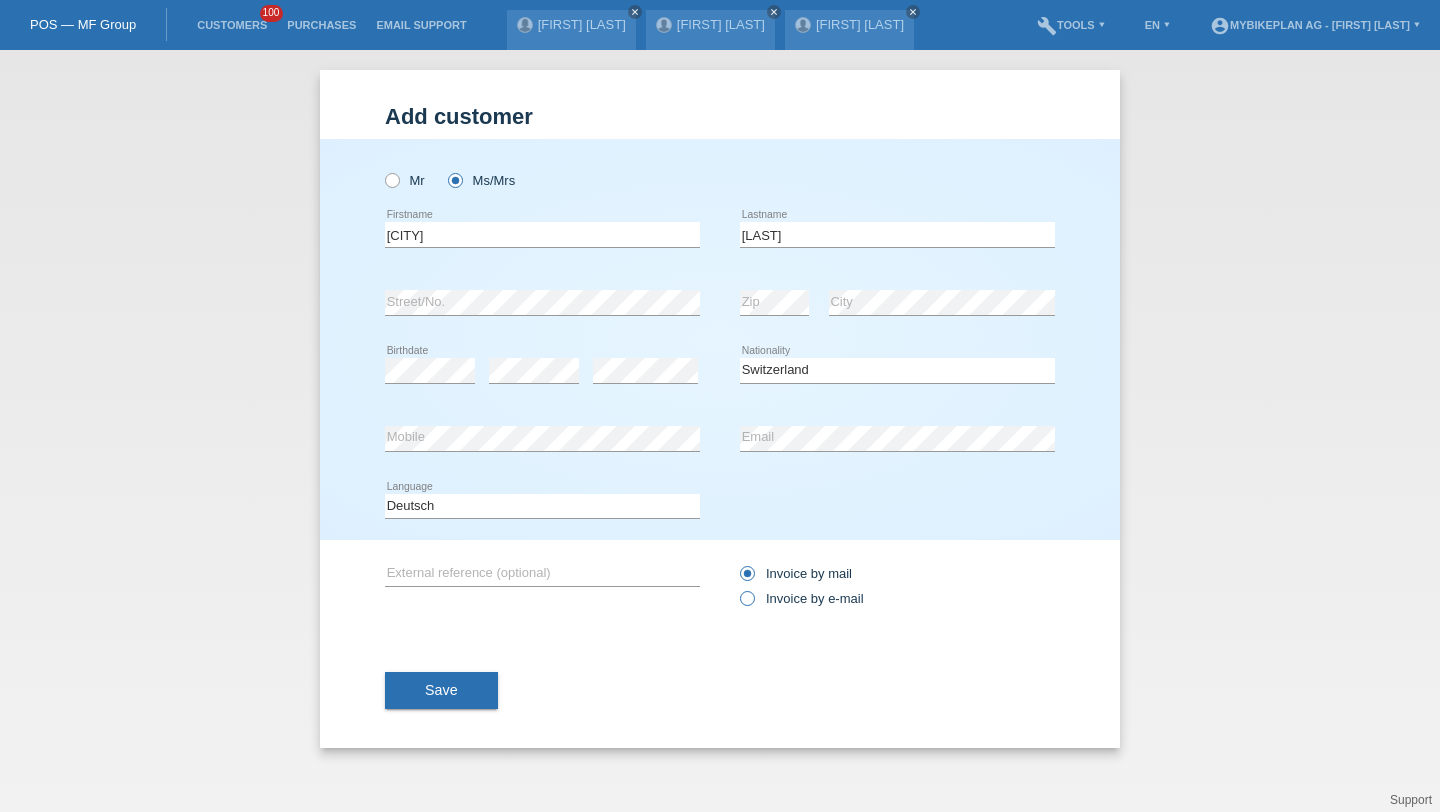 click on "Invoice by e-mail" at bounding box center (796, 573) 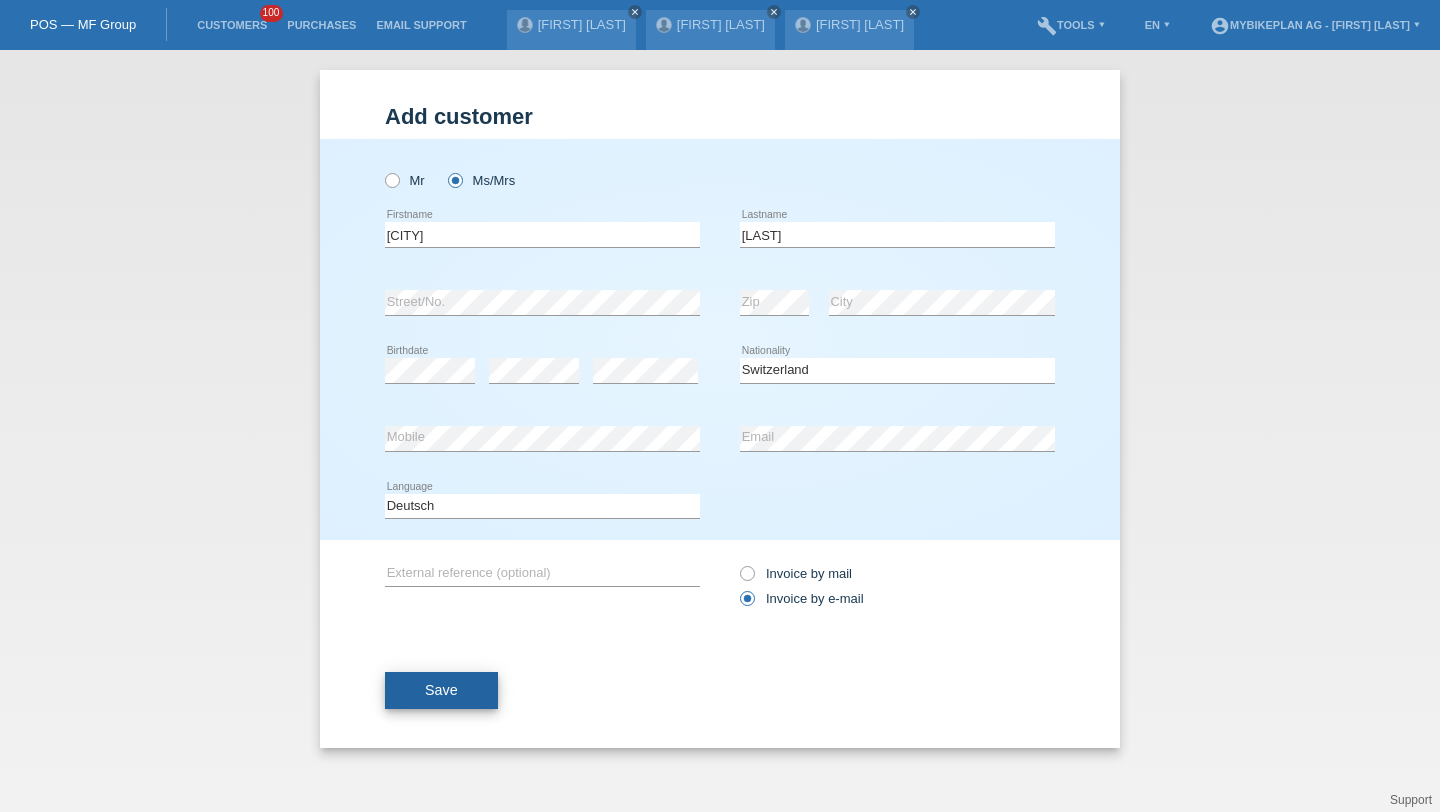 click on "Save" at bounding box center (441, 691) 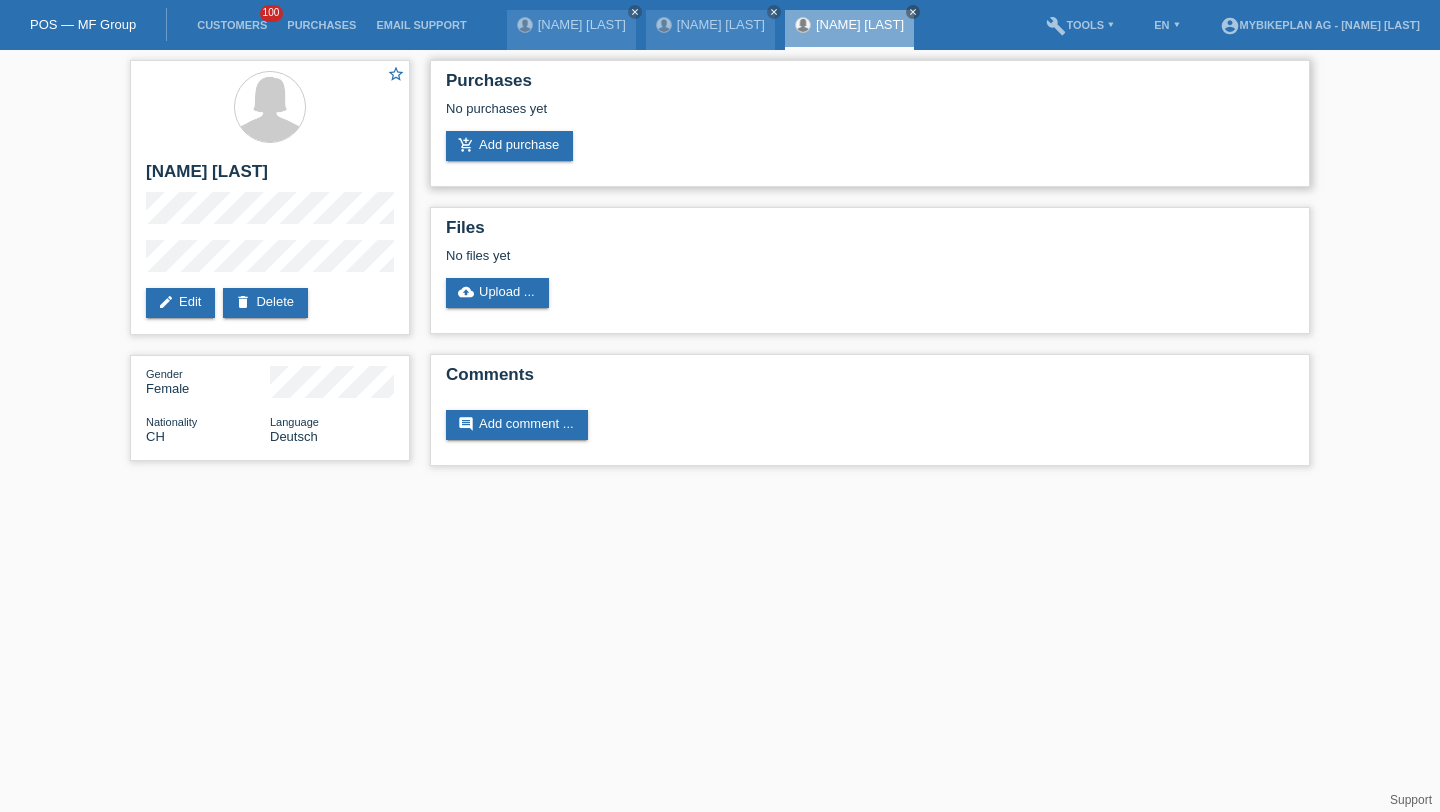 scroll, scrollTop: 0, scrollLeft: 0, axis: both 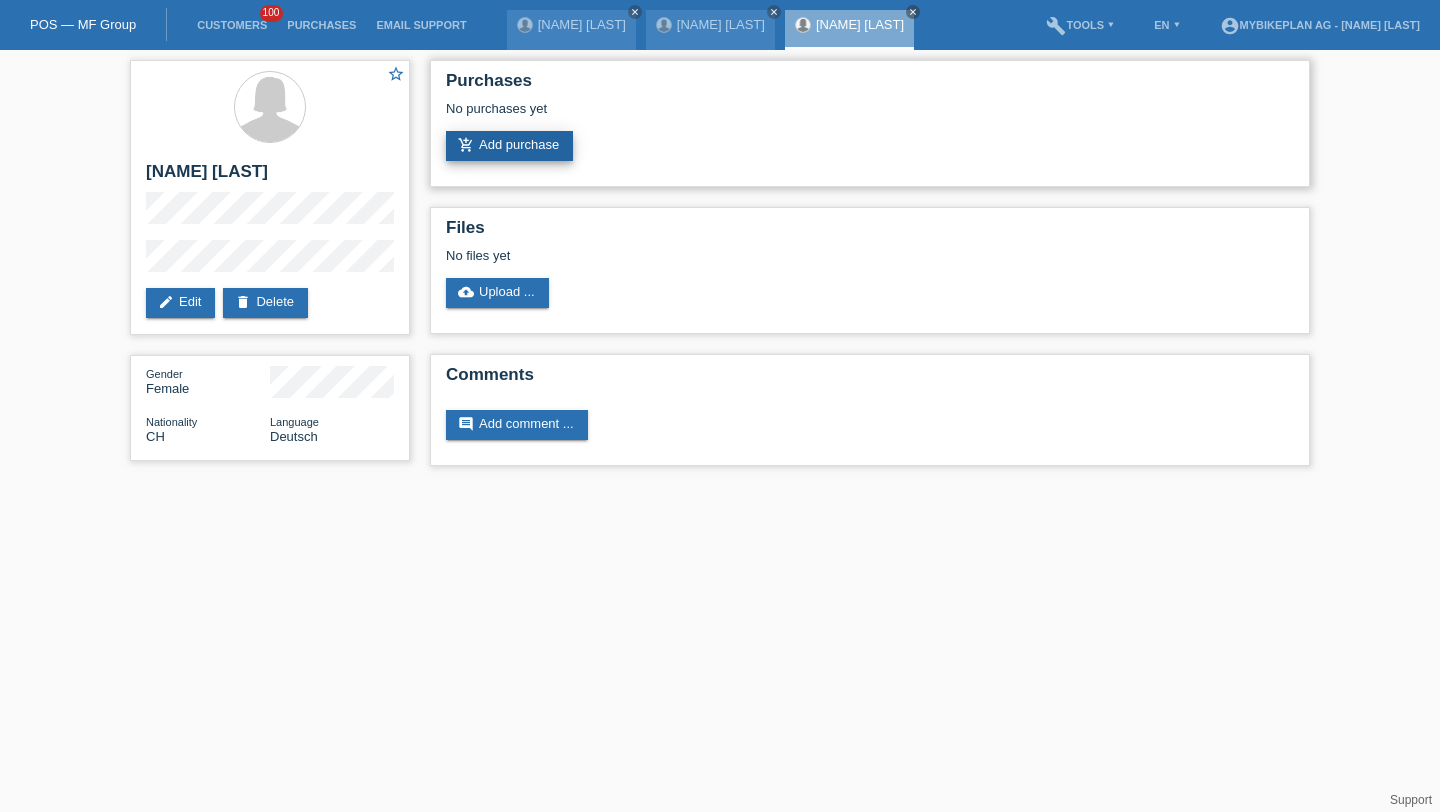 click on "add_shopping_cart  Add purchase" at bounding box center (509, 146) 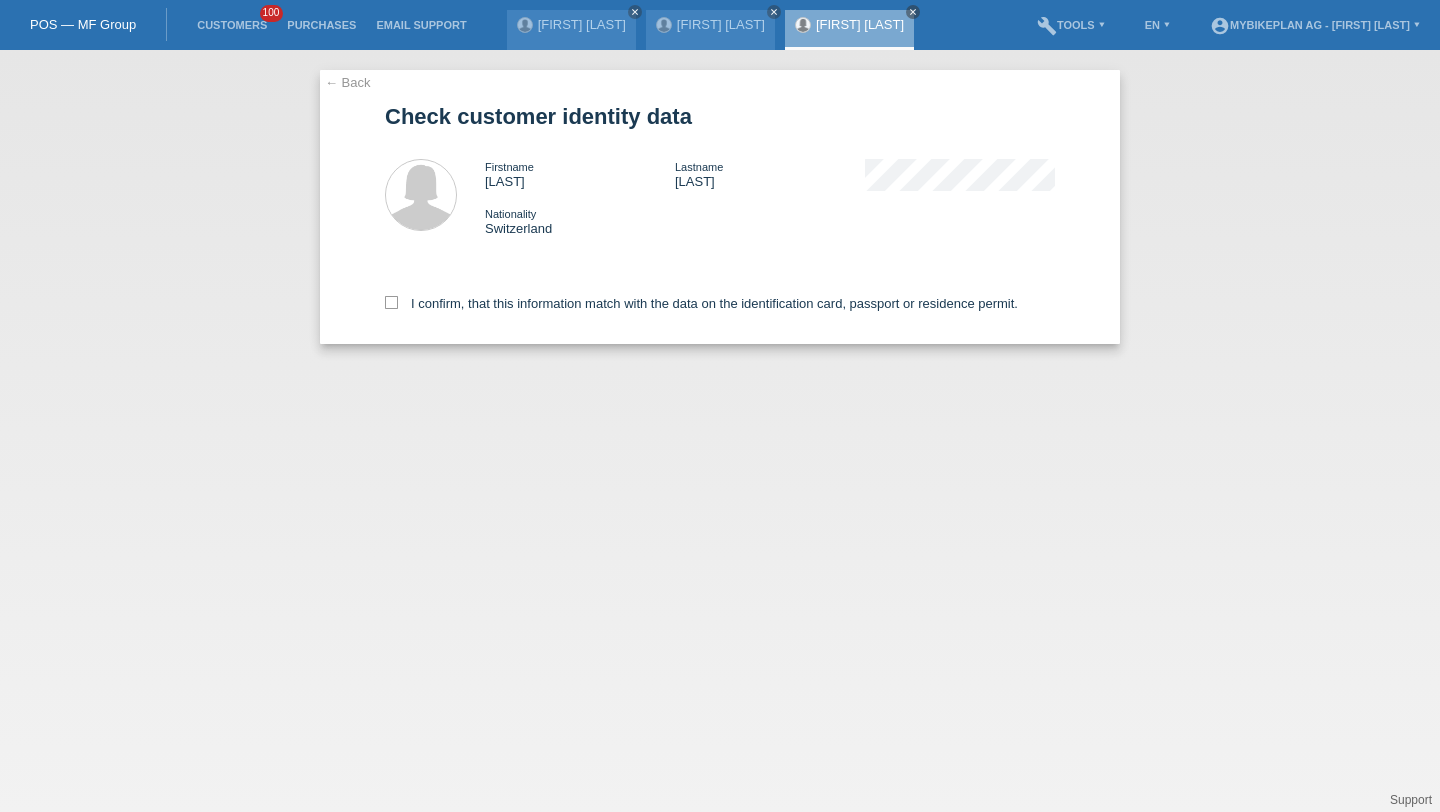 scroll, scrollTop: 0, scrollLeft: 0, axis: both 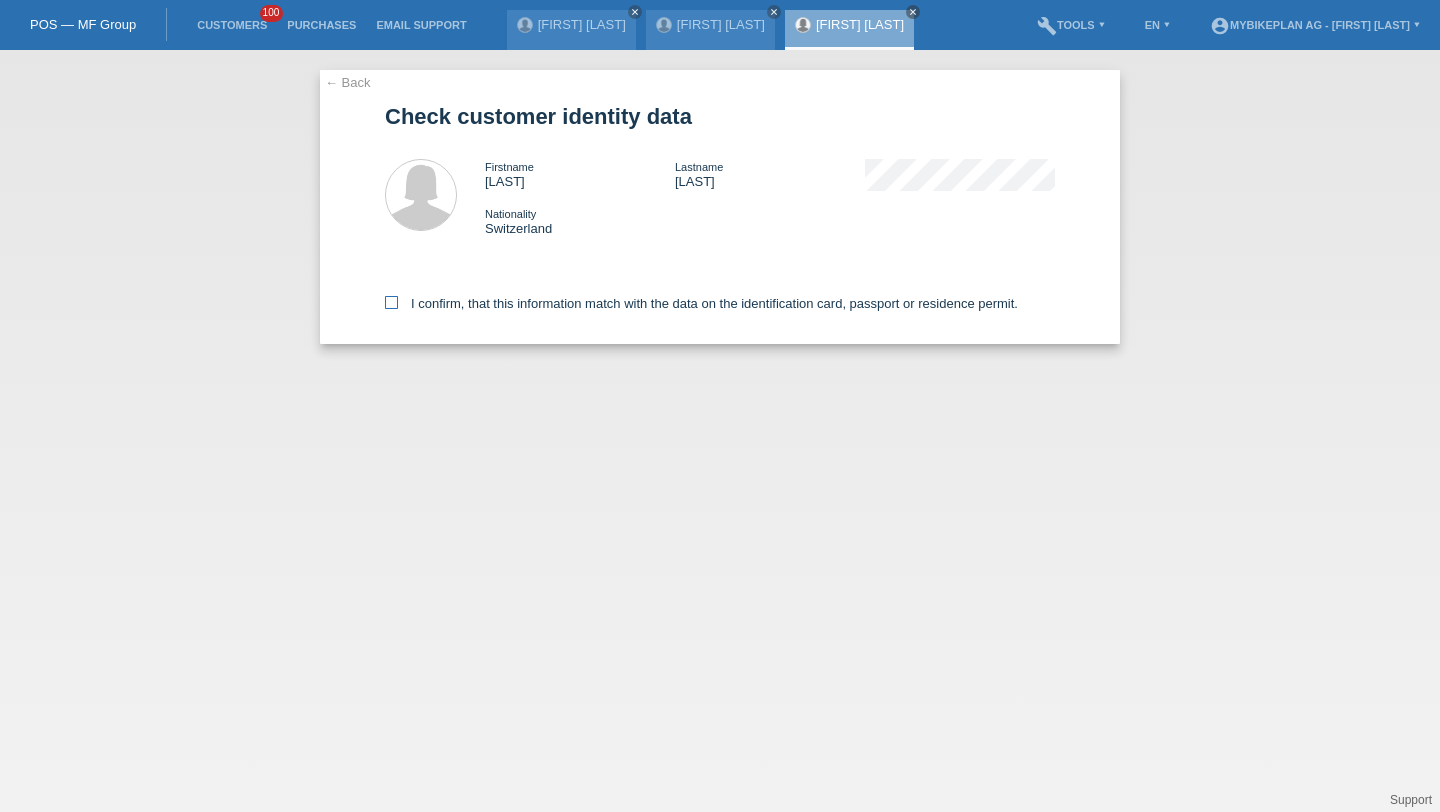 click on "I confirm, that this information match with the data on the identification card, passport or residence permit." at bounding box center (701, 303) 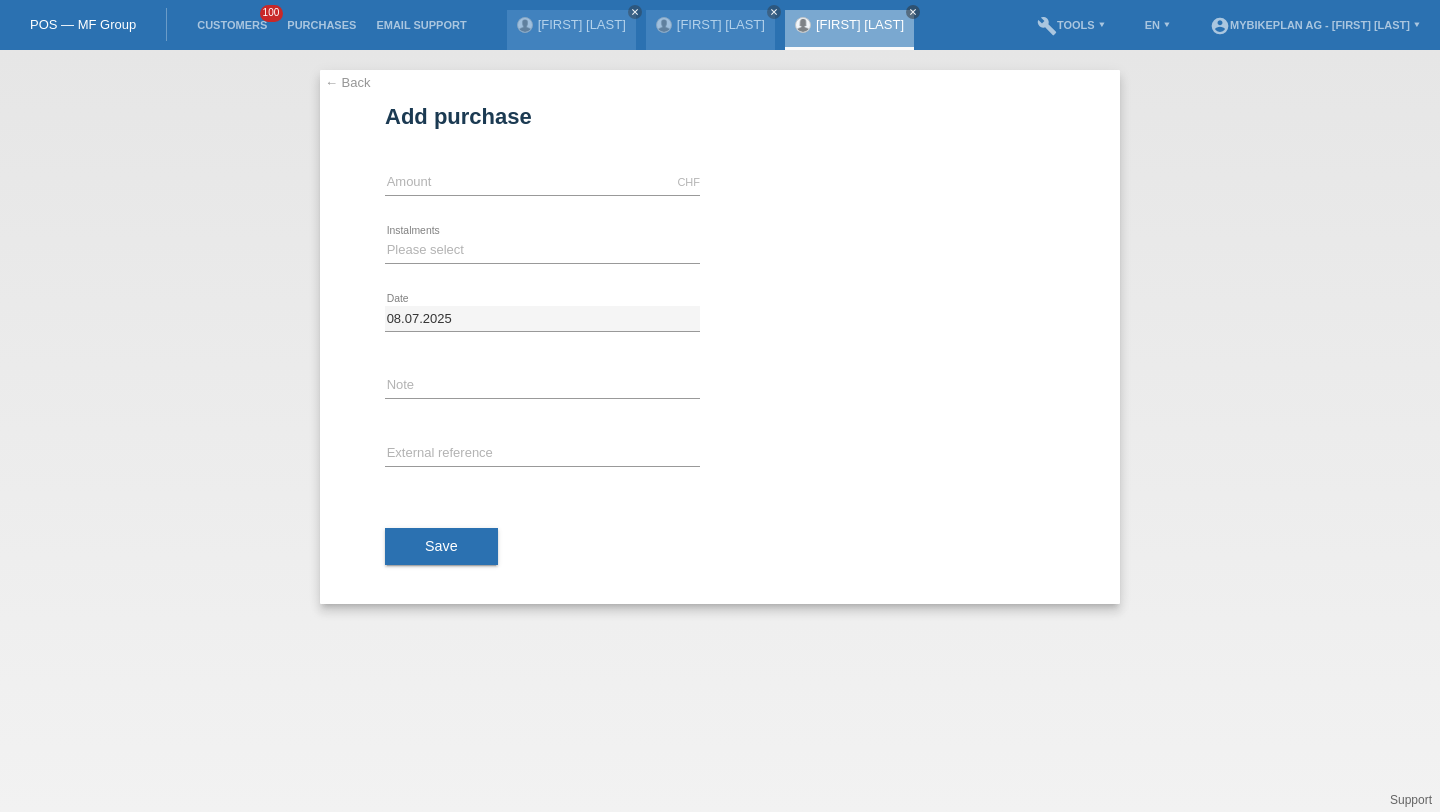 scroll, scrollTop: 0, scrollLeft: 0, axis: both 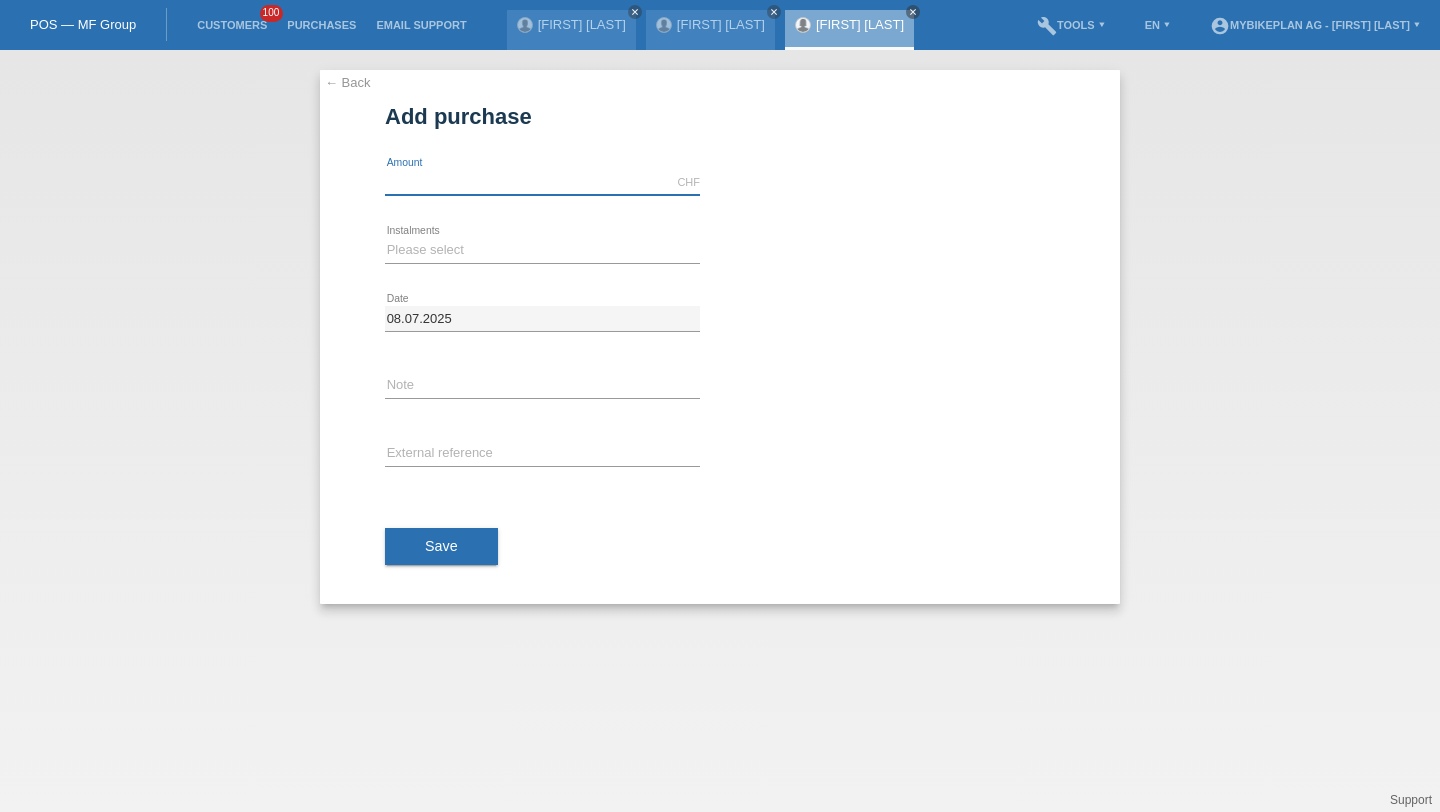 click at bounding box center (542, 182) 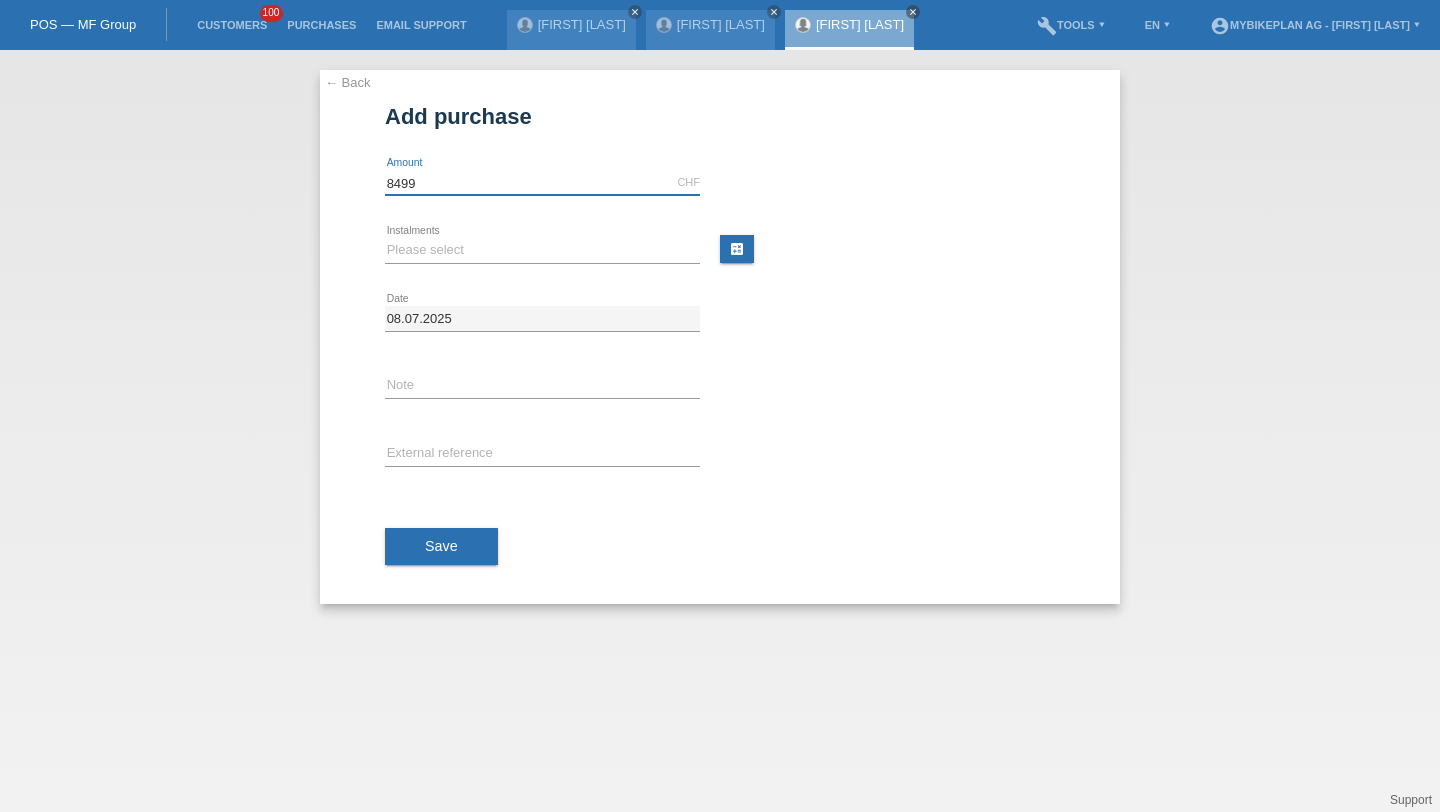 type on "8499" 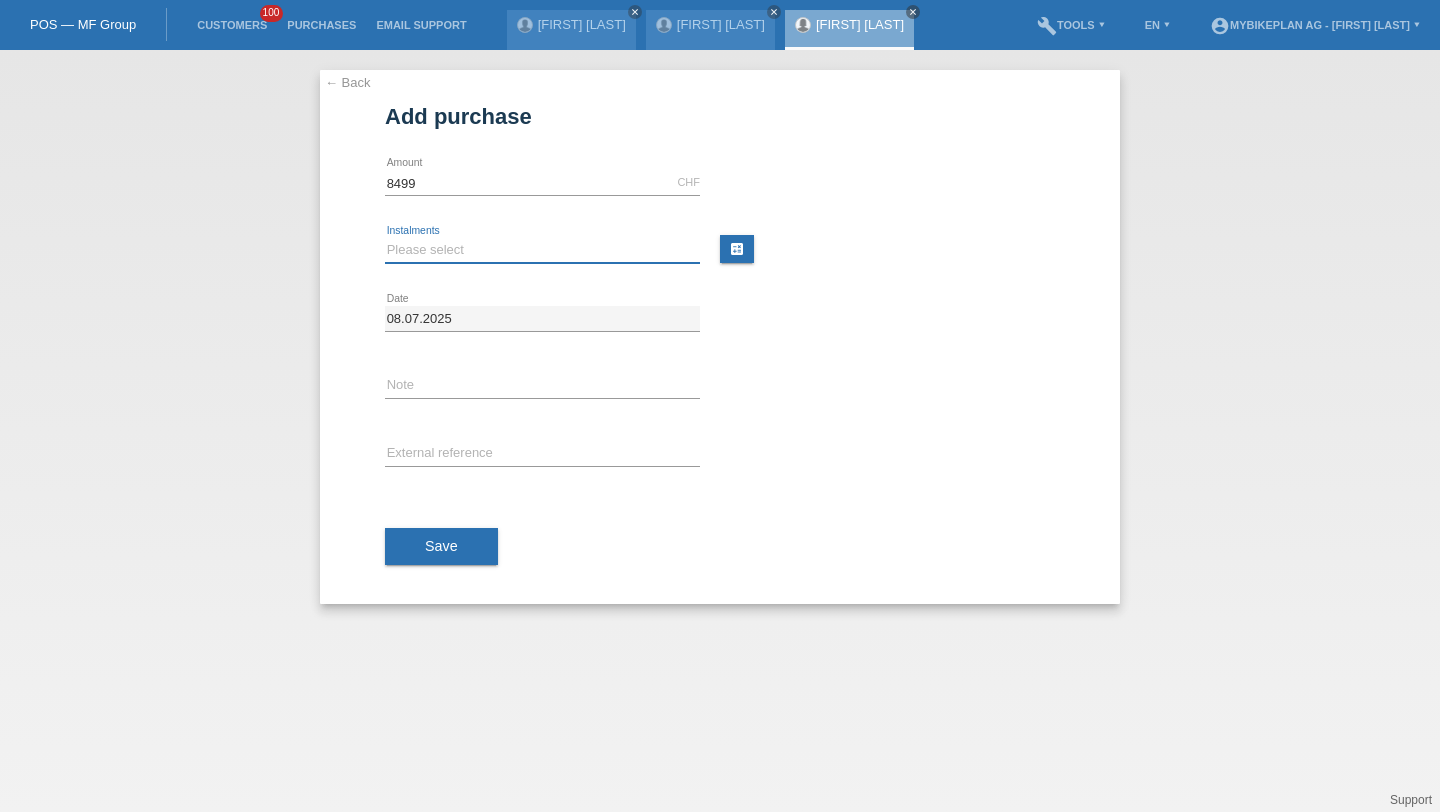 click on "Please select
6 instalments
12 instalments
18 instalments
24 instalments
36 instalments
48 instalments" at bounding box center [542, 250] 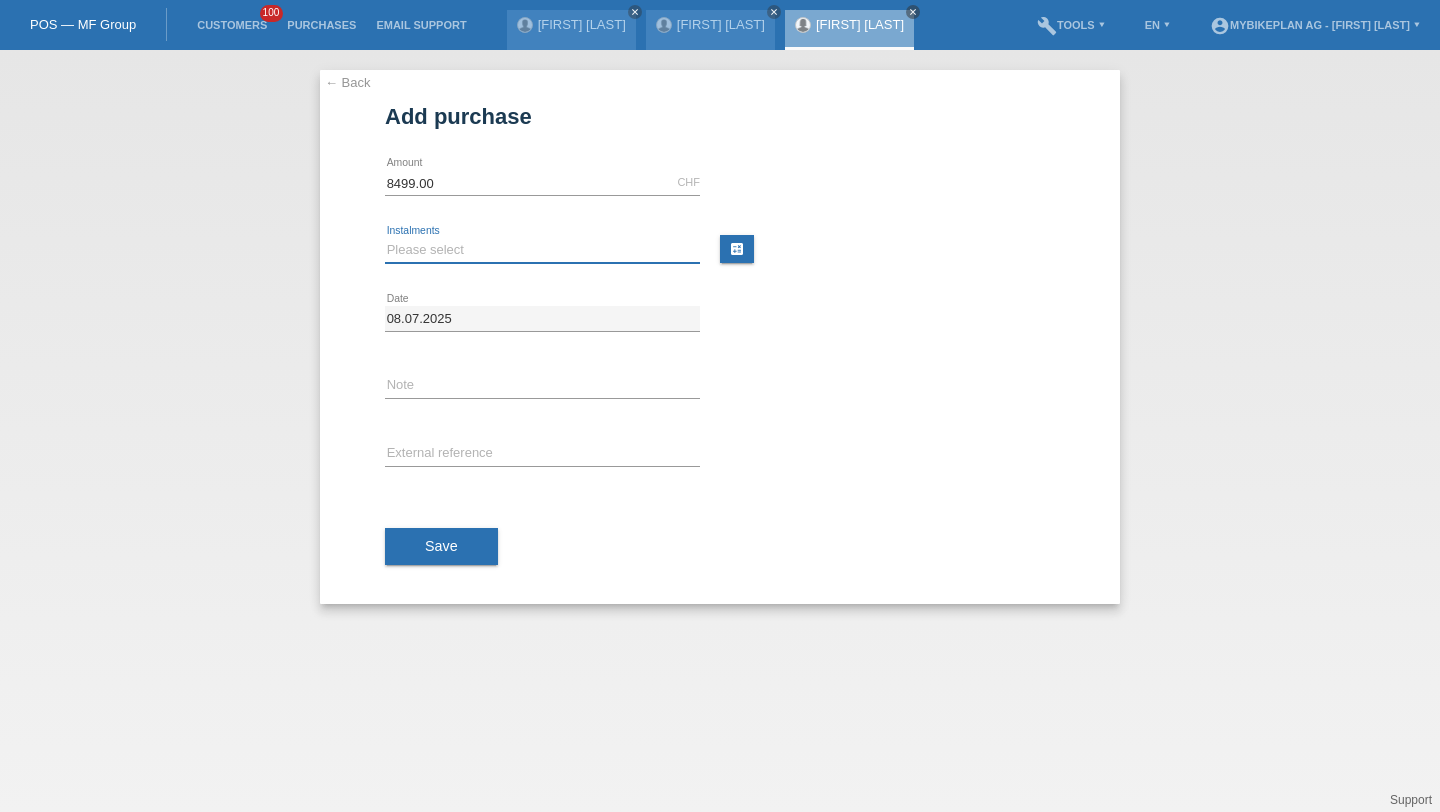select on "487" 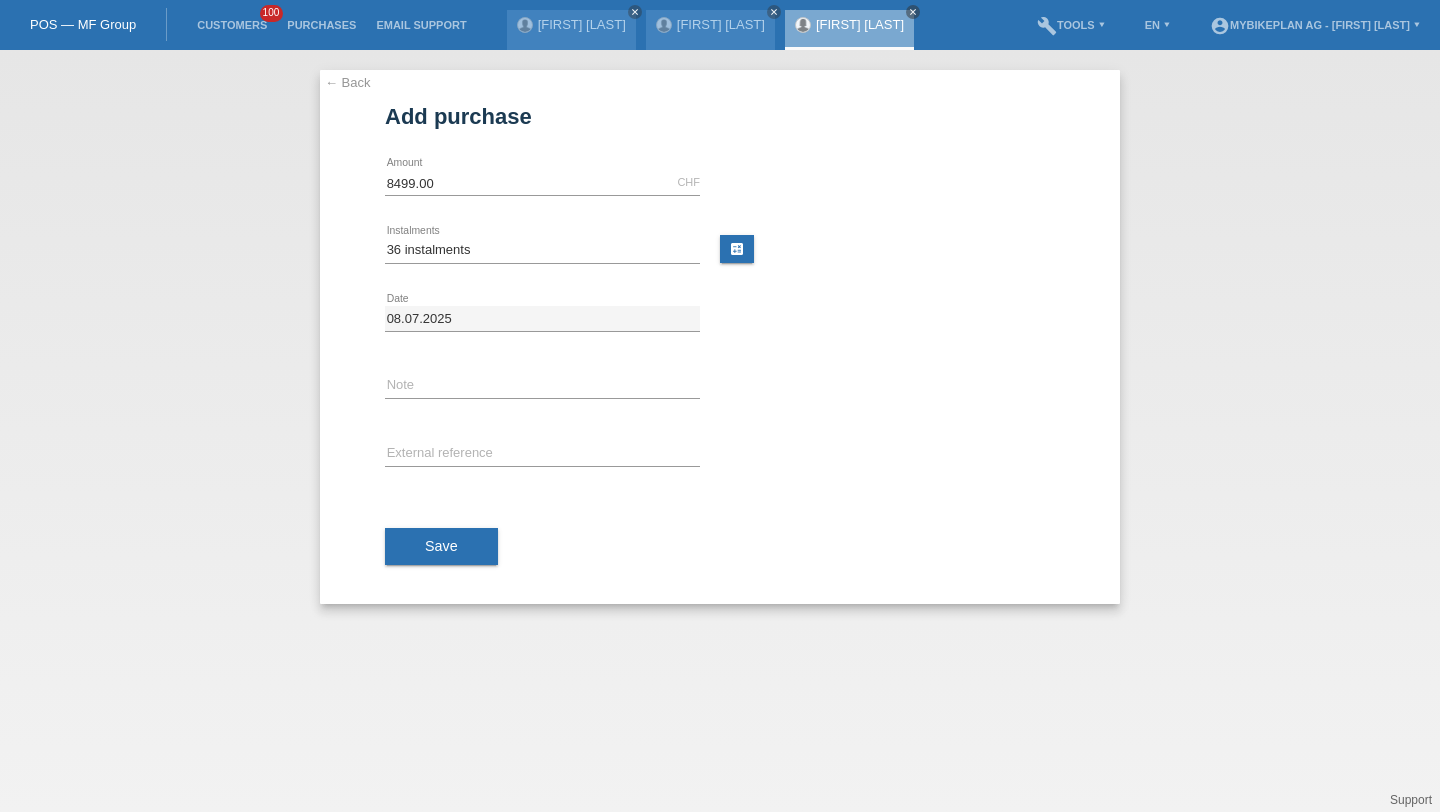 click on "error
External reference" at bounding box center (542, 183) 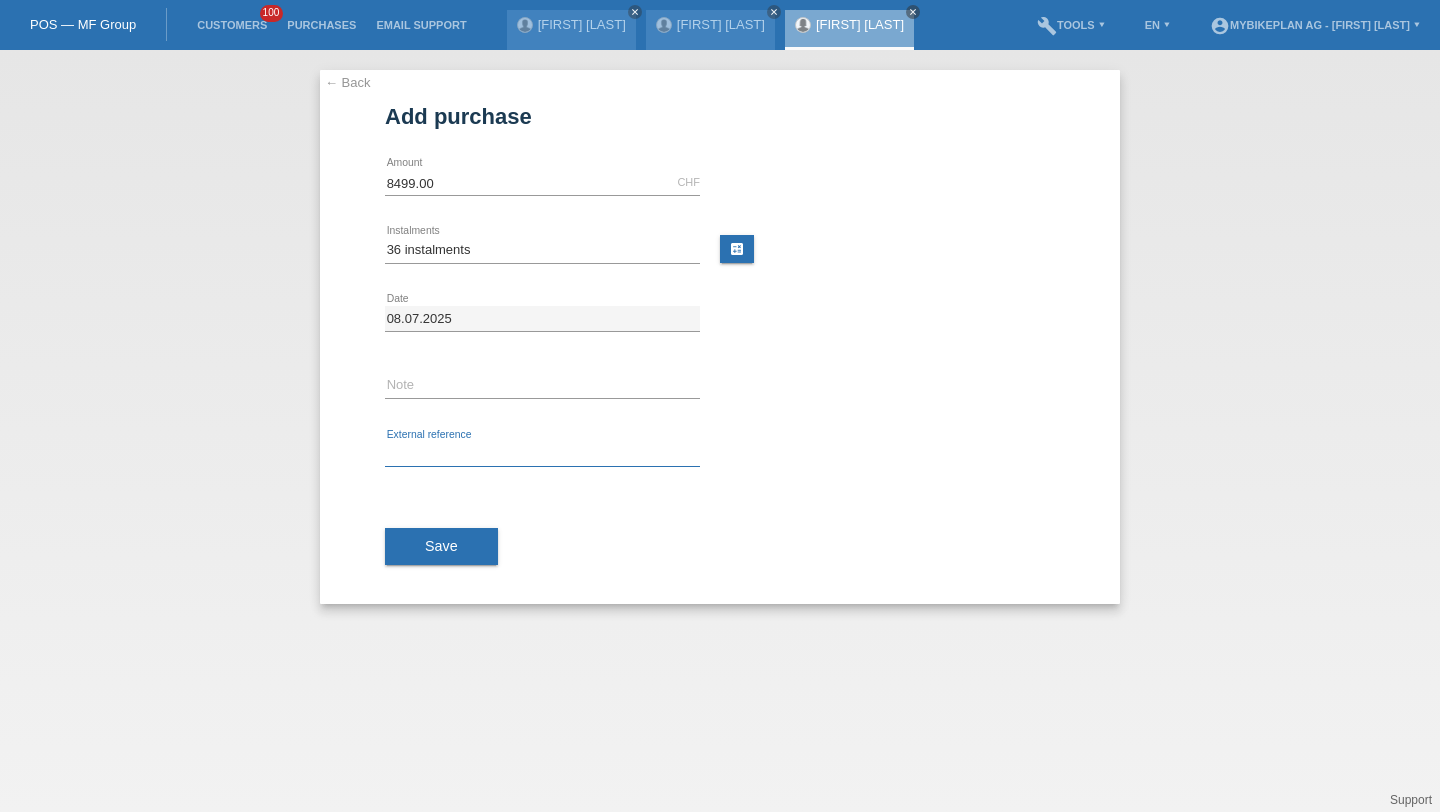 click at bounding box center (542, 454) 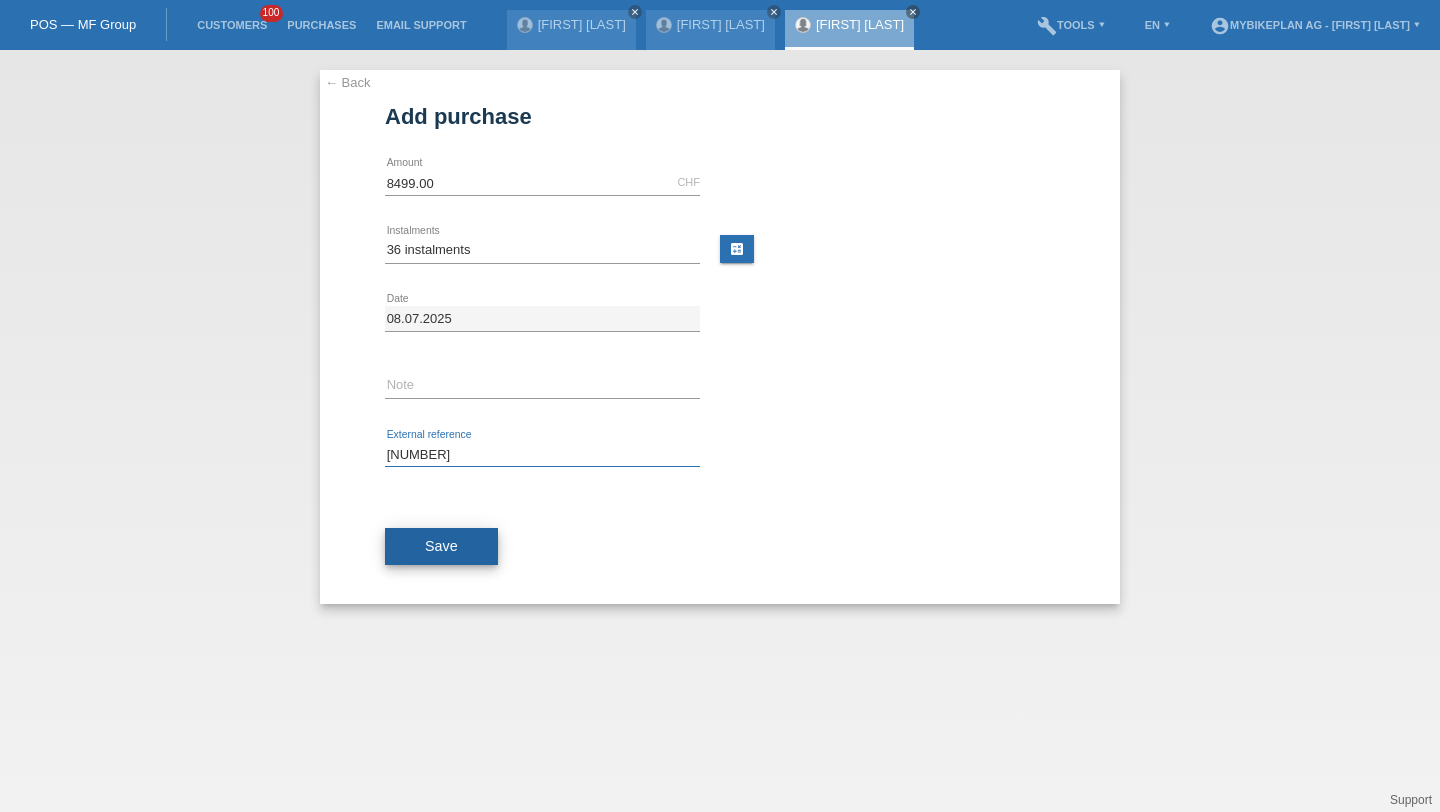 type on "39796668039" 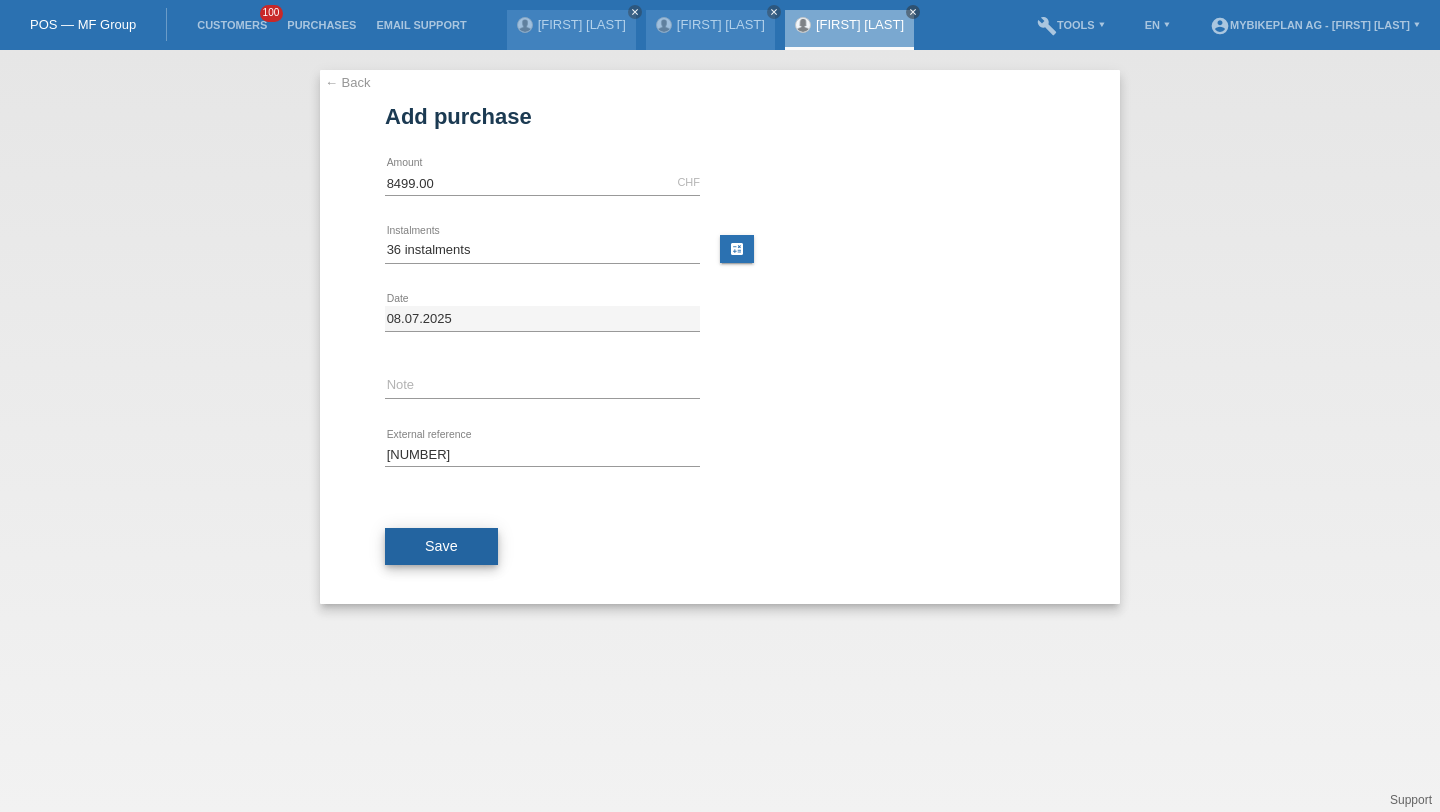 click on "Save" at bounding box center [441, 547] 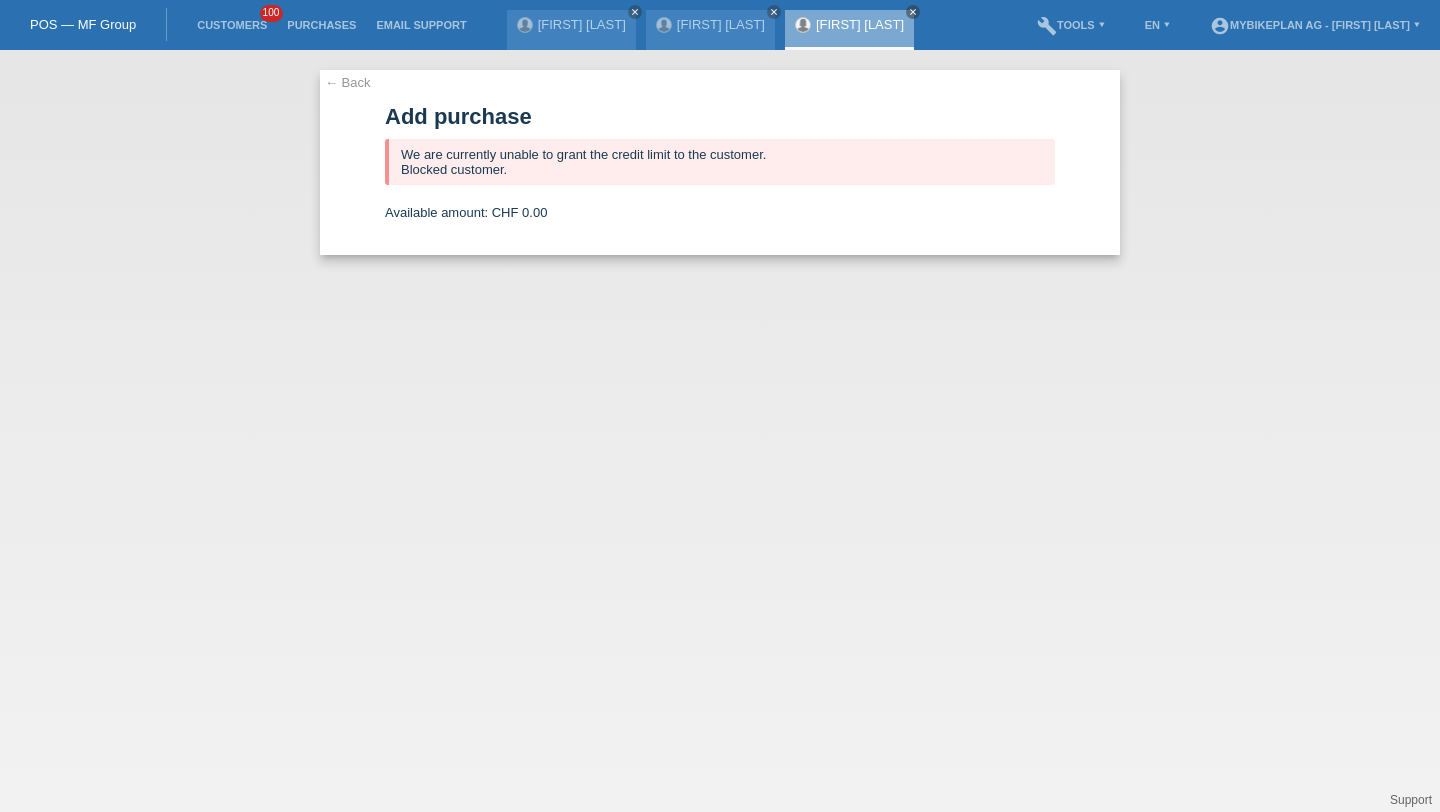 click on "Customers
100" at bounding box center (232, 25) 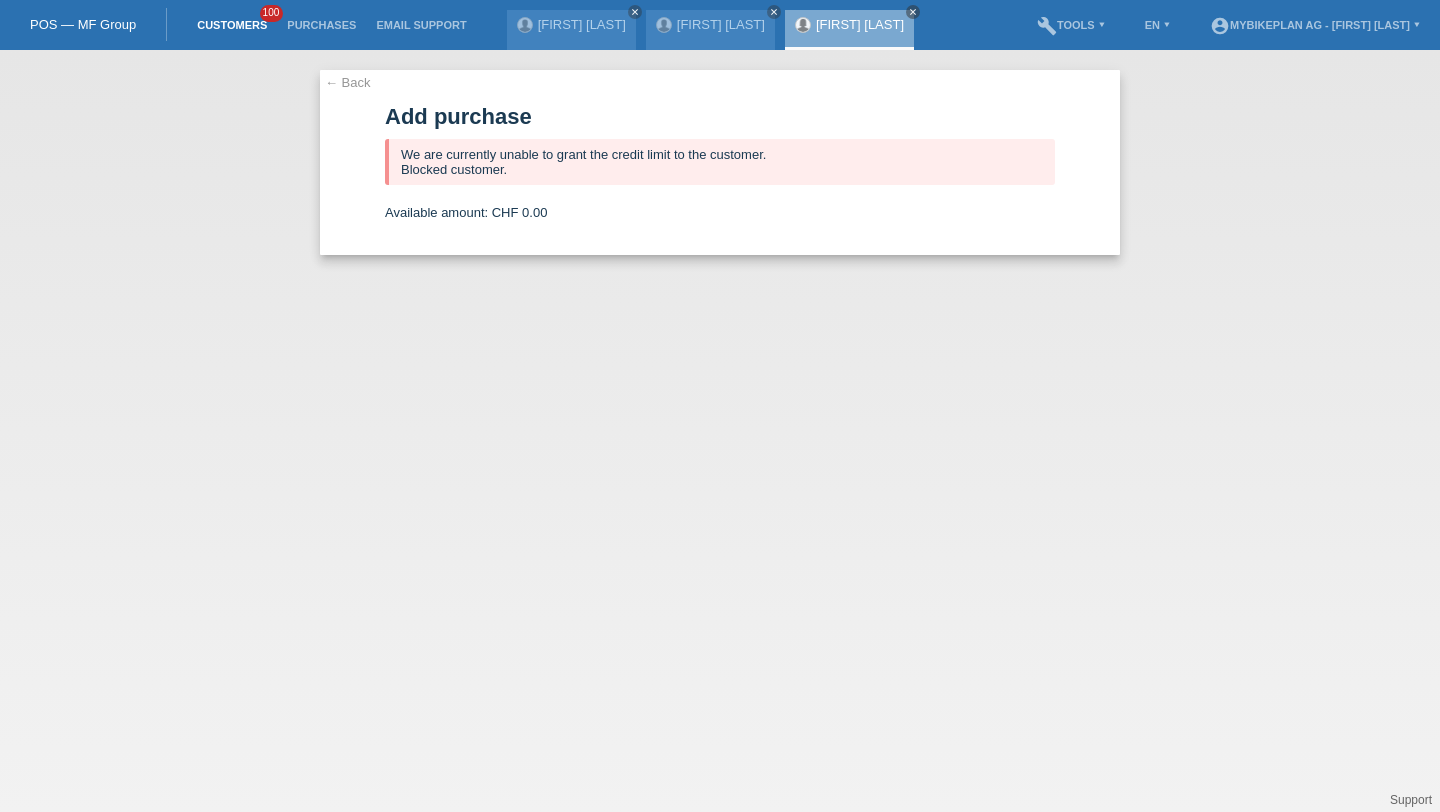 click on "Customers" at bounding box center (232, 25) 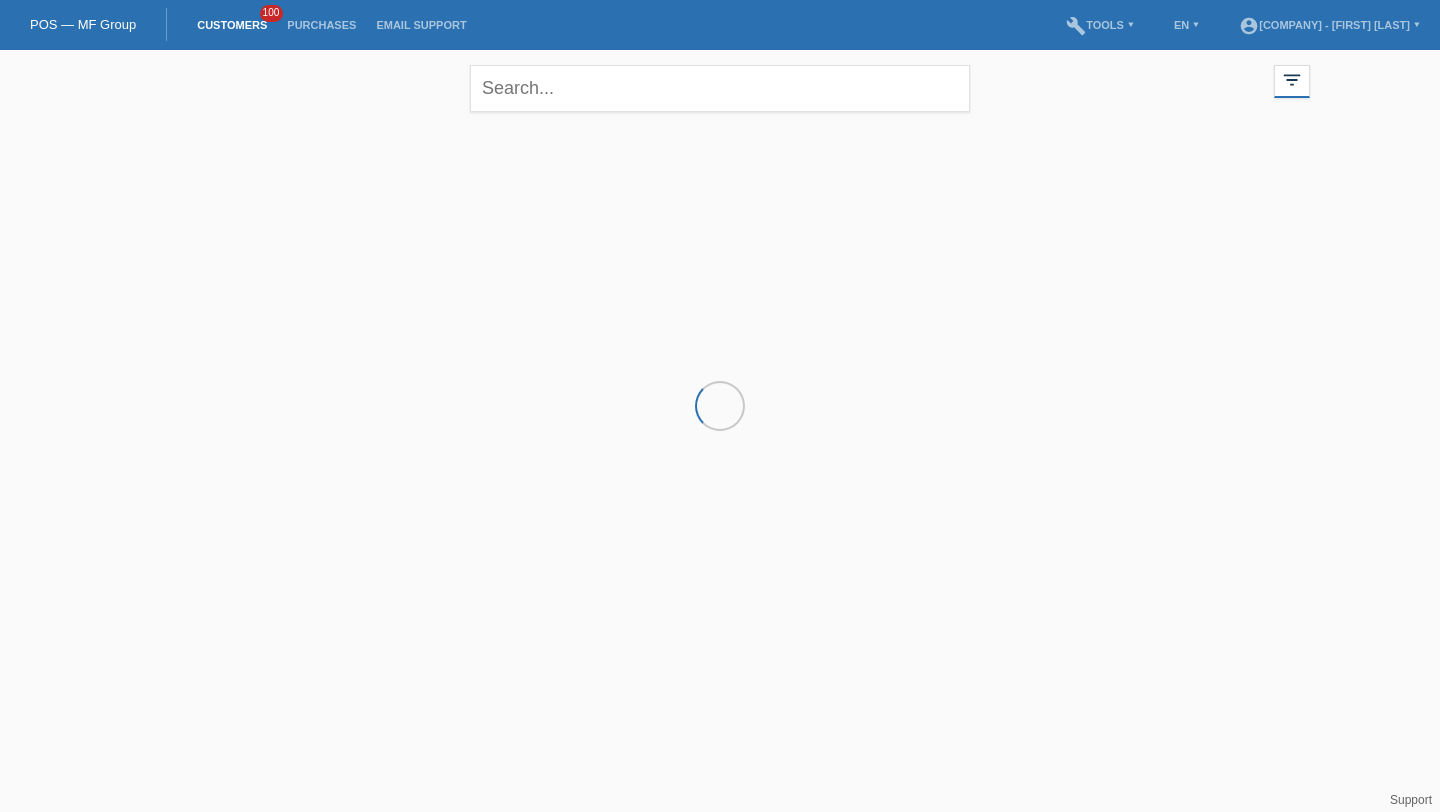scroll, scrollTop: 0, scrollLeft: 0, axis: both 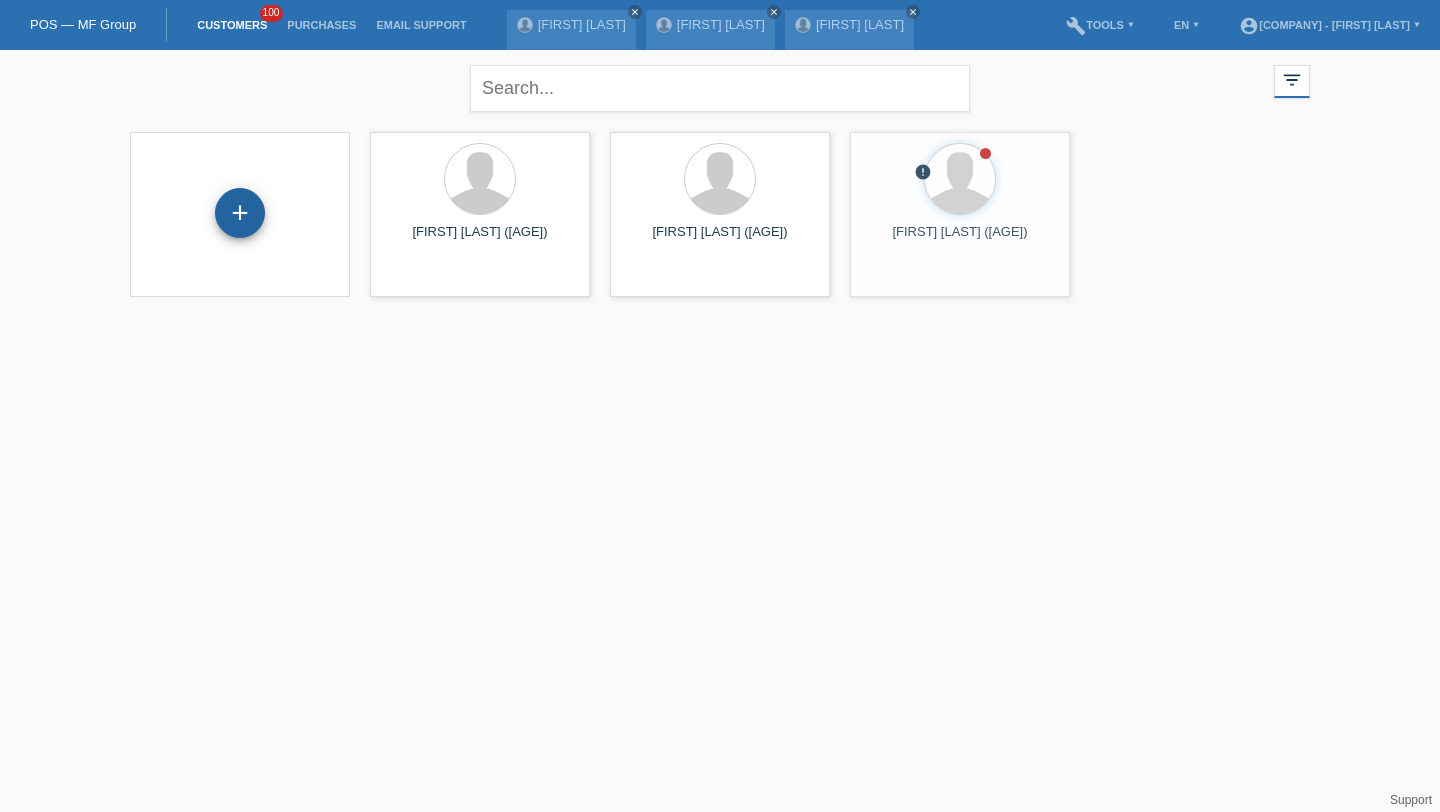 click on "+" at bounding box center [240, 213] 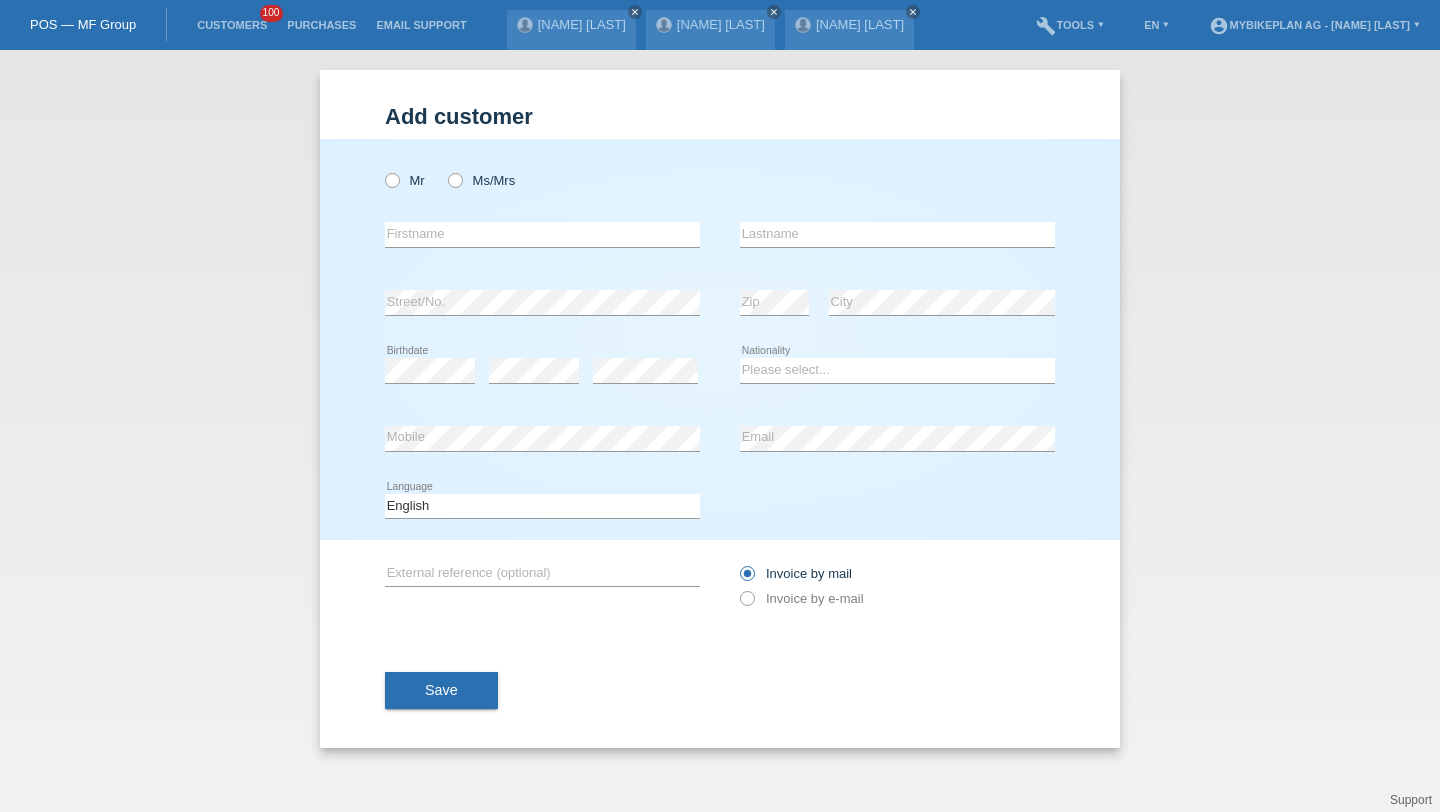 scroll, scrollTop: 0, scrollLeft: 0, axis: both 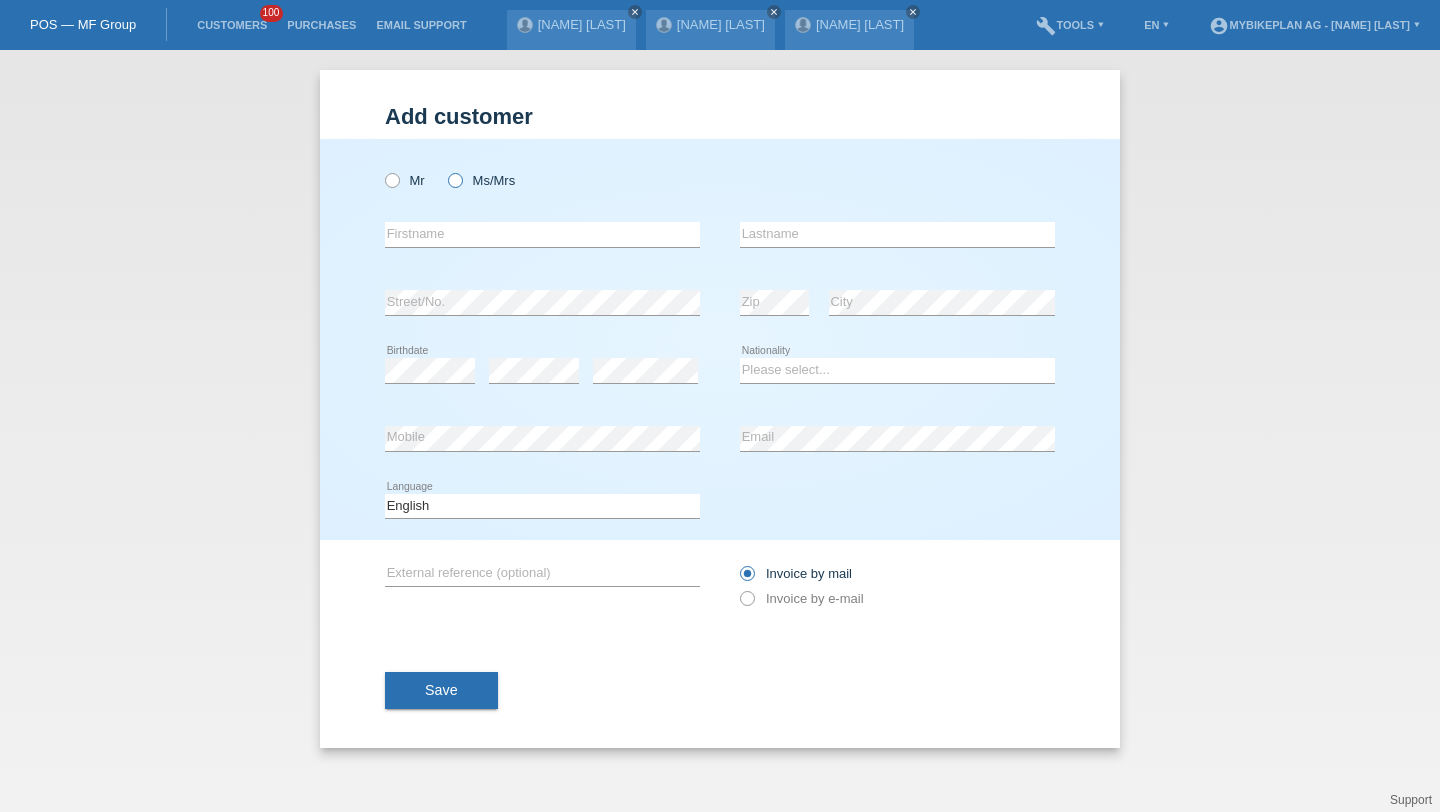click on "Ms/Mrs" at bounding box center [405, 180] 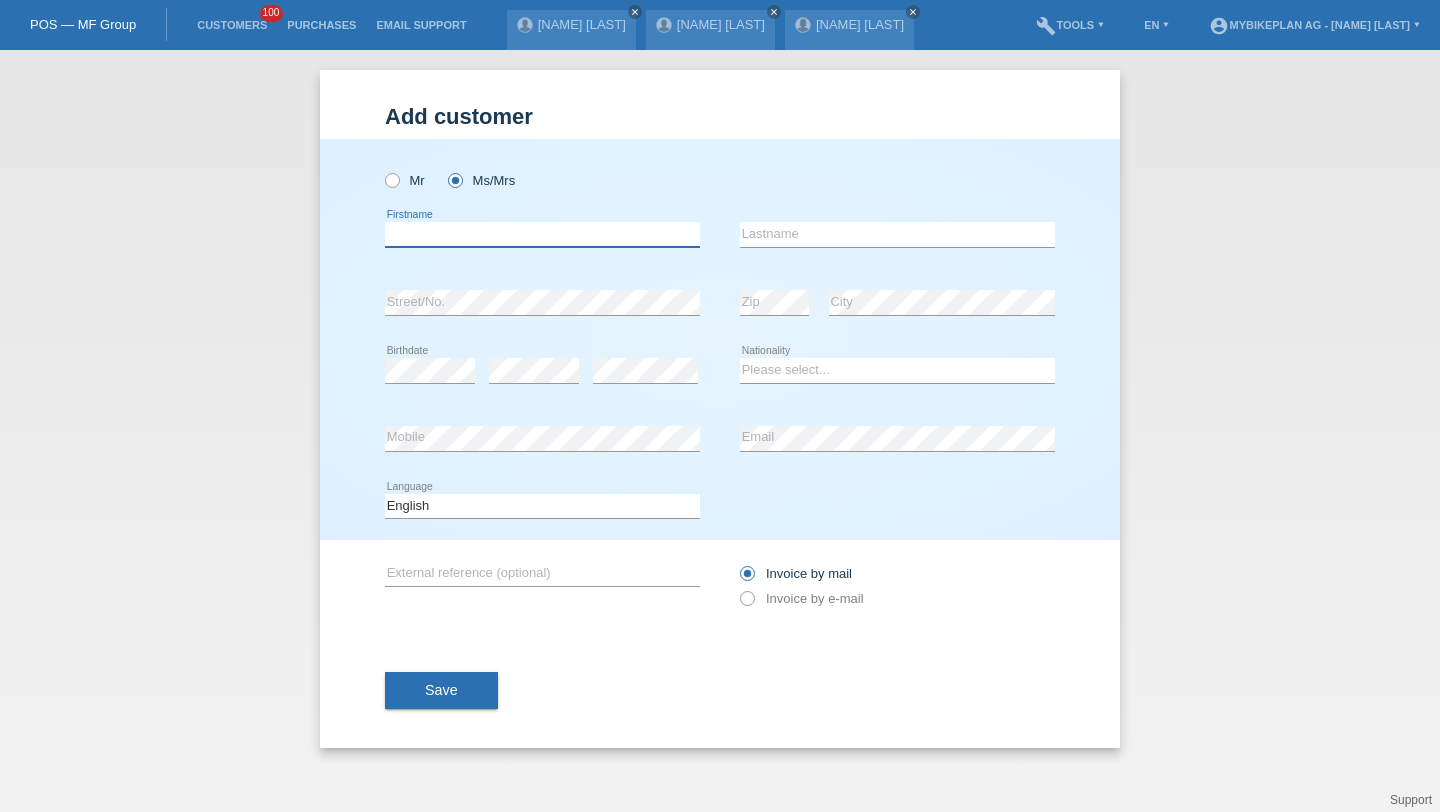 click at bounding box center (542, 234) 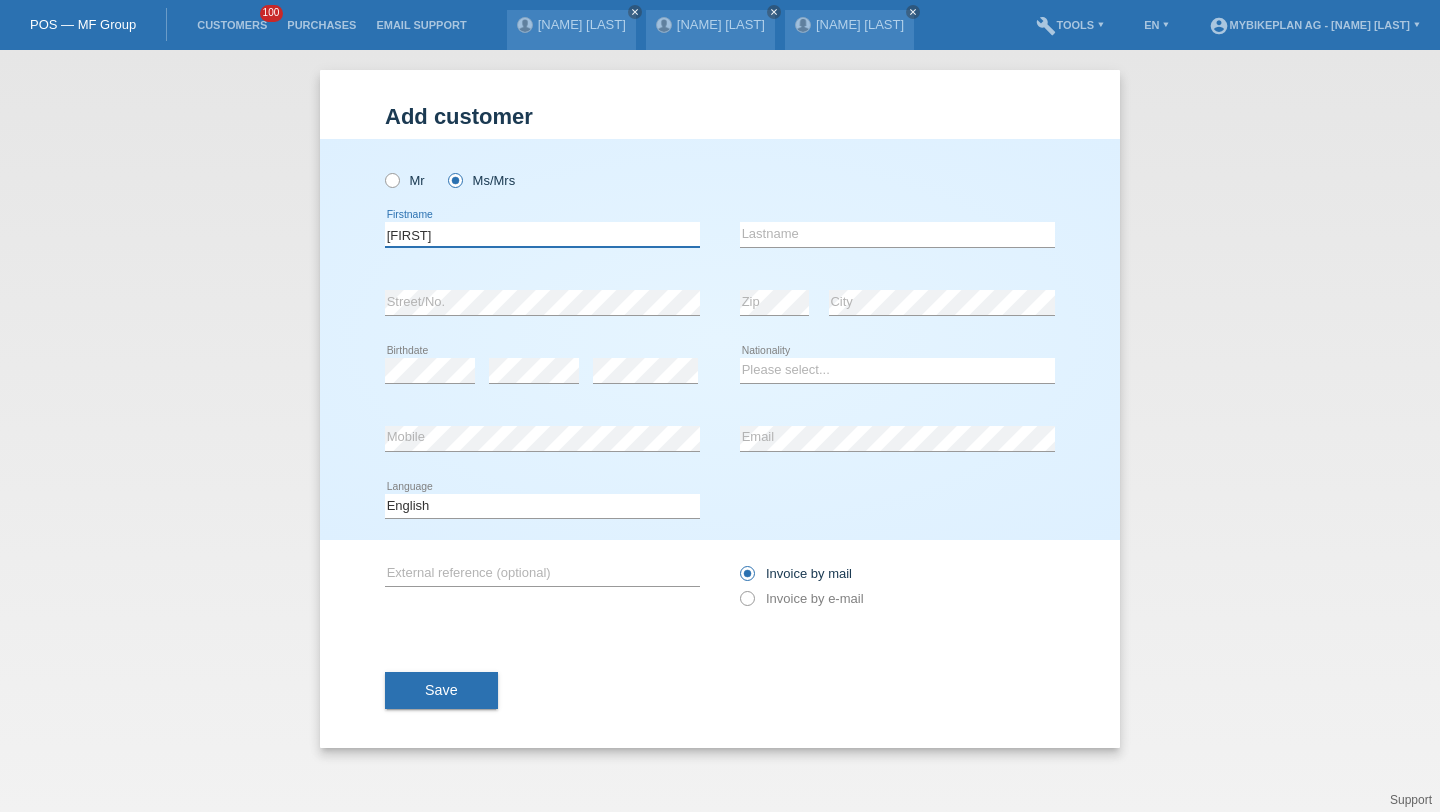 type on "[FIRST]" 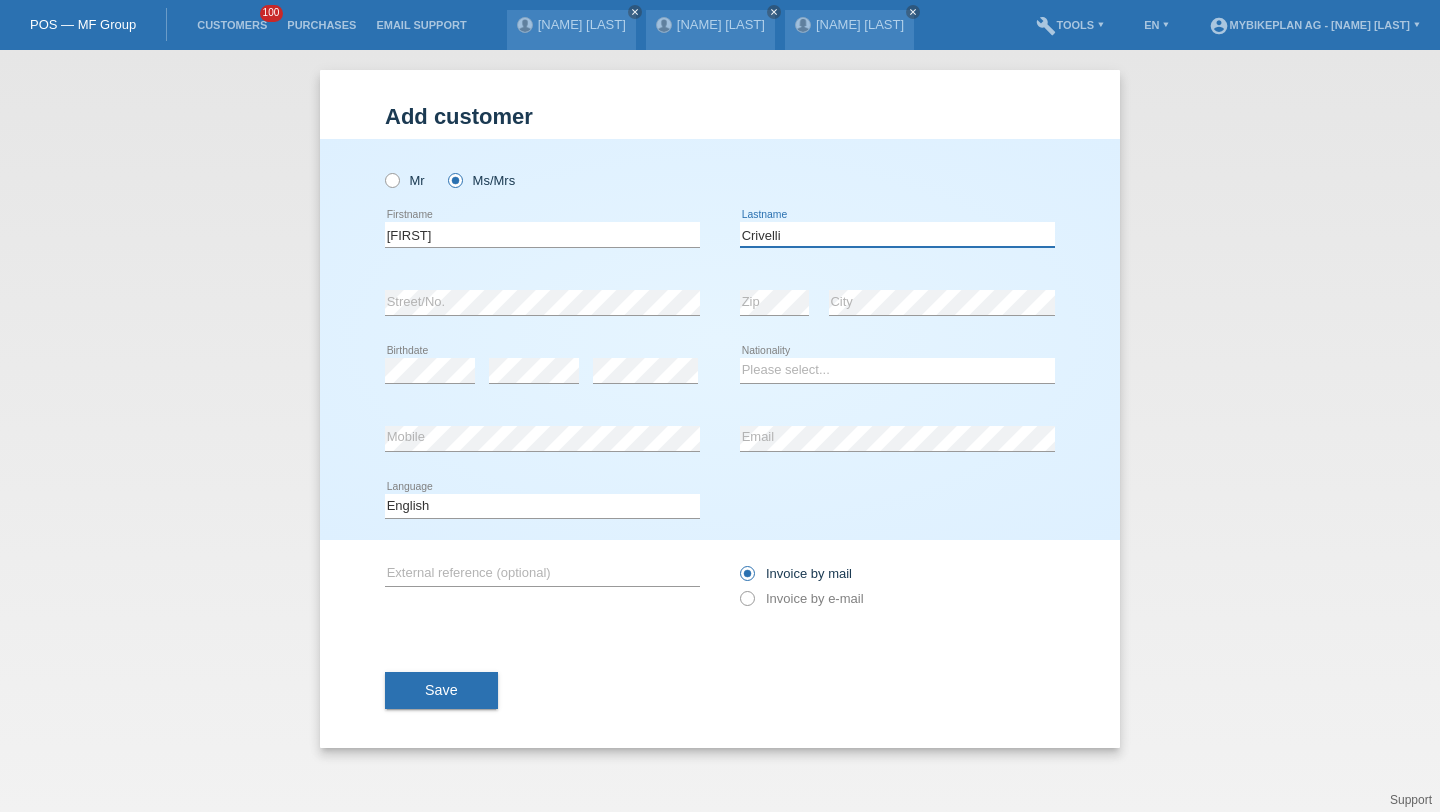 type on "Crivelli" 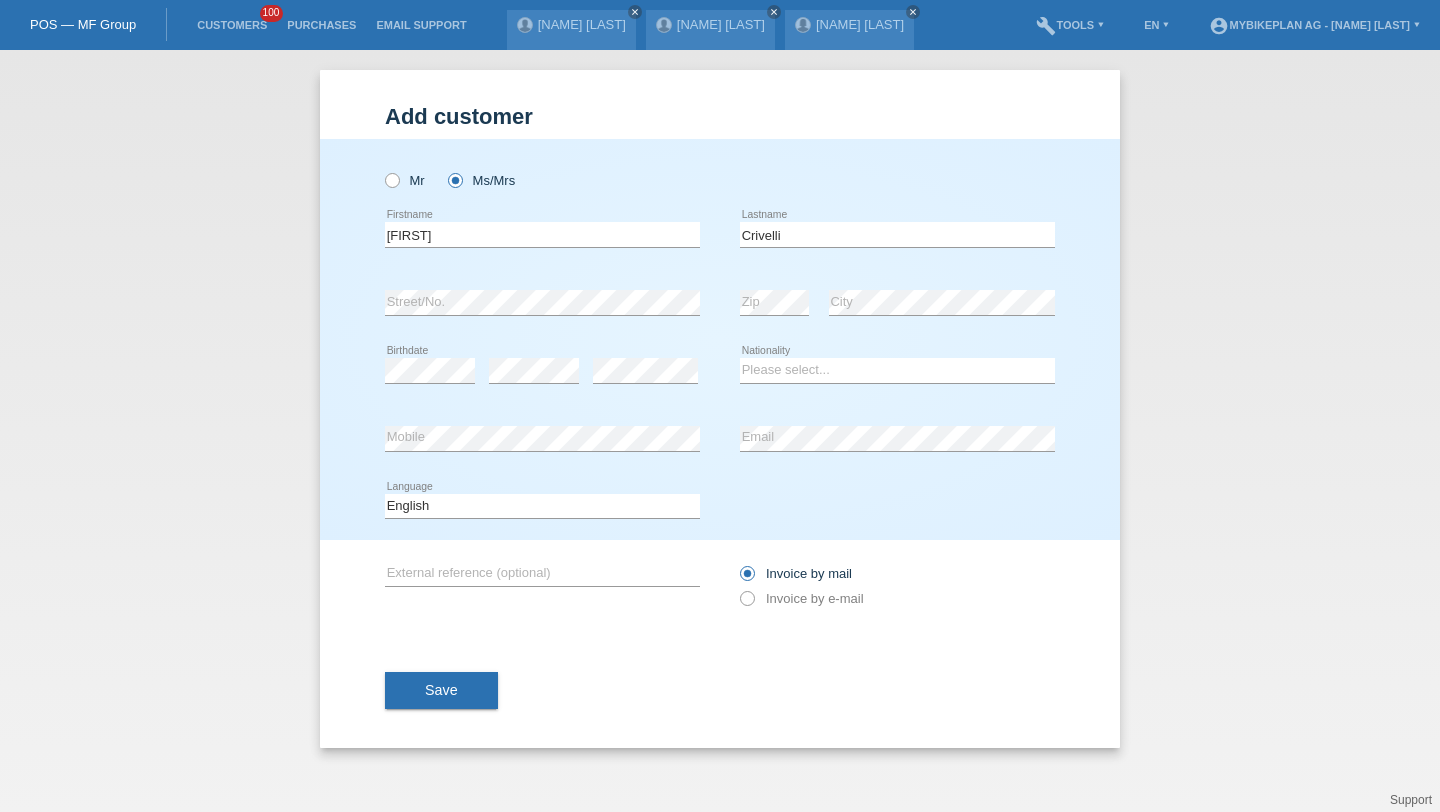 click on "Customers
100" at bounding box center (232, 25) 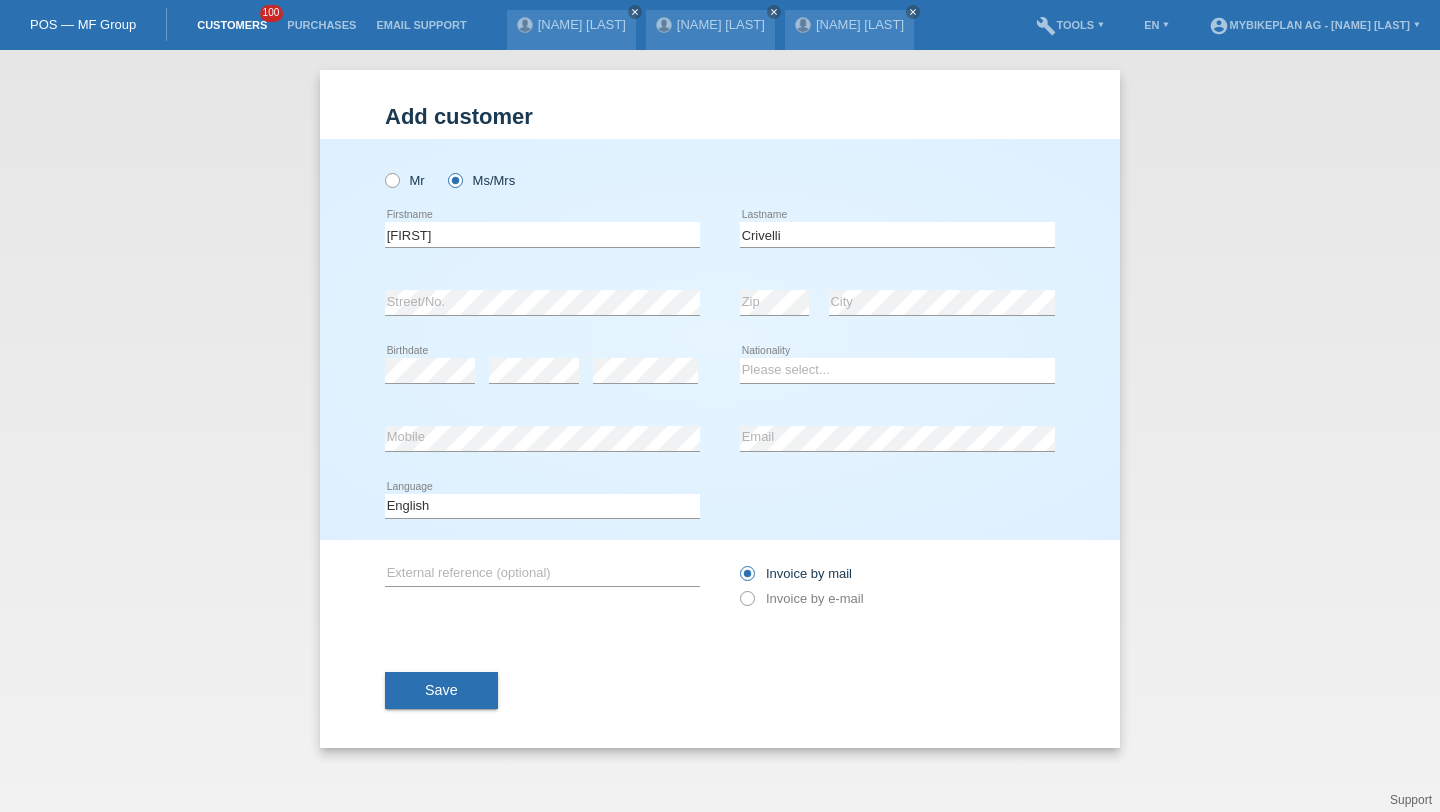 click on "Customers" at bounding box center [232, 25] 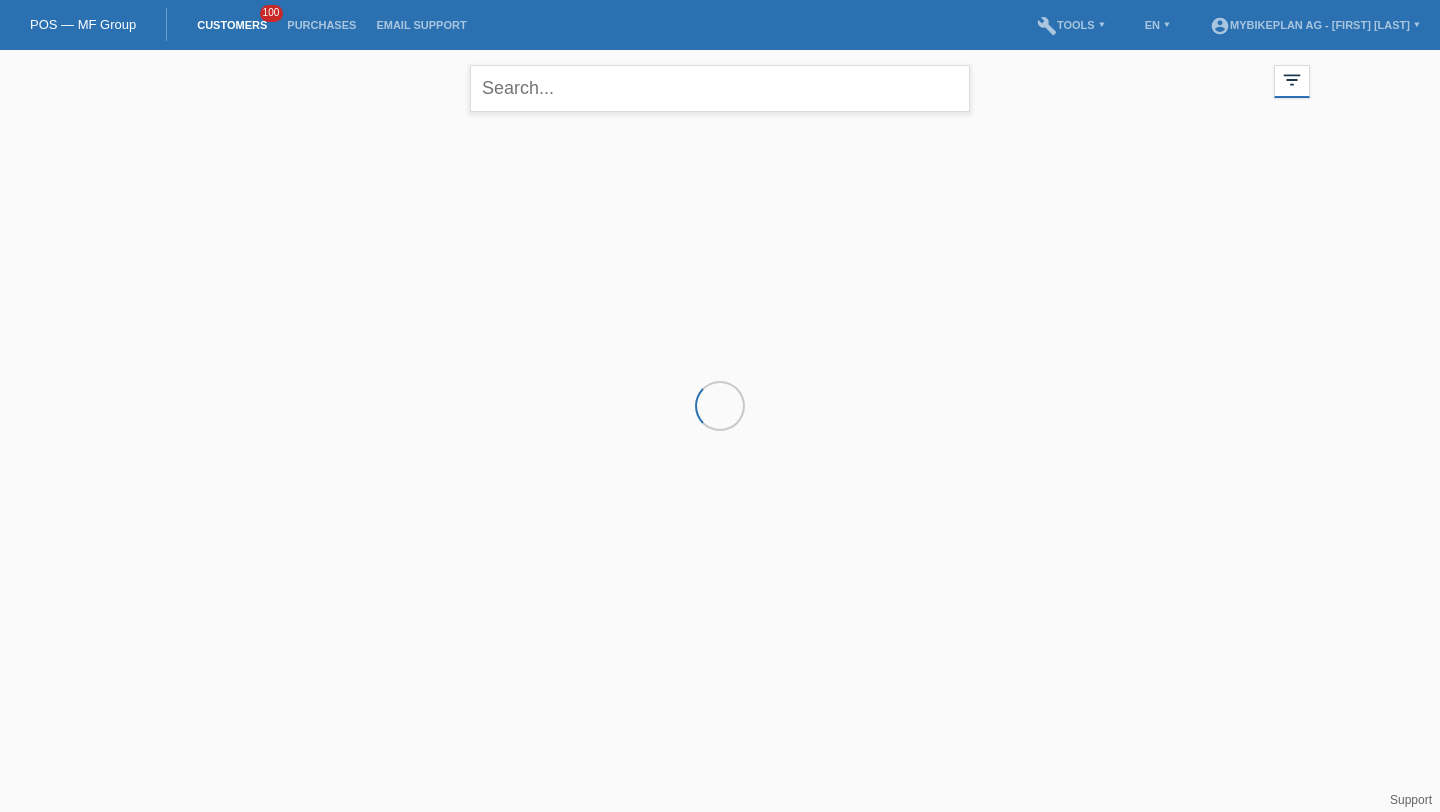 scroll, scrollTop: 0, scrollLeft: 0, axis: both 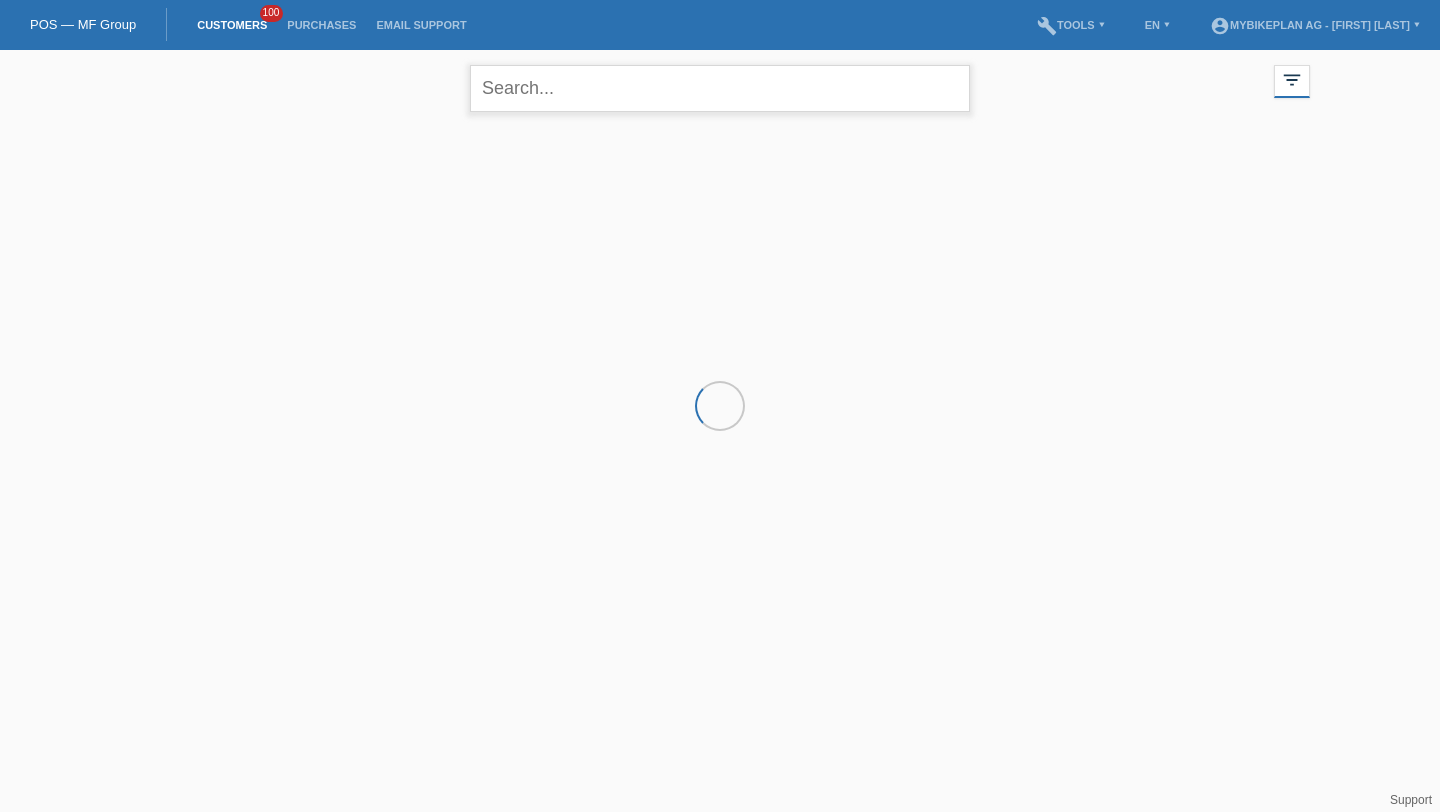 click at bounding box center [720, 88] 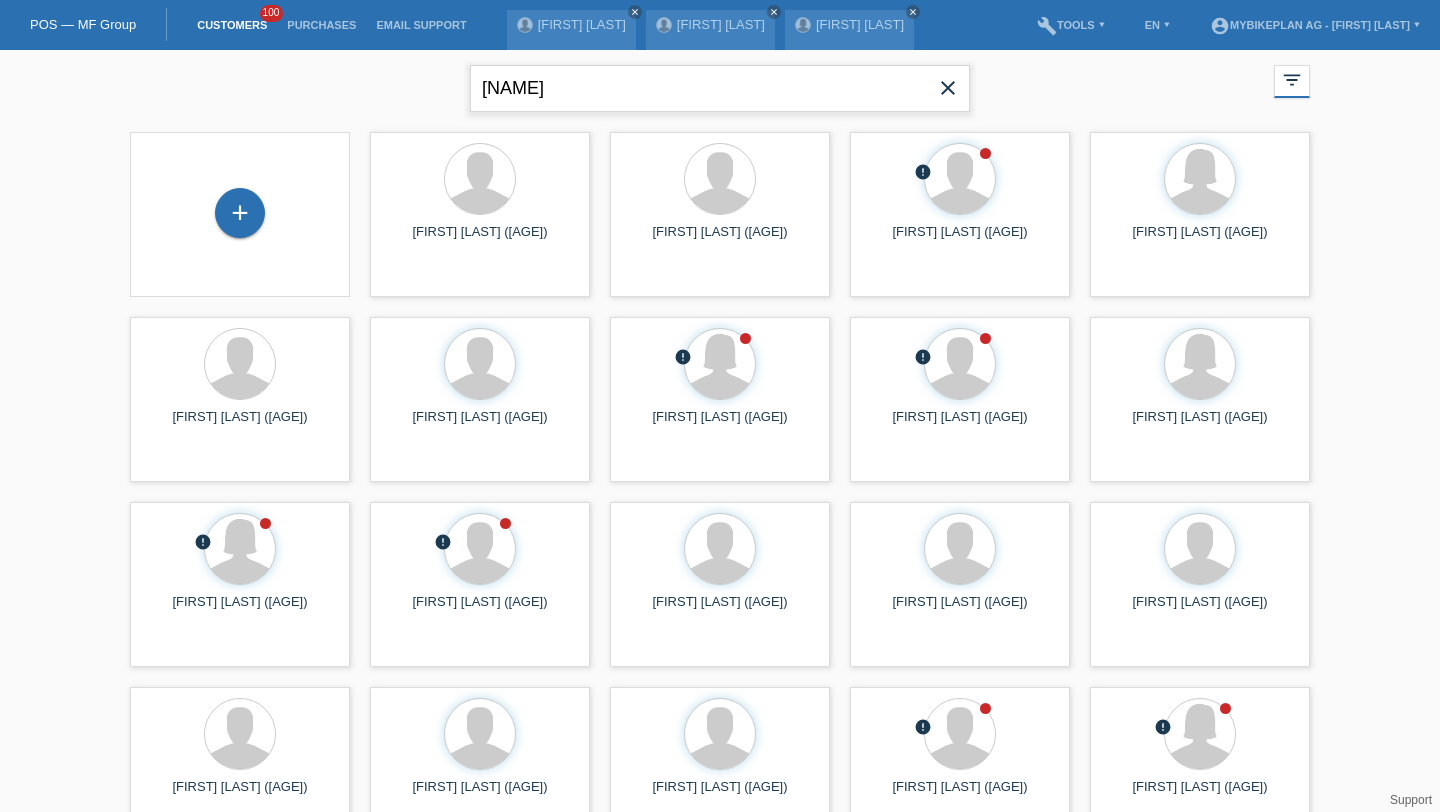 type on "[NAME]" 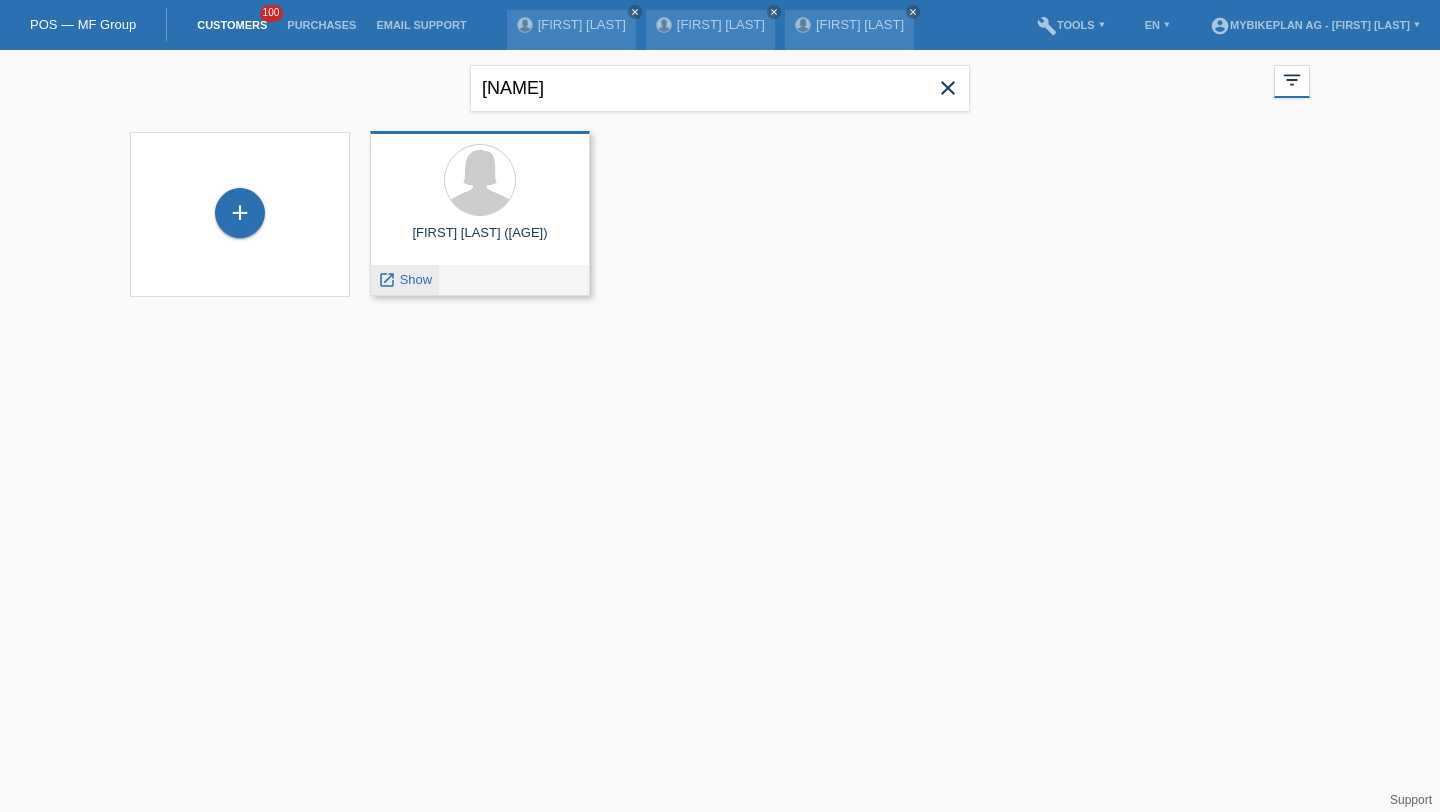 click on "Show" at bounding box center (416, 279) 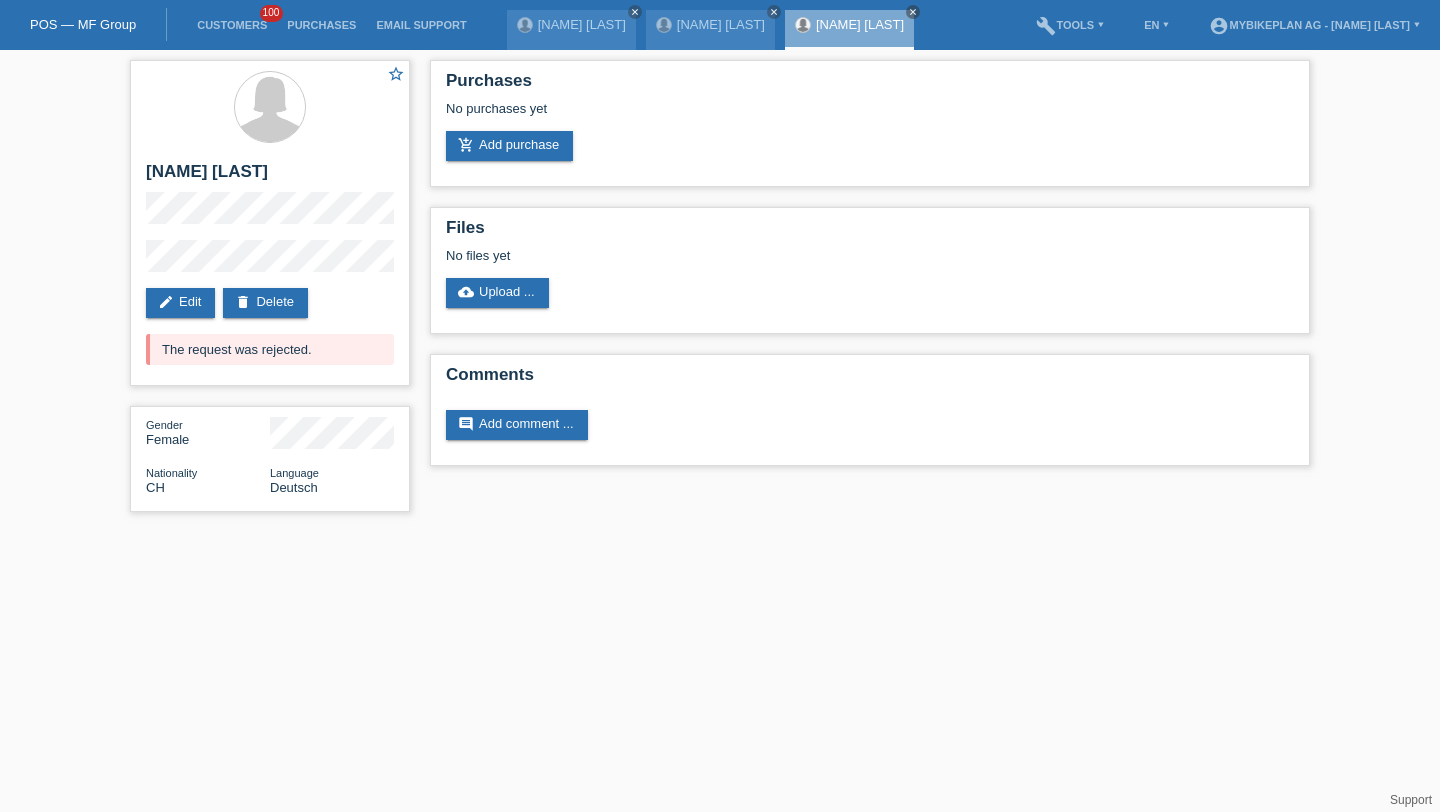 scroll, scrollTop: 0, scrollLeft: 0, axis: both 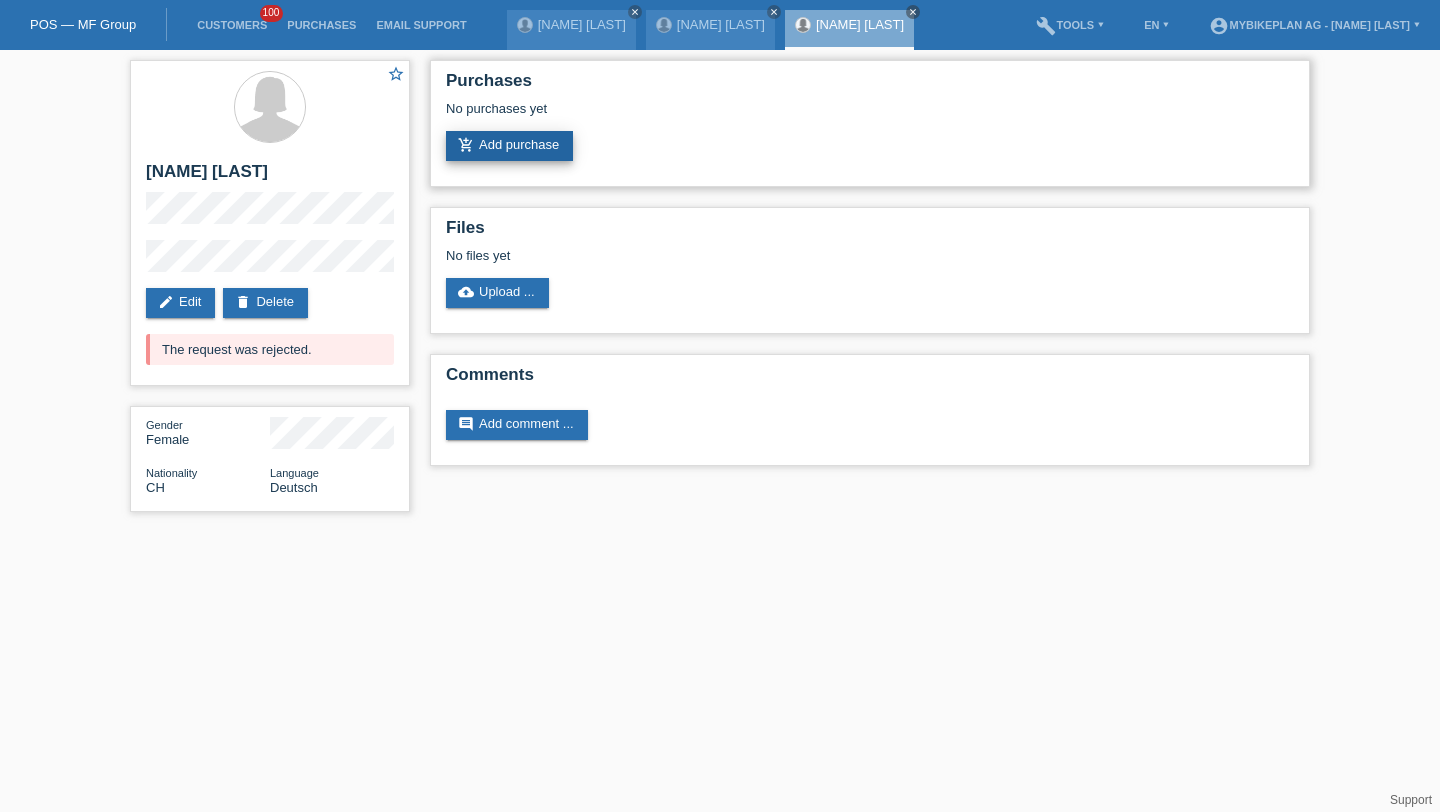 click on "add_shopping_cart  Add purchase" at bounding box center (509, 146) 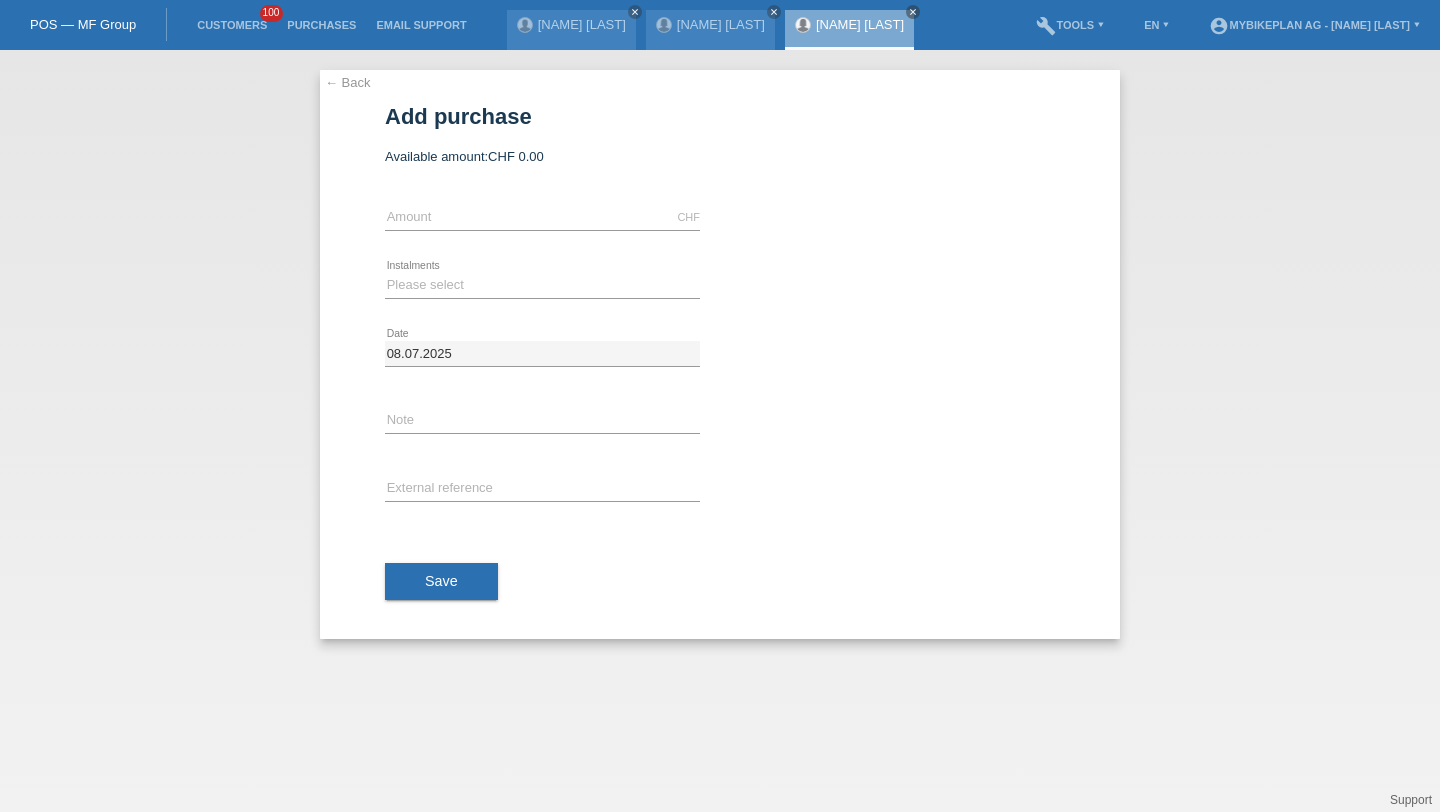 scroll, scrollTop: 0, scrollLeft: 0, axis: both 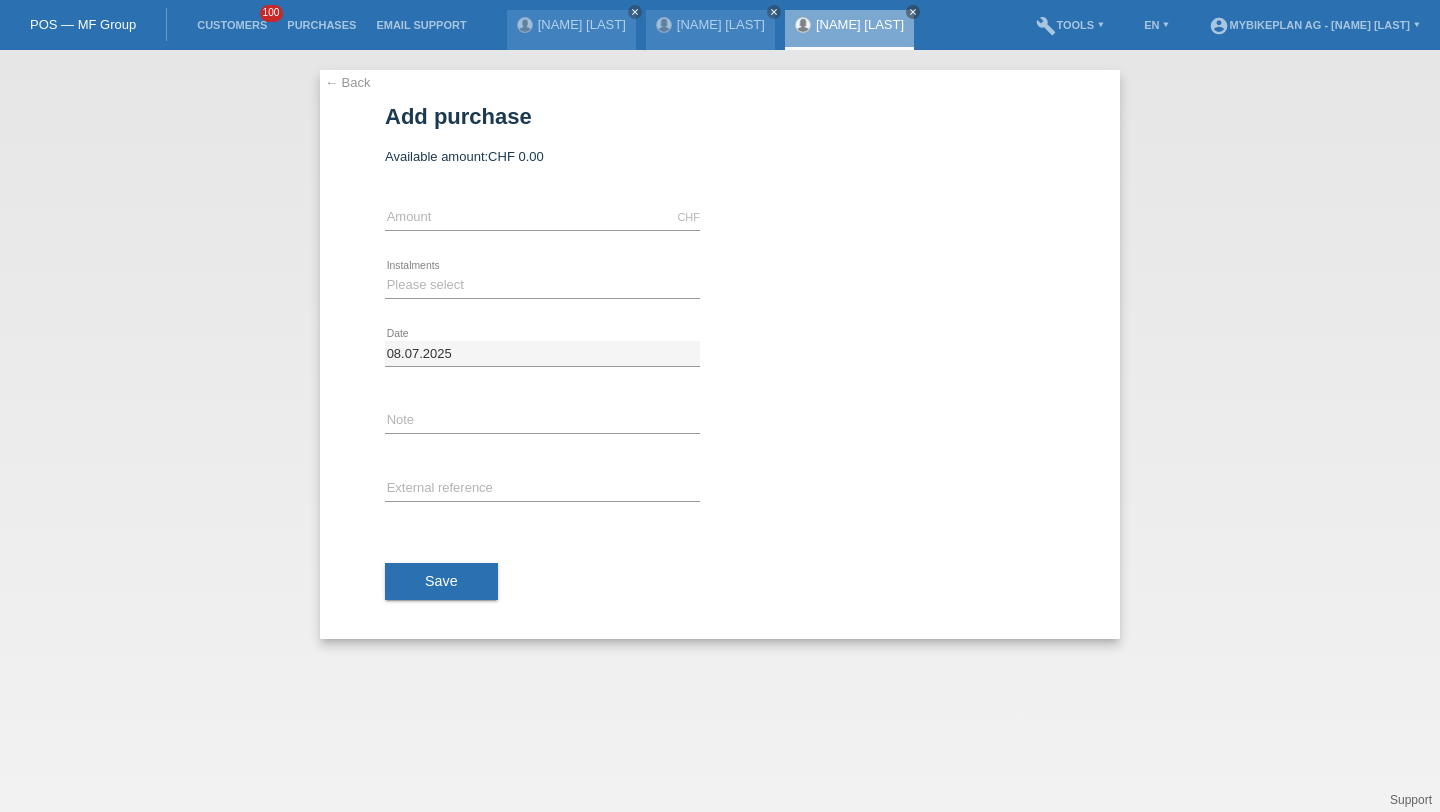 click on "CHF
error
Amount" at bounding box center [542, 218] 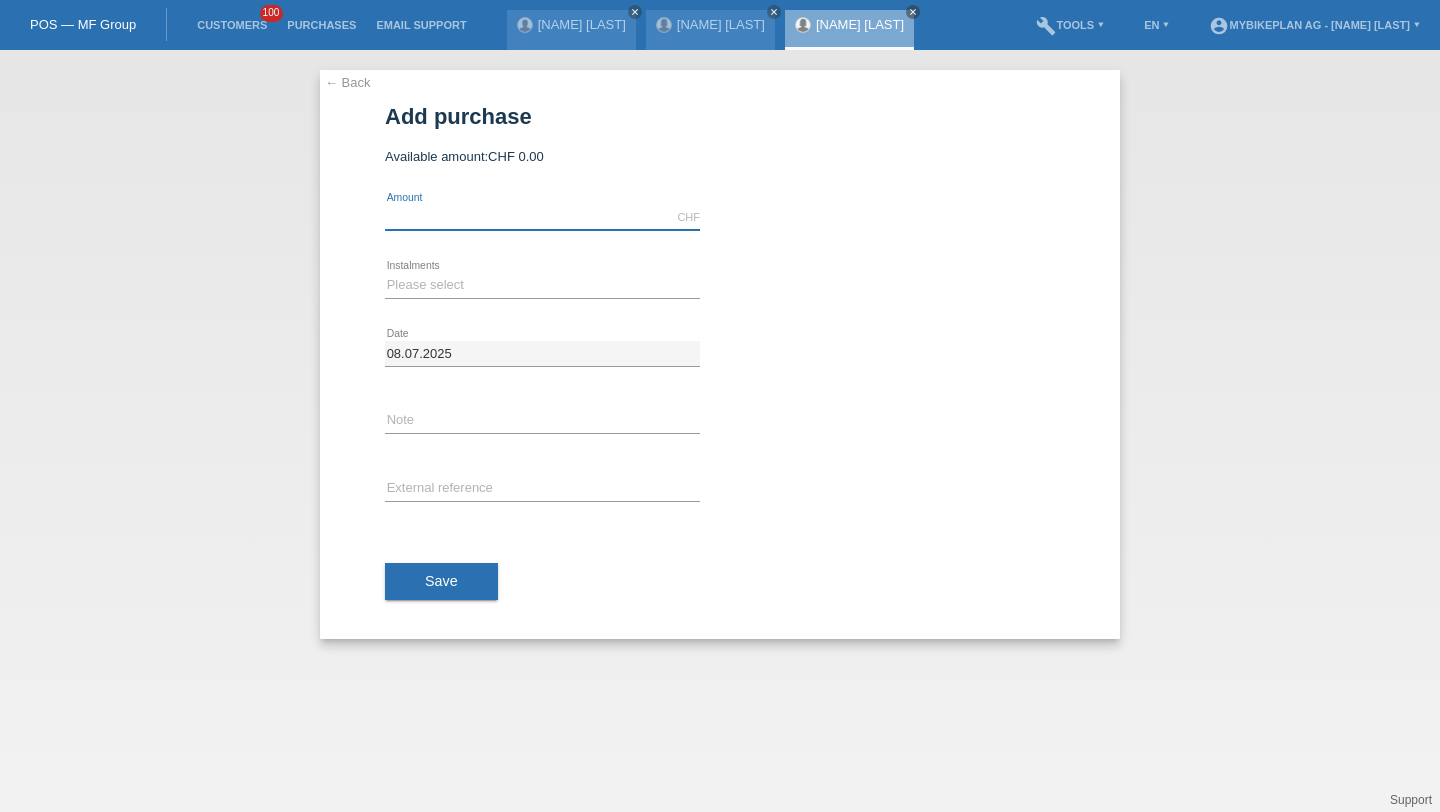 click at bounding box center [542, 217] 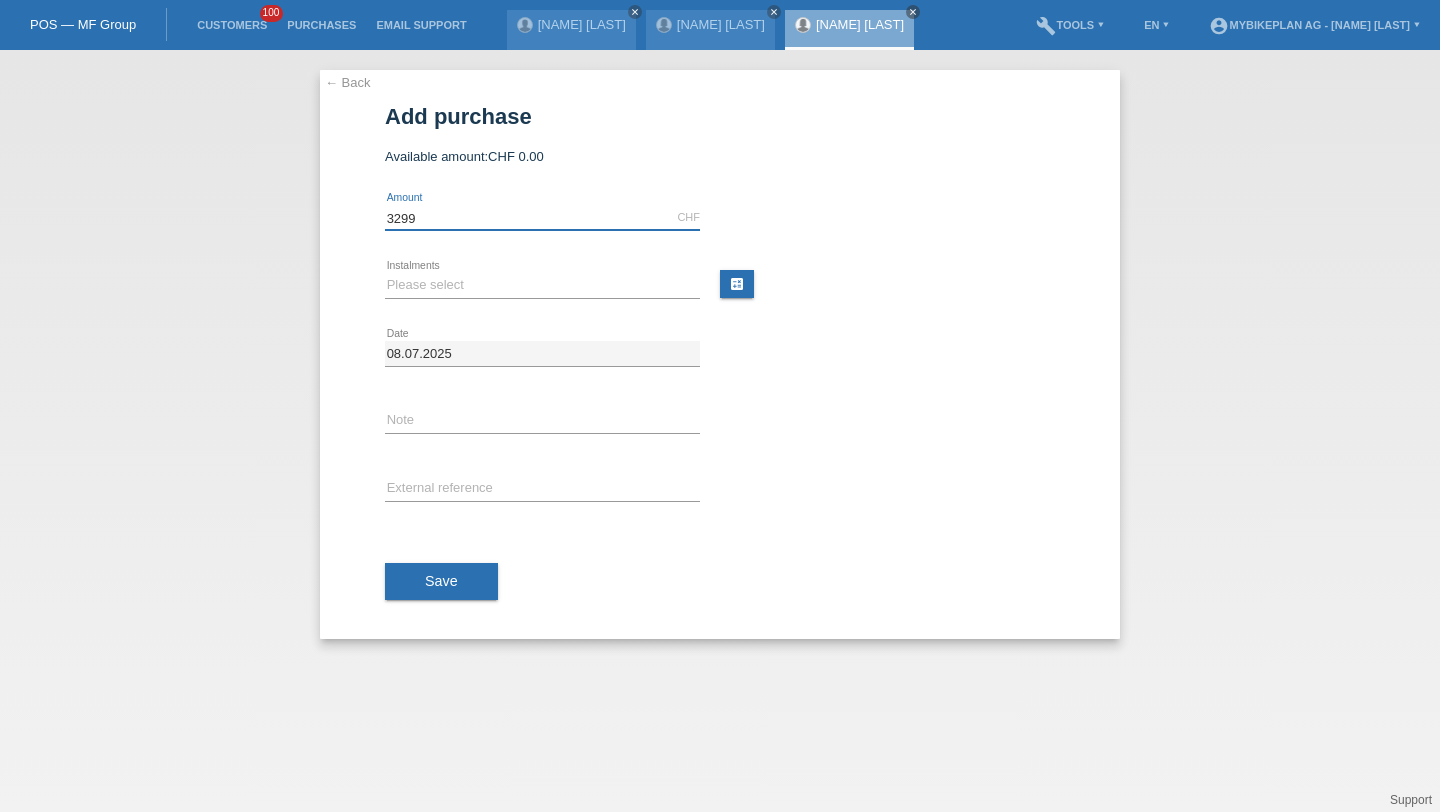 type on "3299" 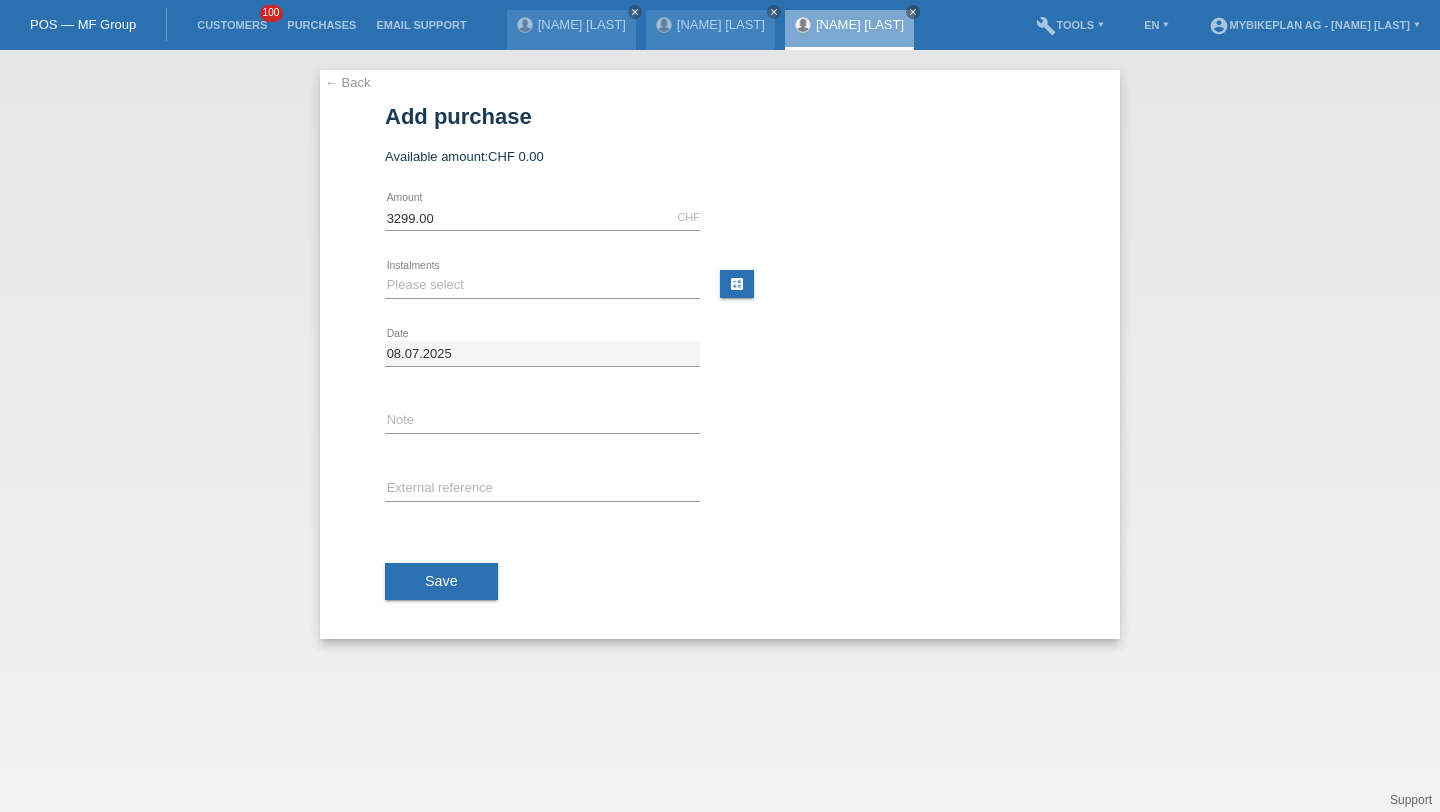 click on "Please select
6 instalments
12 instalments
18 instalments
24 instalments
36 instalments
48 instalments
error
Instalments" at bounding box center (542, 218) 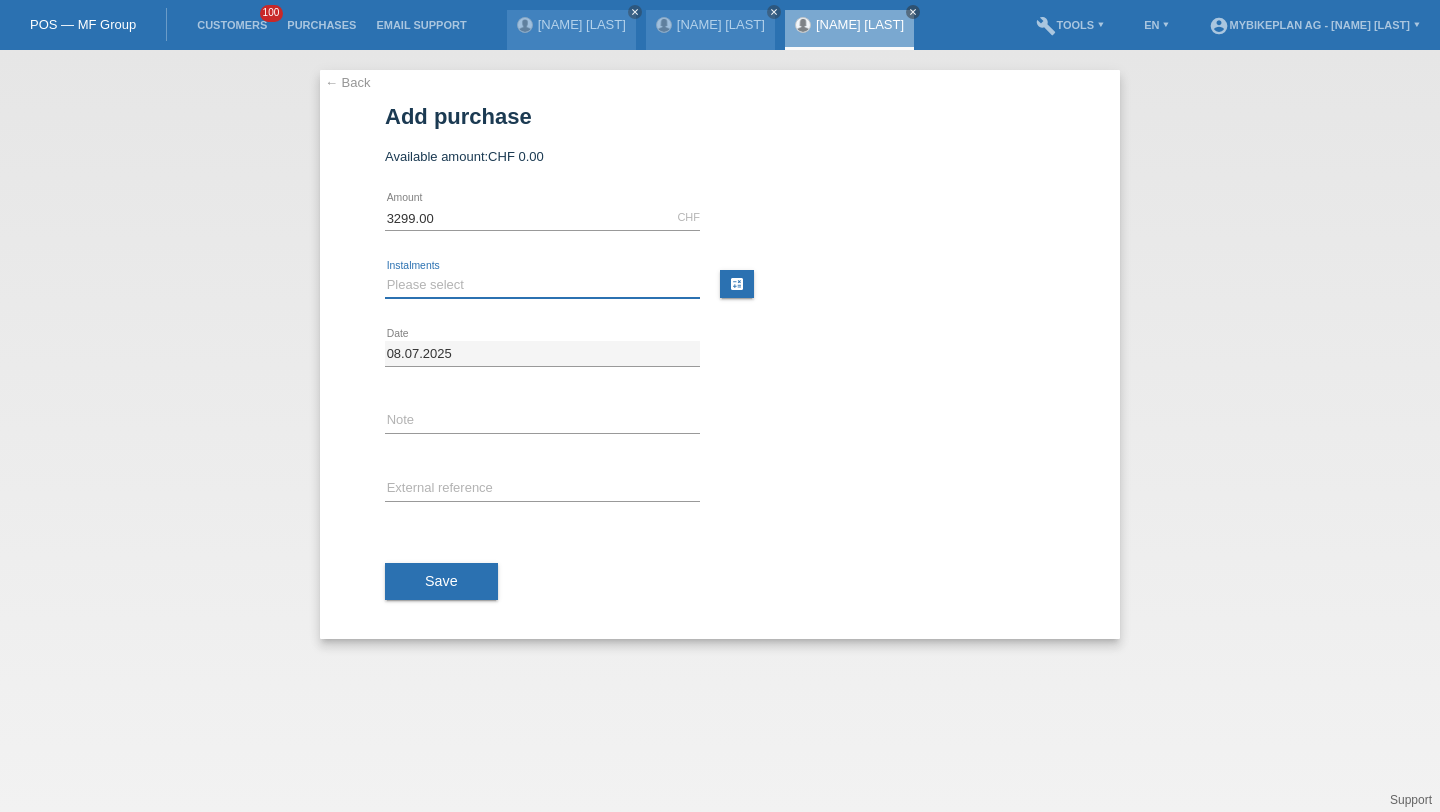 click on "Please select
6 instalments
12 instalments
18 instalments
24 instalments
36 instalments
48 instalments" at bounding box center [542, 285] 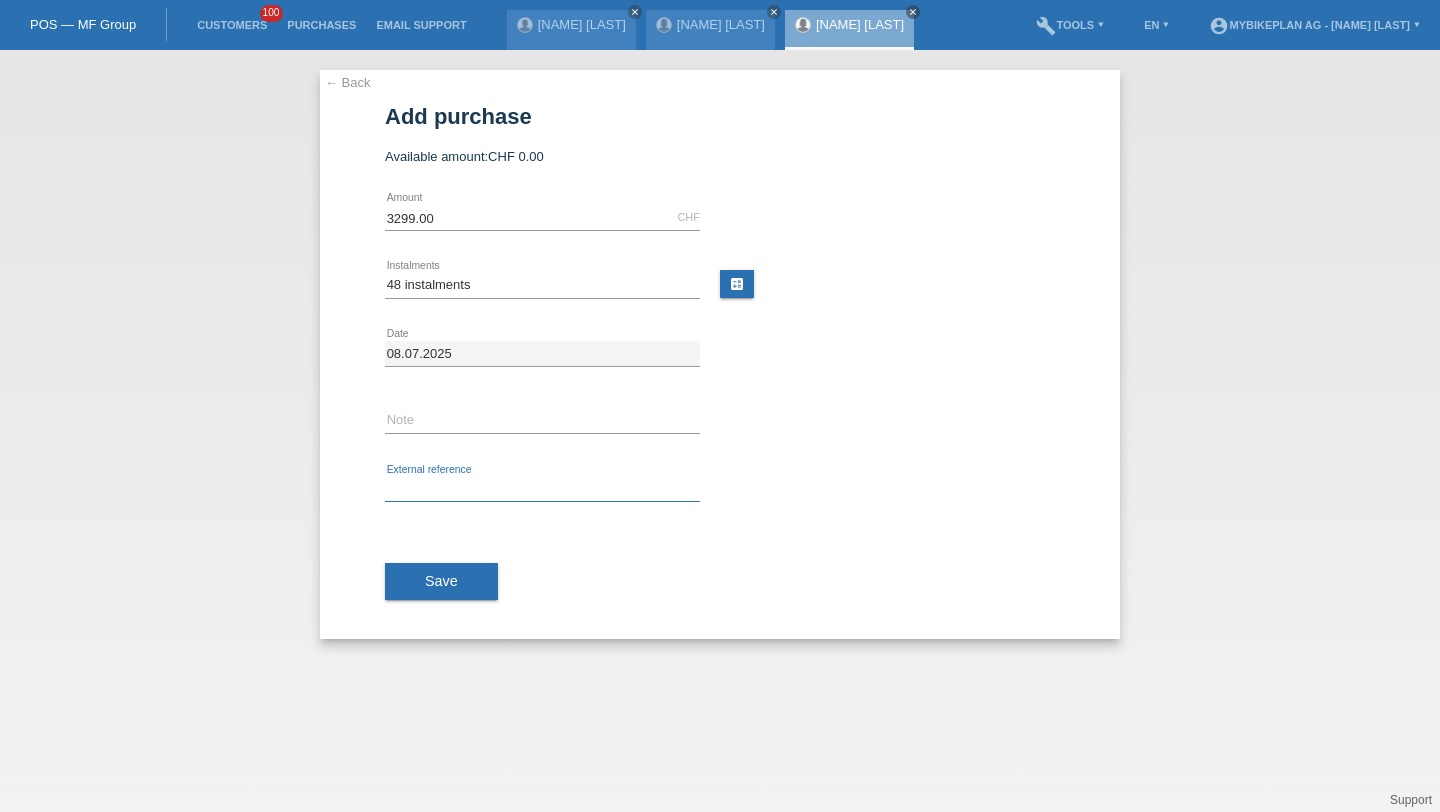 click at bounding box center [542, 489] 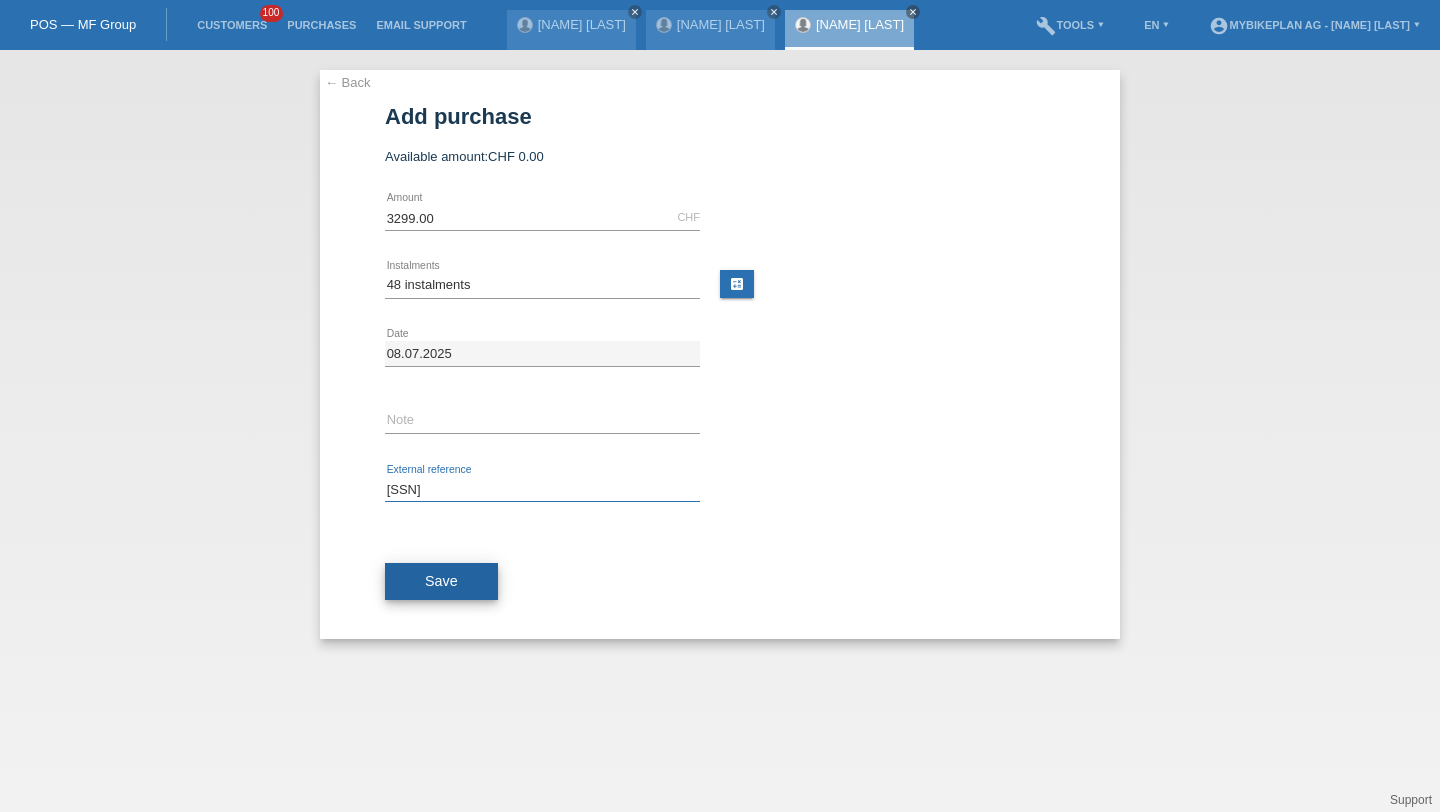 type on "39829412919" 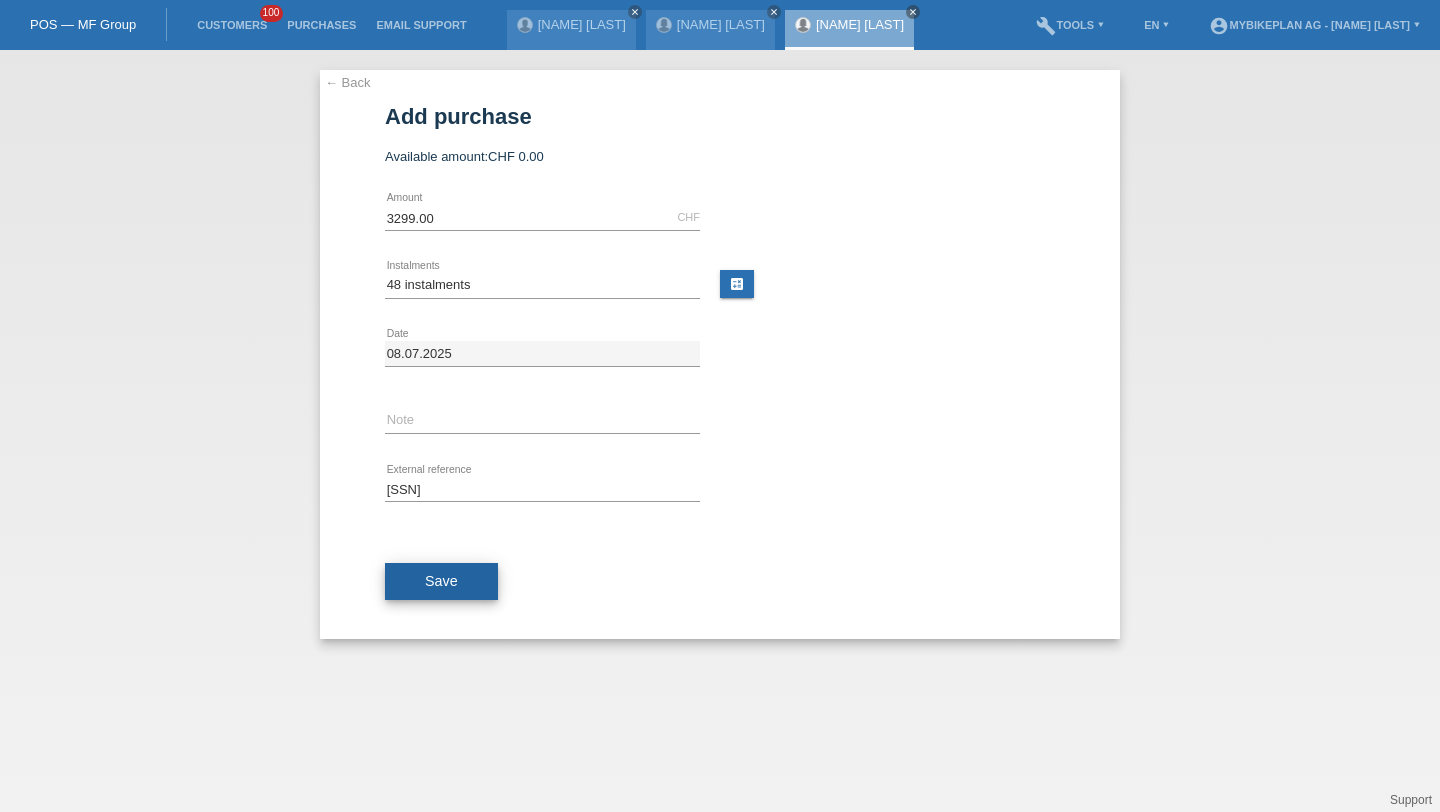 click on "Save" at bounding box center (441, 582) 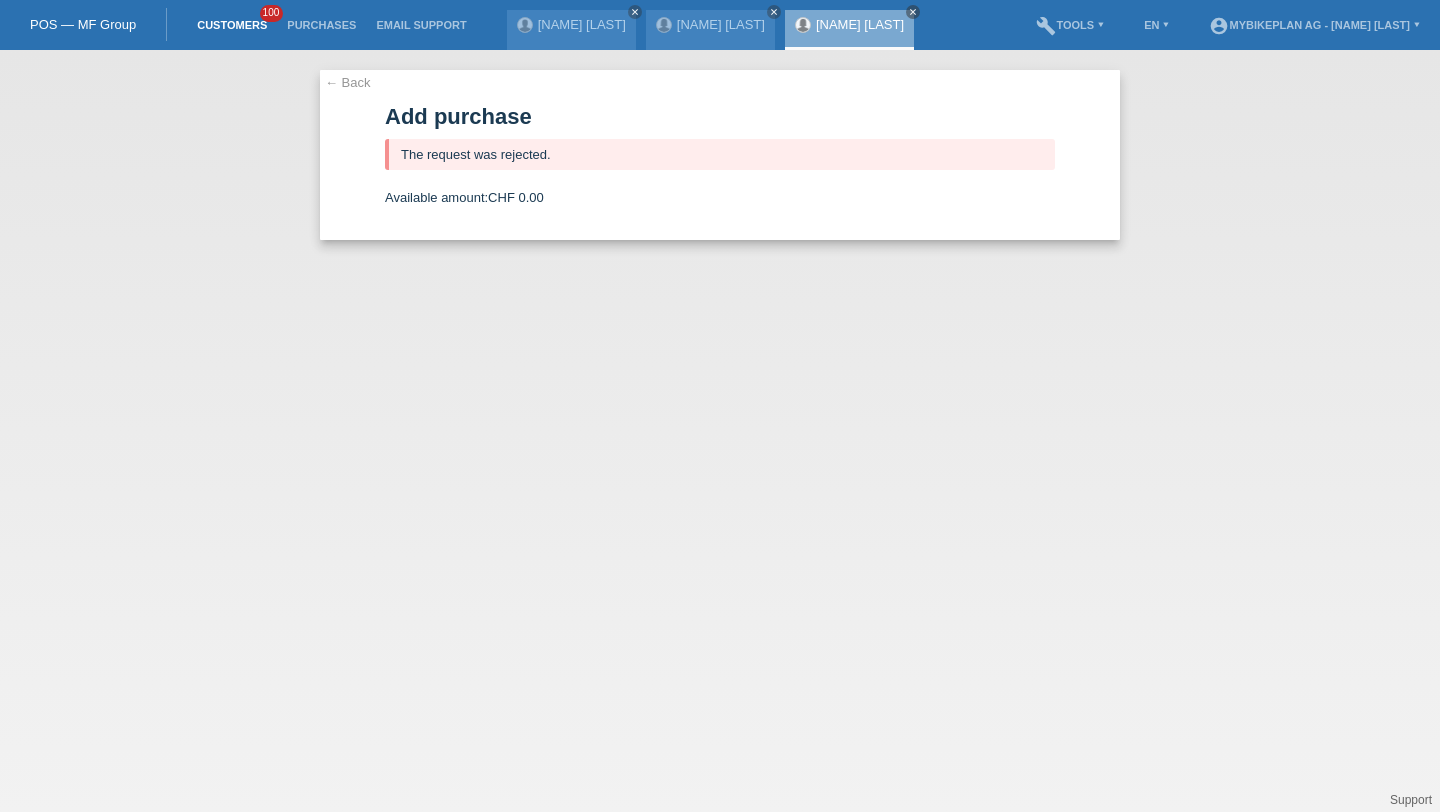 click on "Customers" at bounding box center [232, 25] 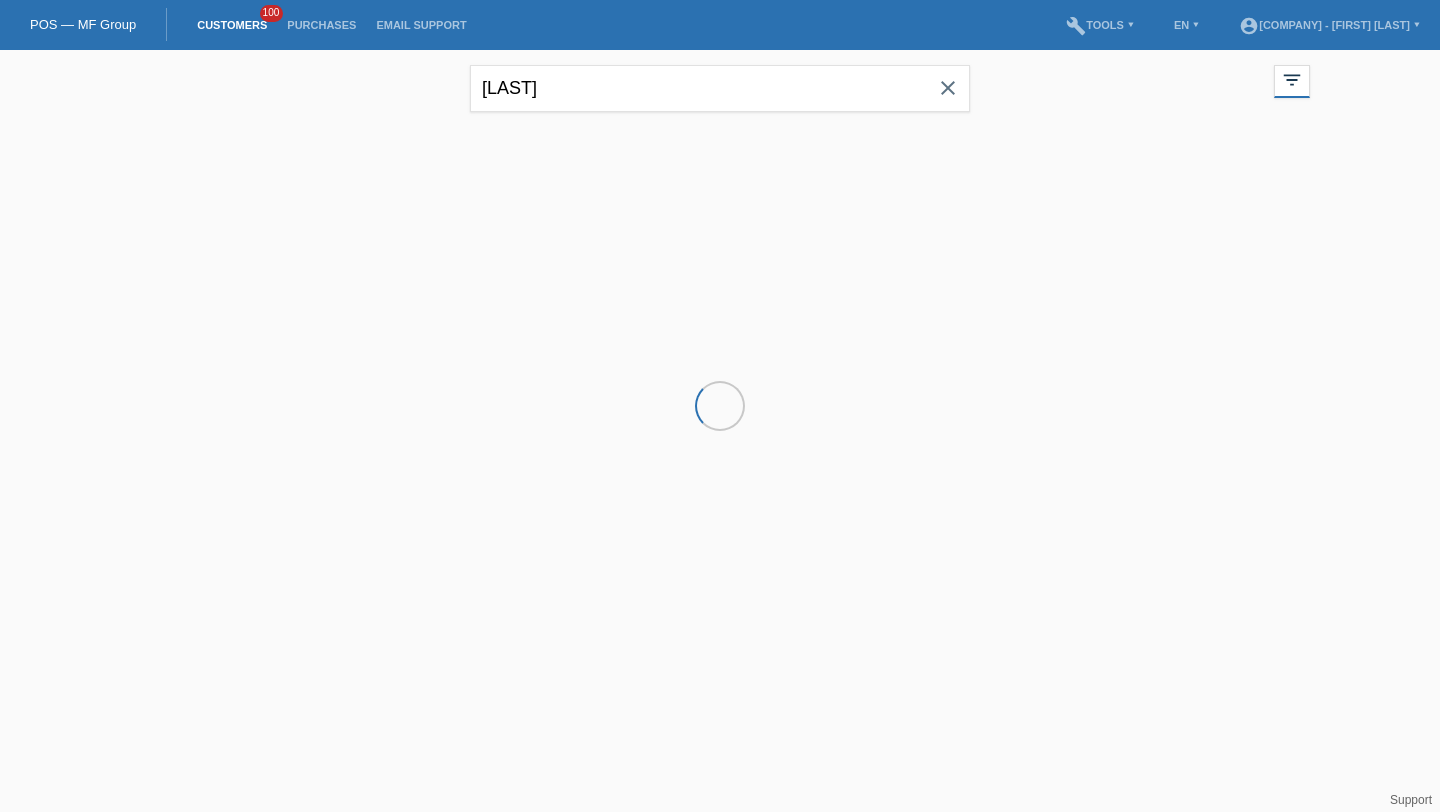 scroll, scrollTop: 0, scrollLeft: 0, axis: both 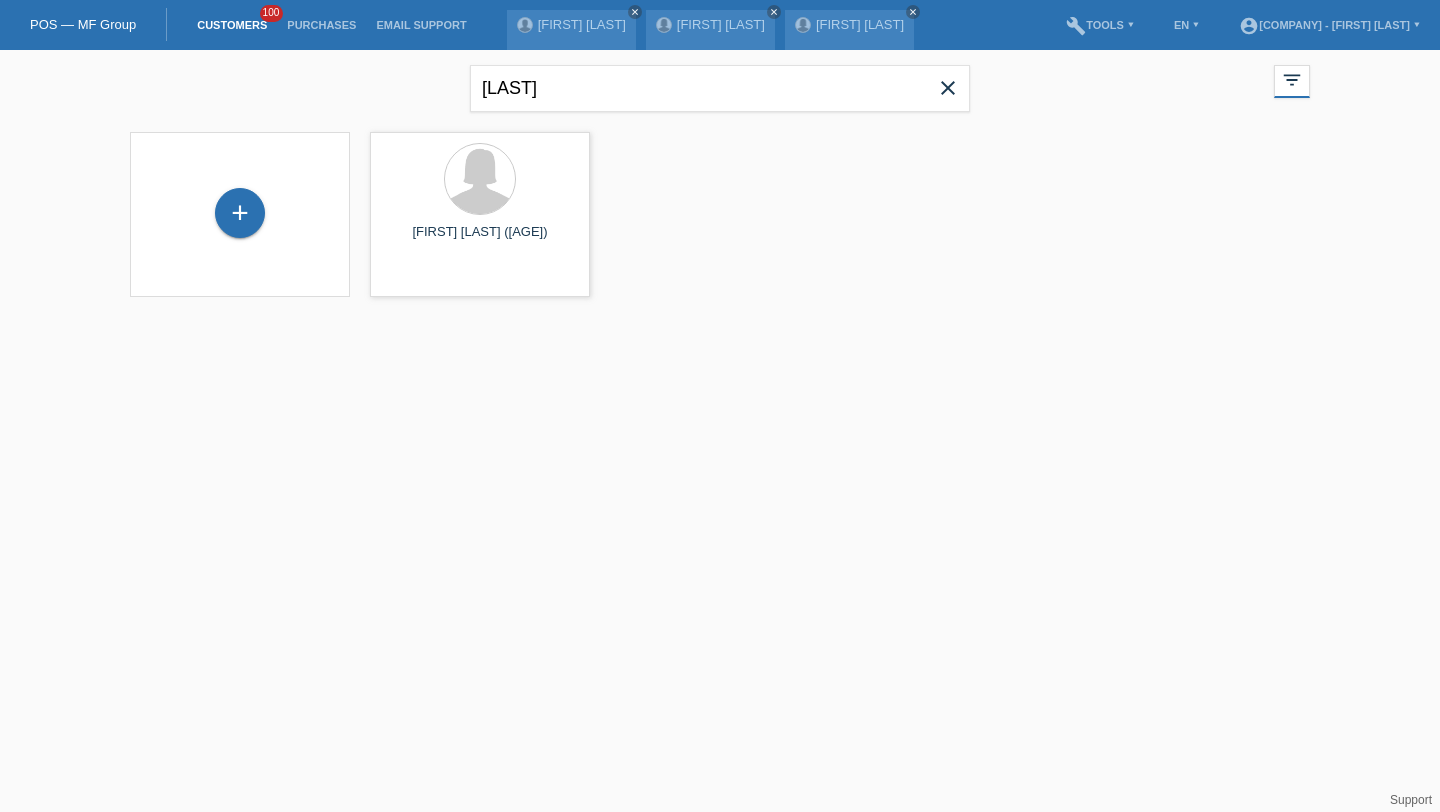 click on "close" at bounding box center [948, 88] 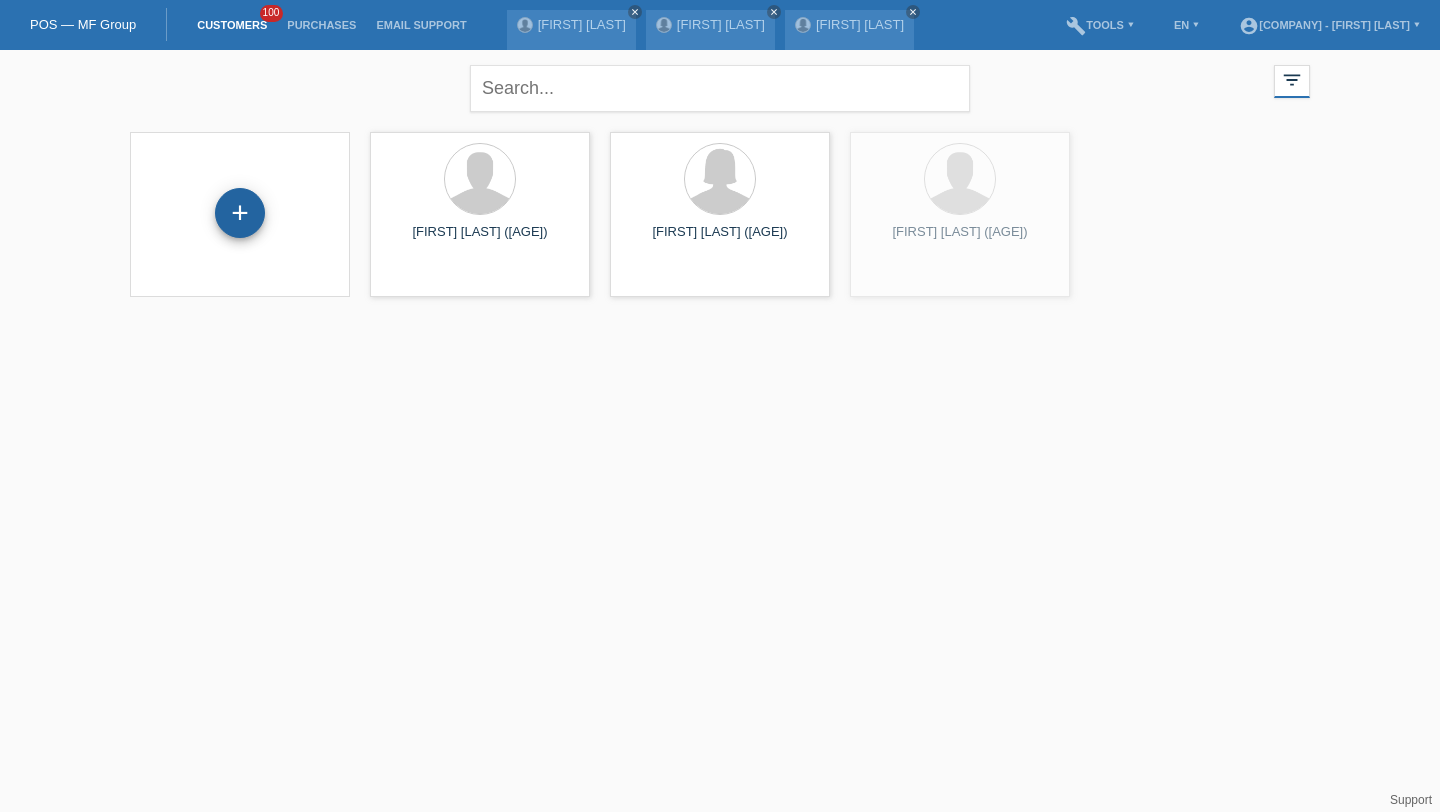 click on "+" at bounding box center (240, 213) 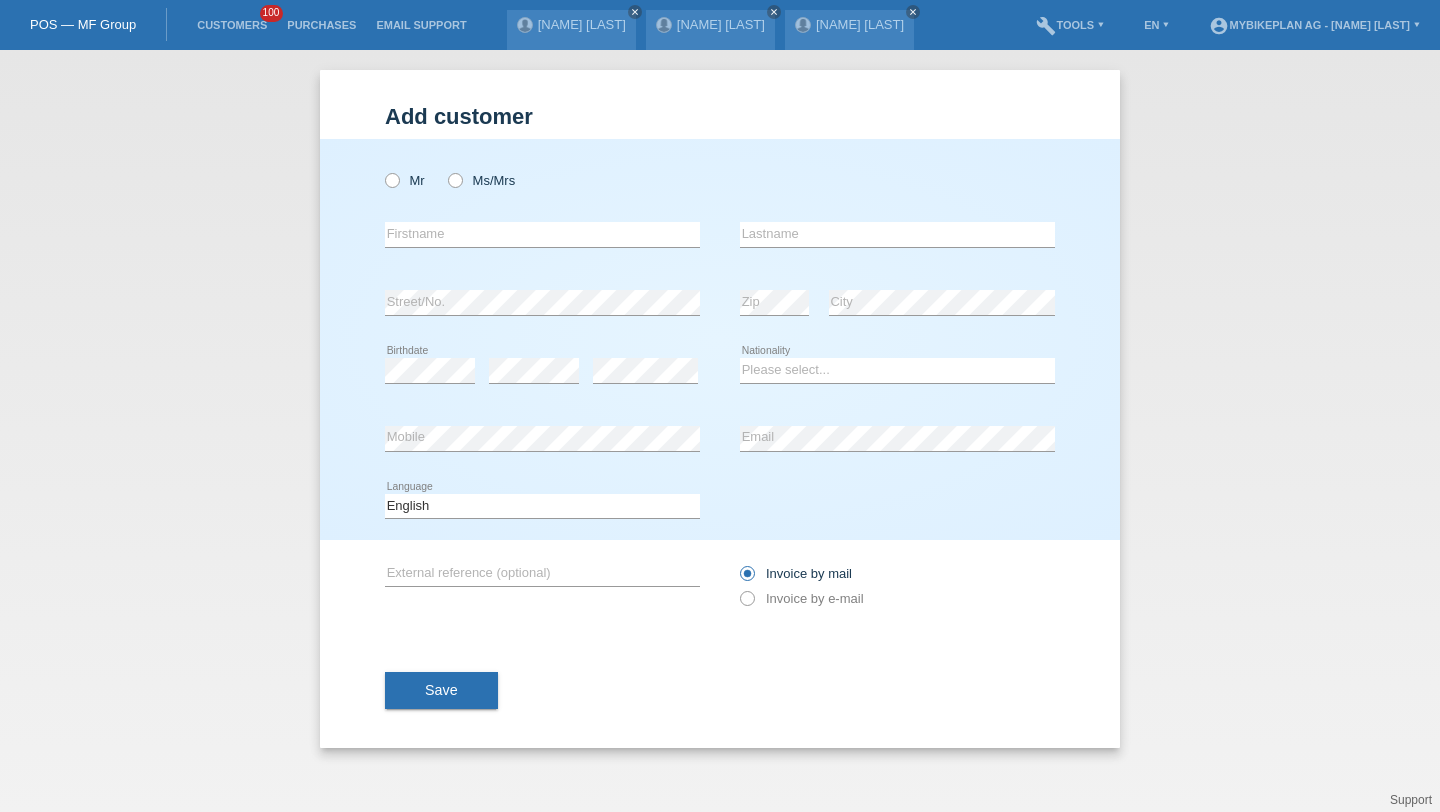scroll, scrollTop: 0, scrollLeft: 0, axis: both 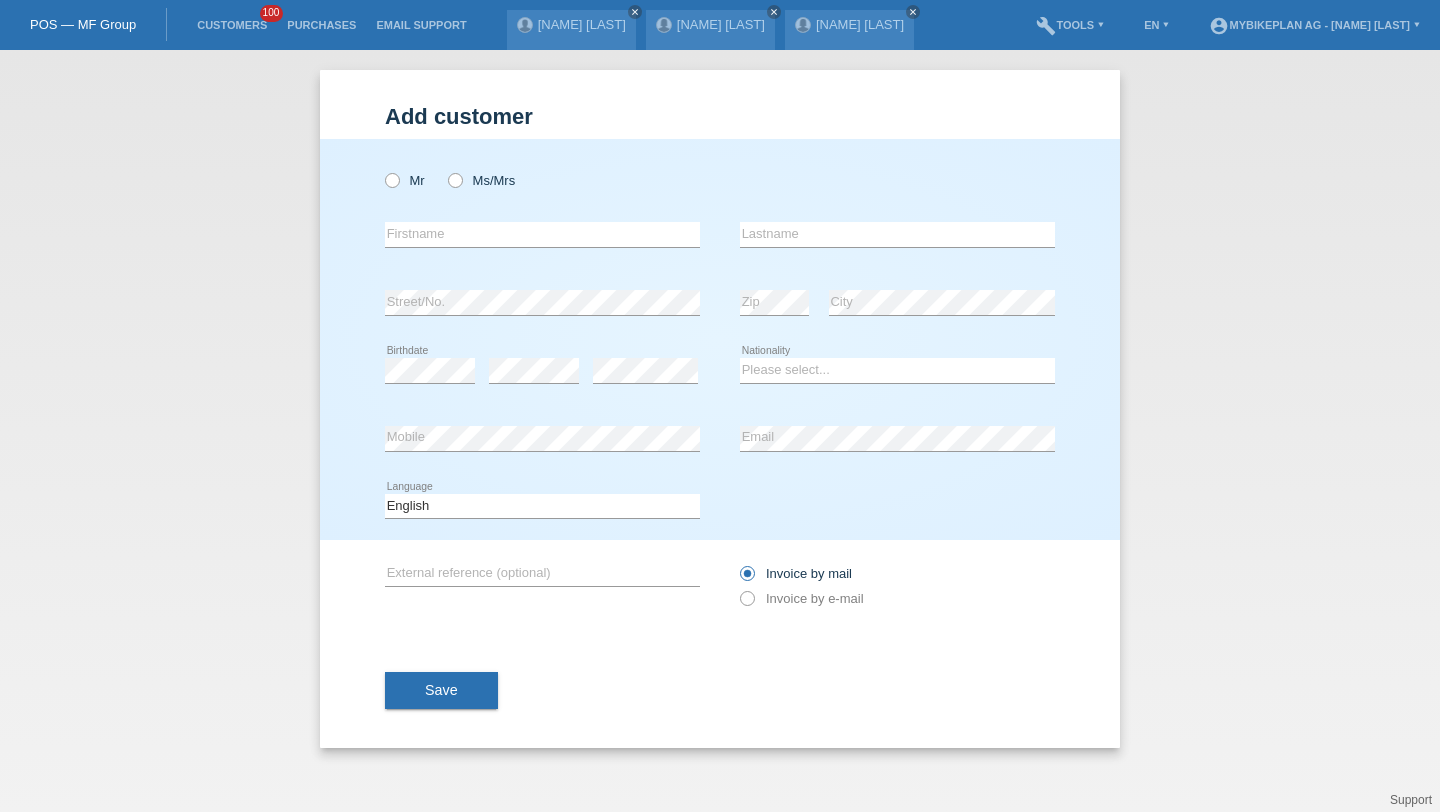 click on "Mr
Ms/Mrs" at bounding box center [542, 180] 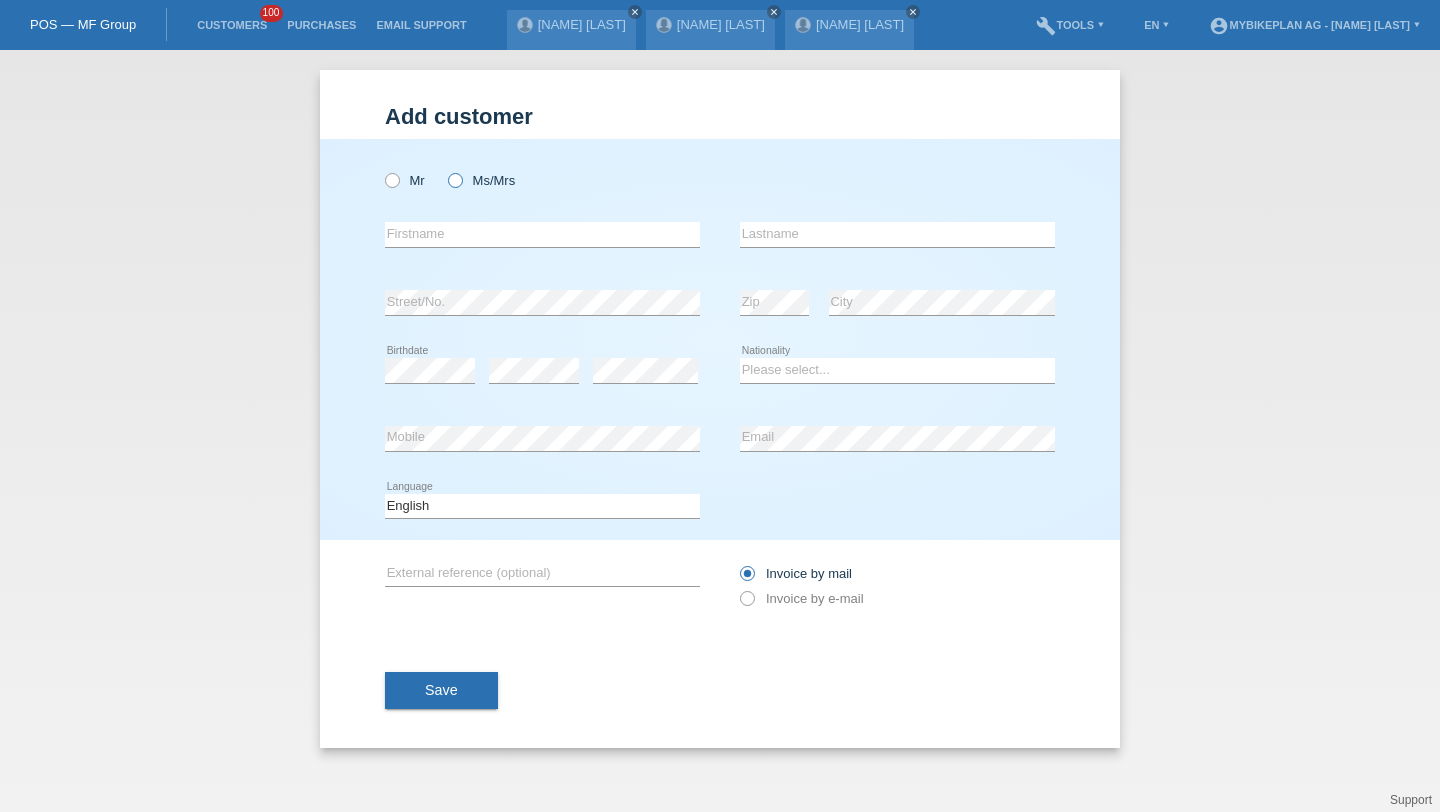 click on "Ms/Mrs" at bounding box center (405, 180) 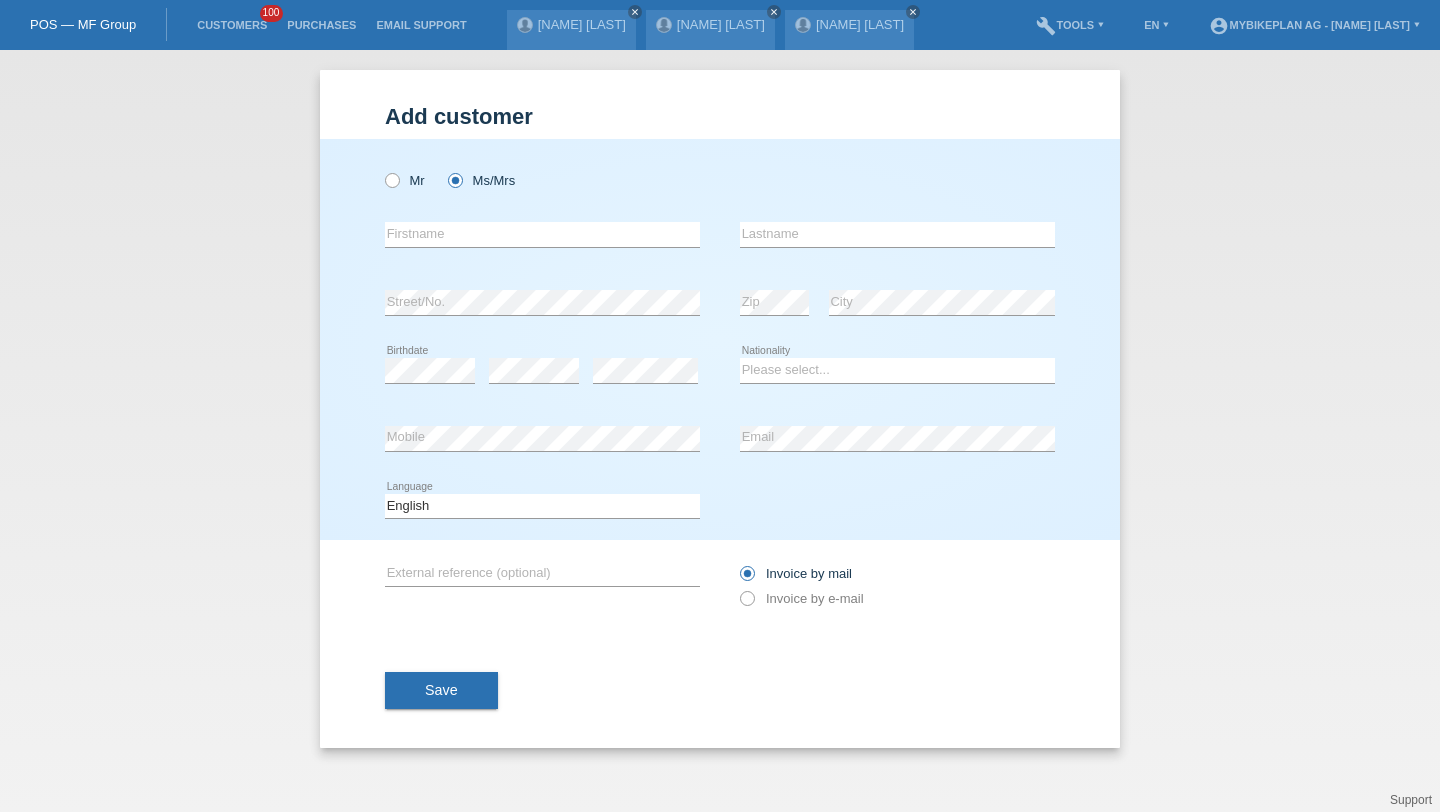 click on "error
[FIRST]" at bounding box center (542, 170) 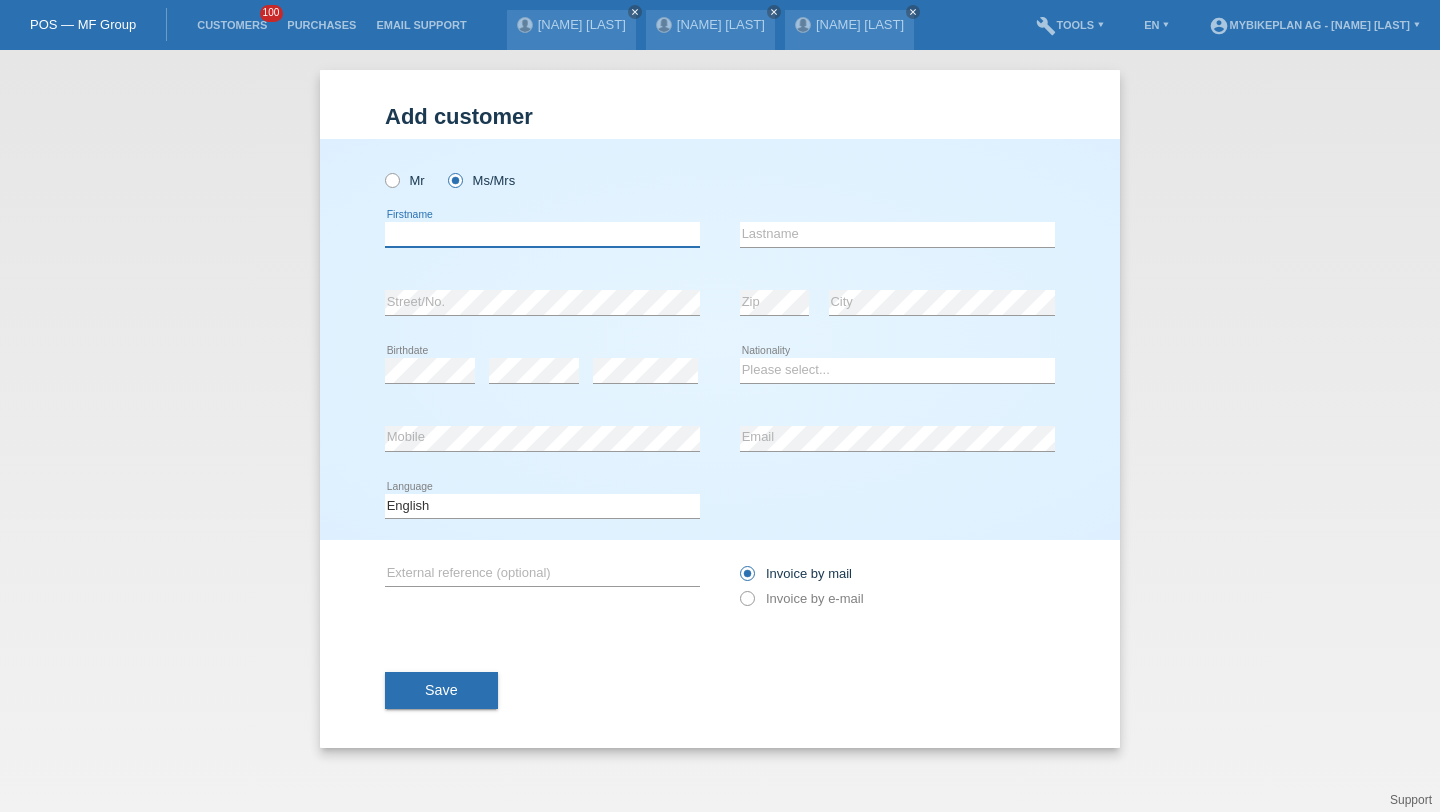 click at bounding box center [542, 234] 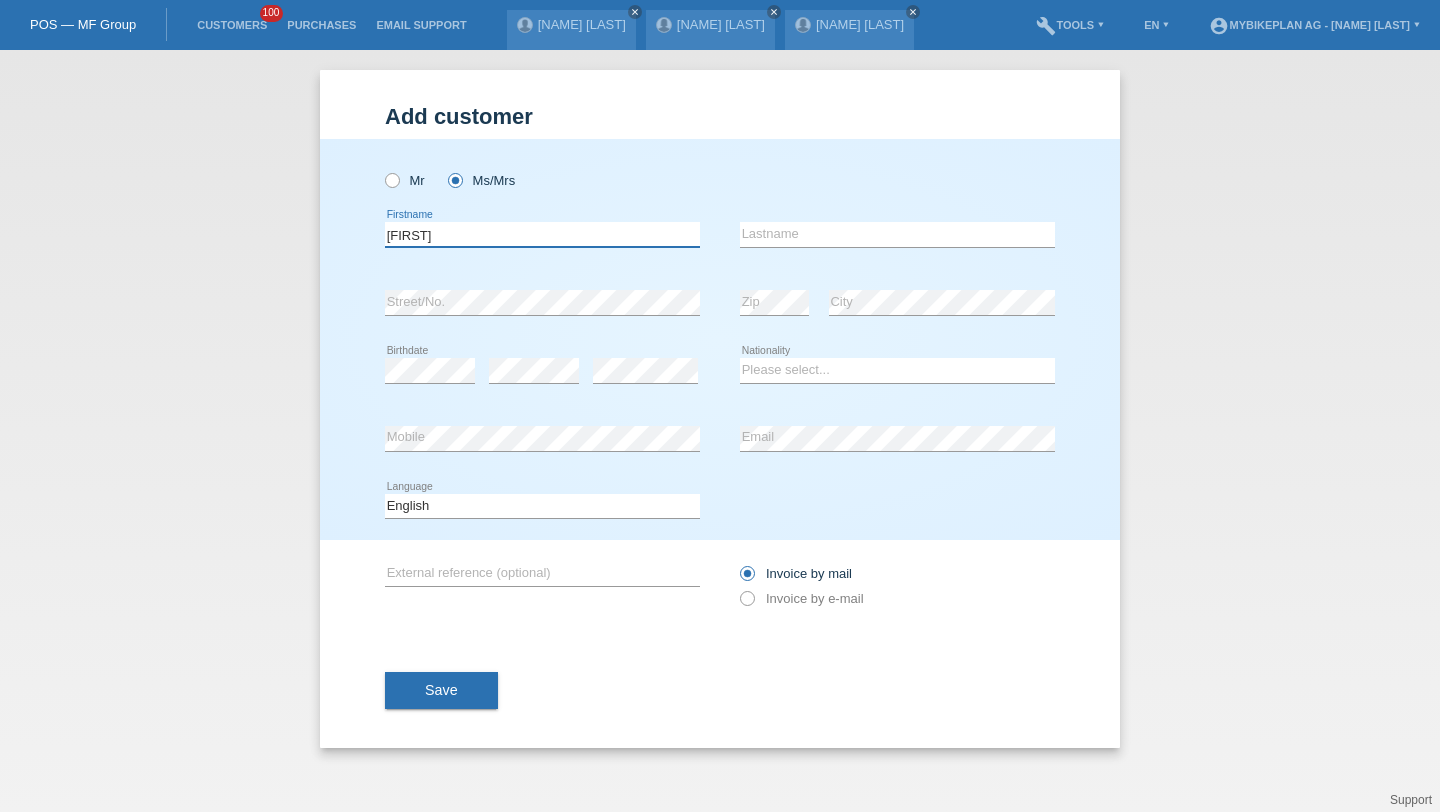 type on "[FIRST]" 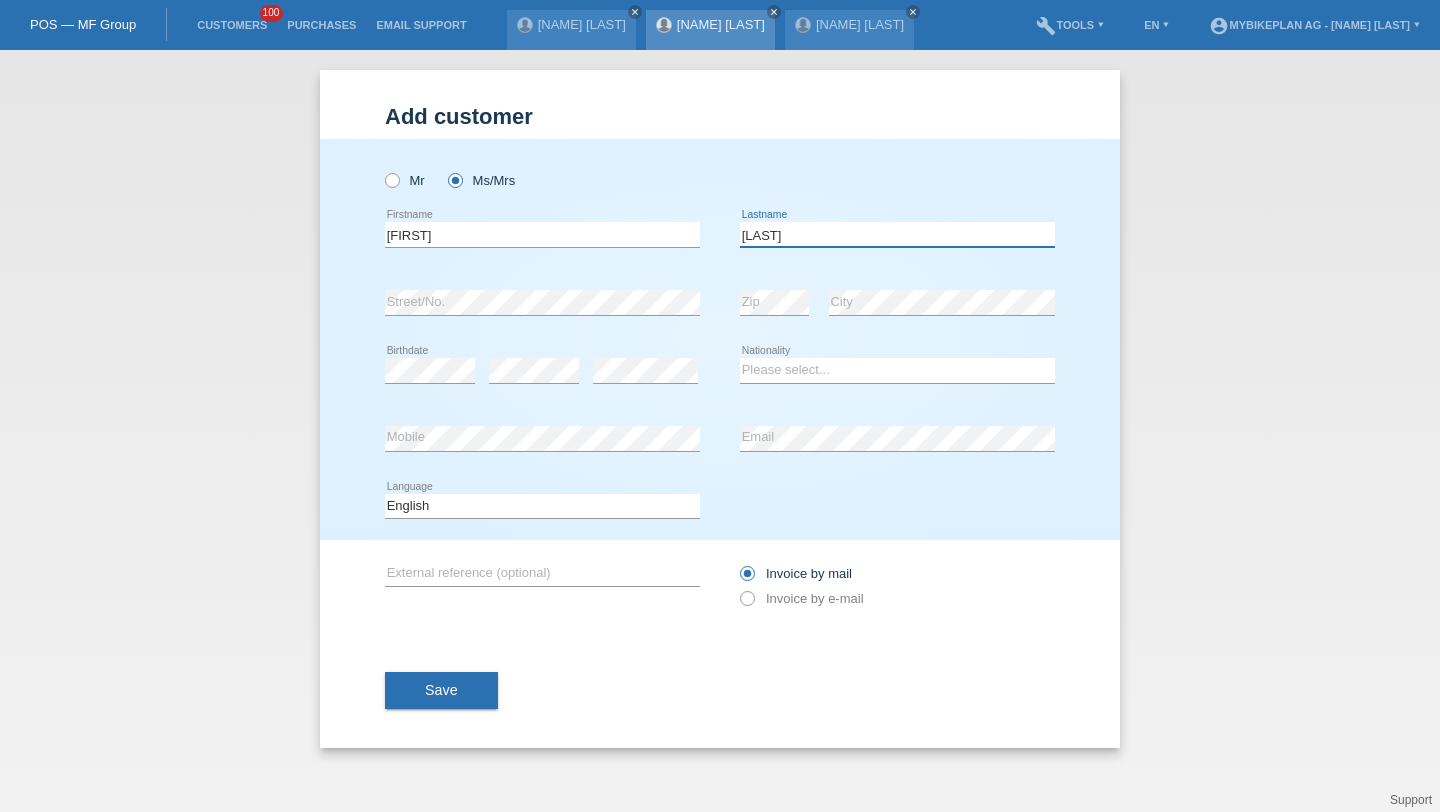 type on "Haldimann" 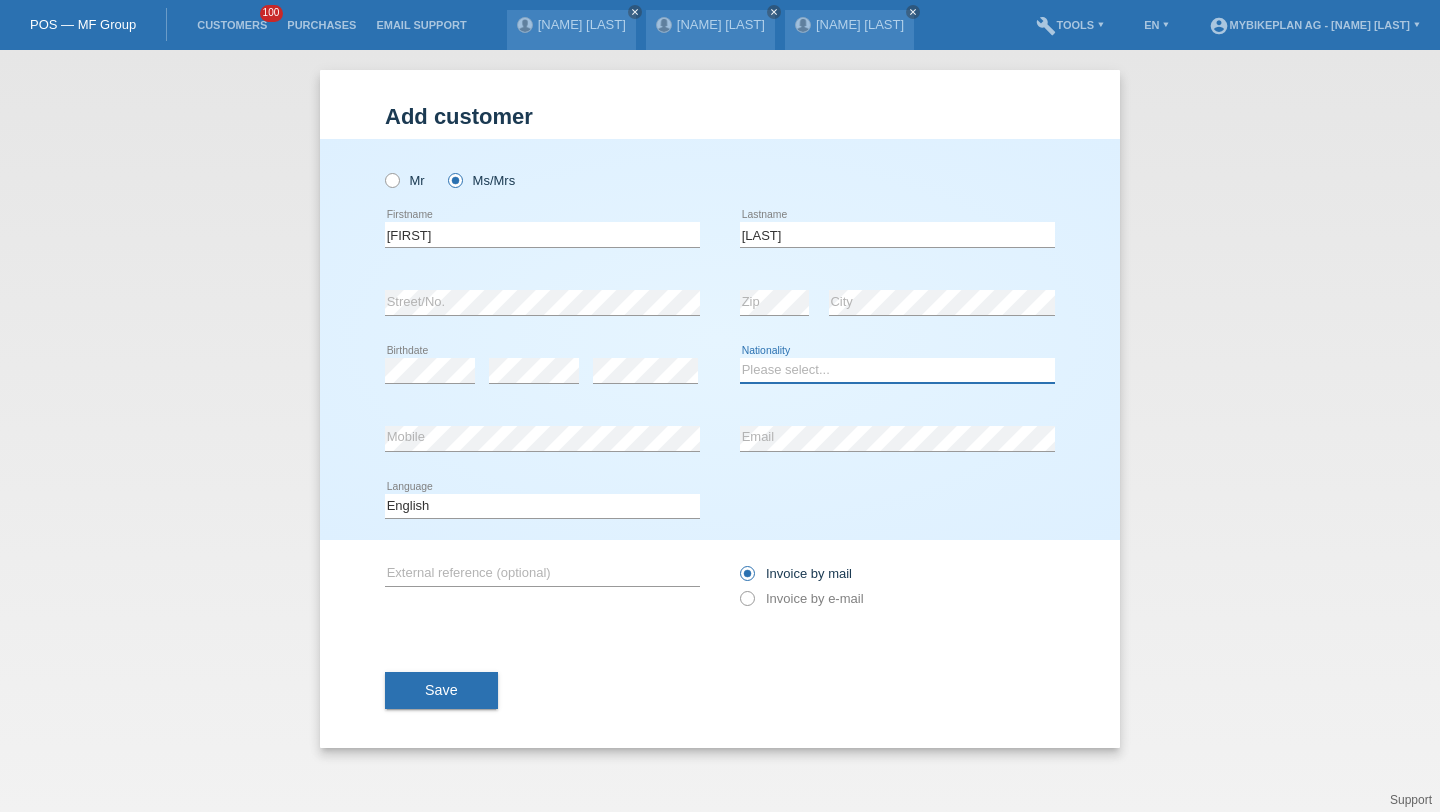 click on "Please select...
Switzerland
Austria
Germany
Liechtenstein
------------
Afghanistan
Åland Islands
Albania
Algeria
American Samoa Andorra Angola Anguilla Antarctica Antigua and Barbuda Argentina Armenia" at bounding box center [897, 370] 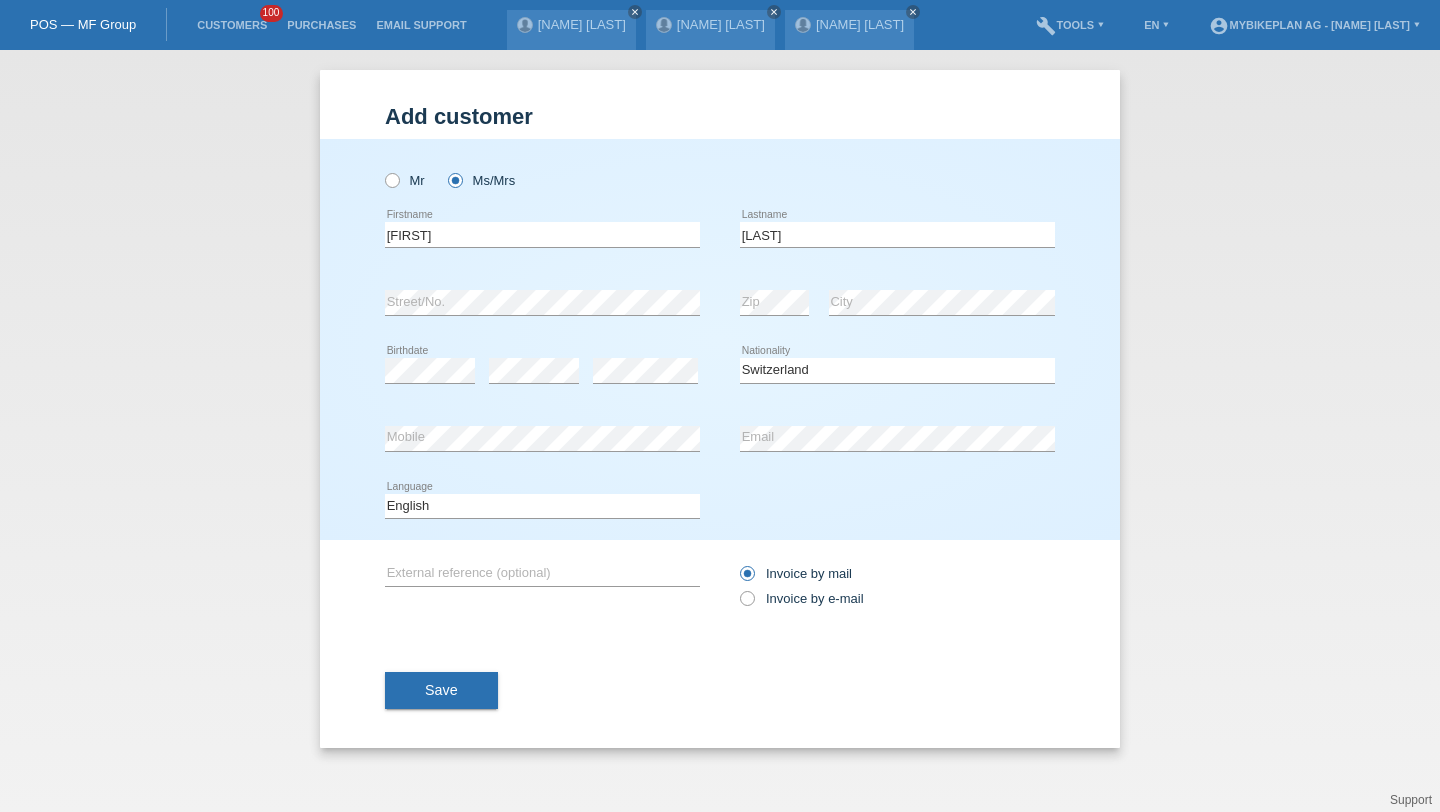 click on "Deutsch
Français
Italiano
English
error
Language" at bounding box center (542, 170) 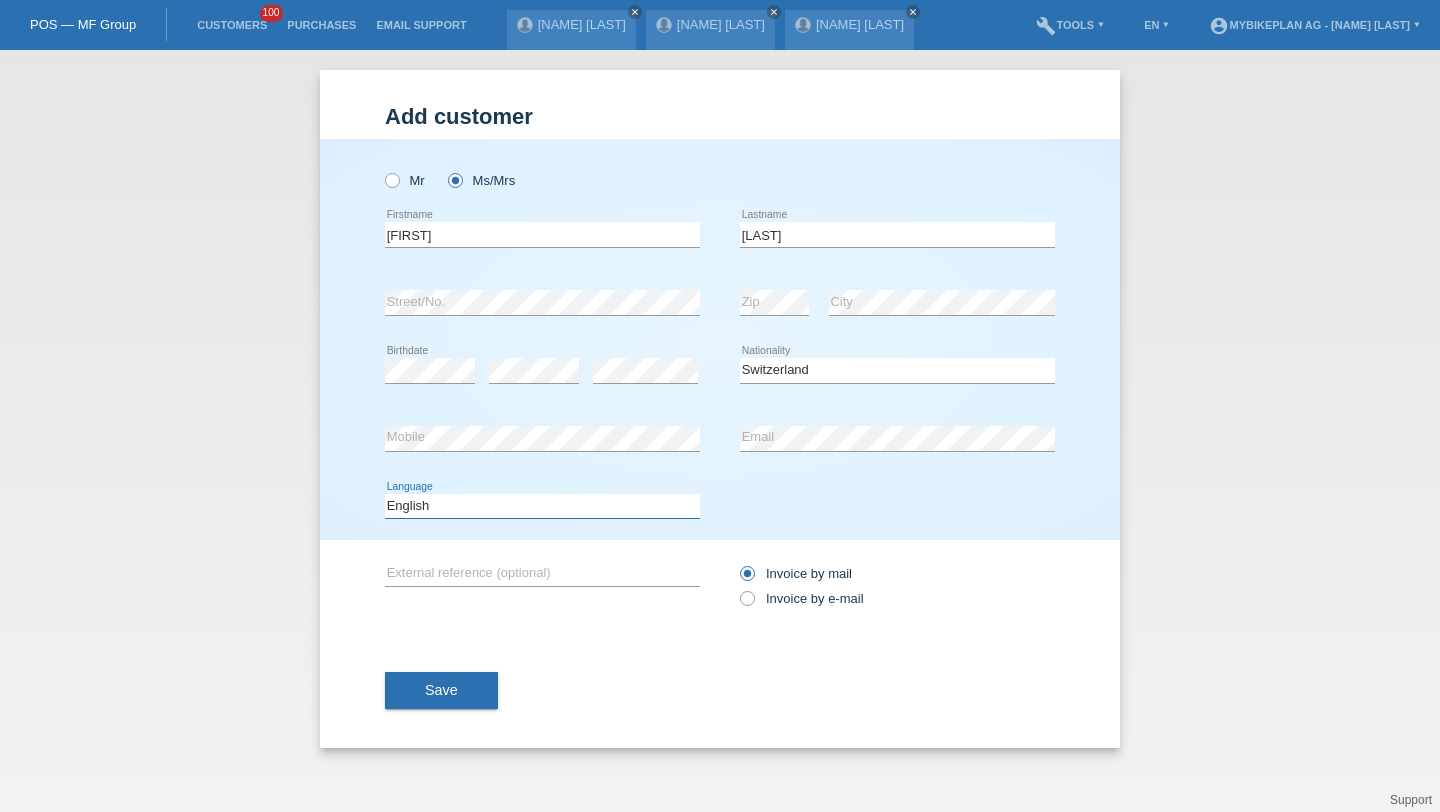click on "Deutsch
Français
Italiano
English" at bounding box center (542, 506) 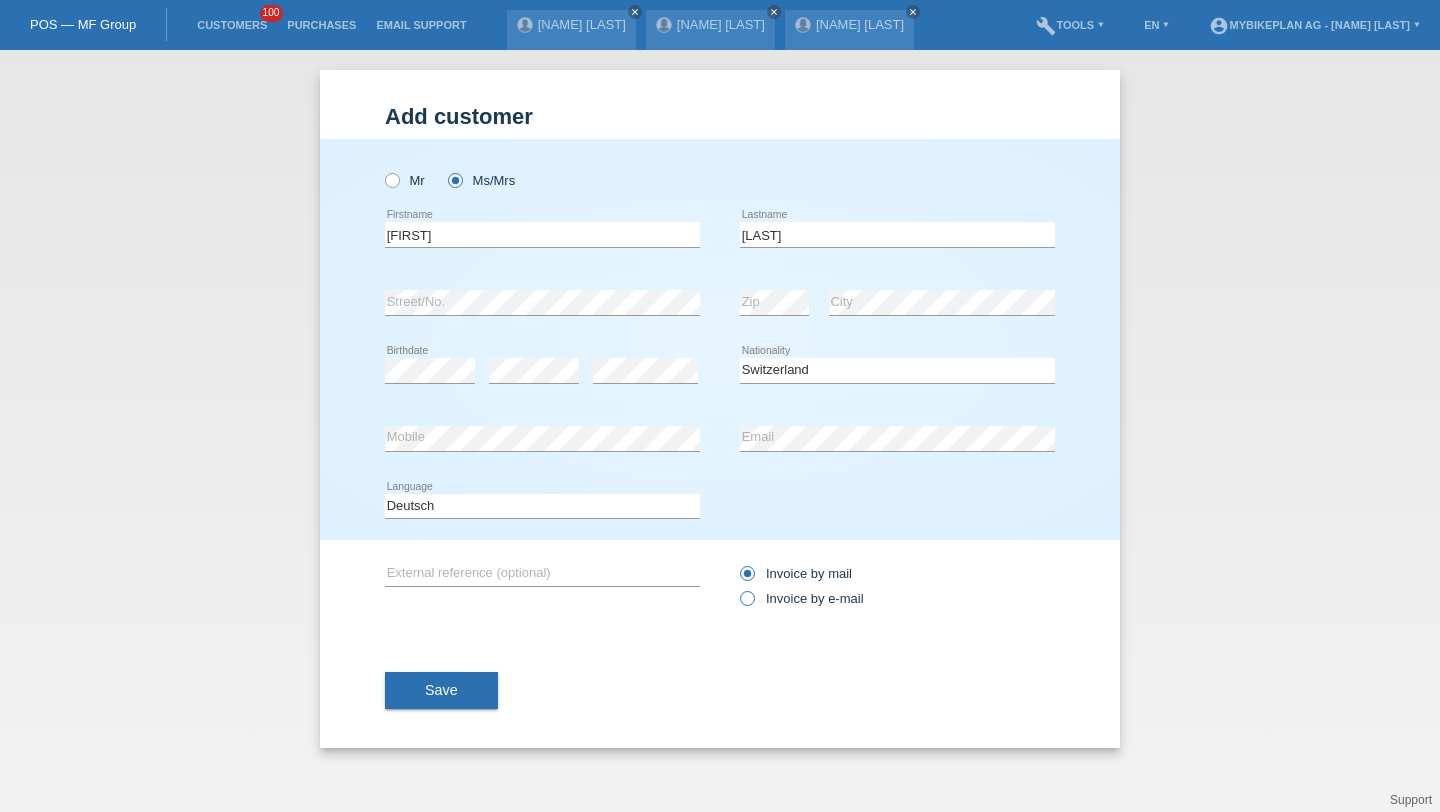 click on "Invoice by e-mail" at bounding box center [796, 573] 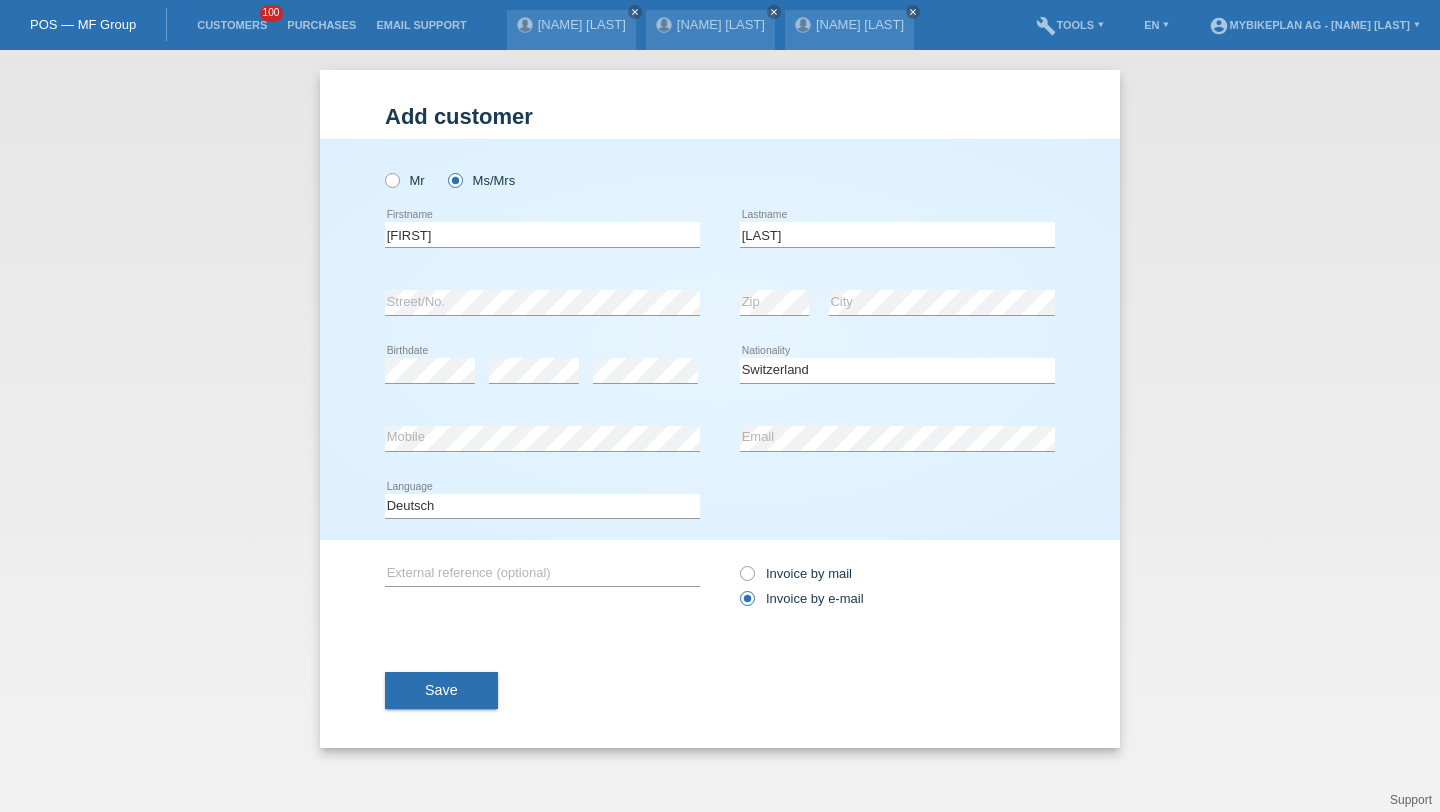 click on "Save" at bounding box center (720, 691) 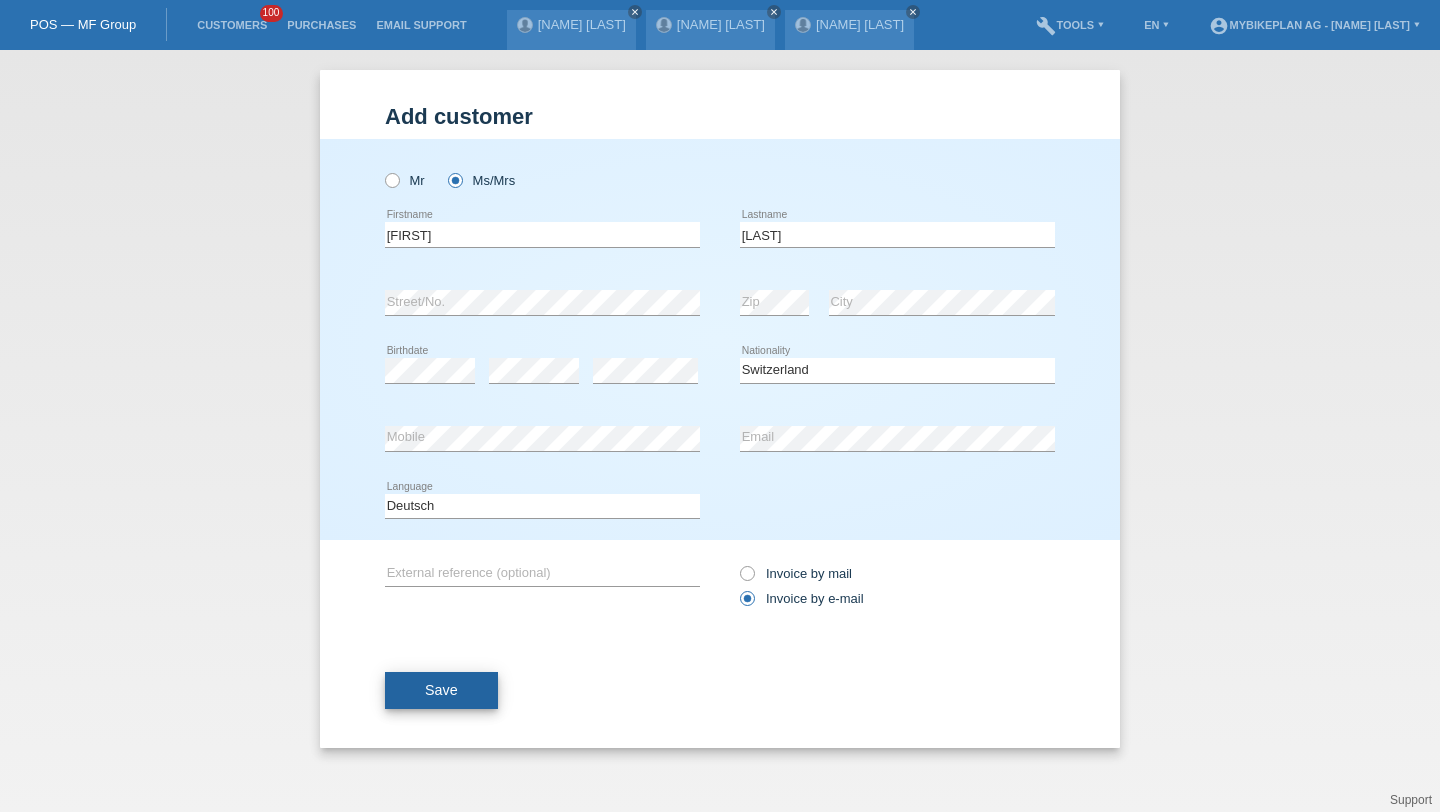 click on "Save" at bounding box center (441, 691) 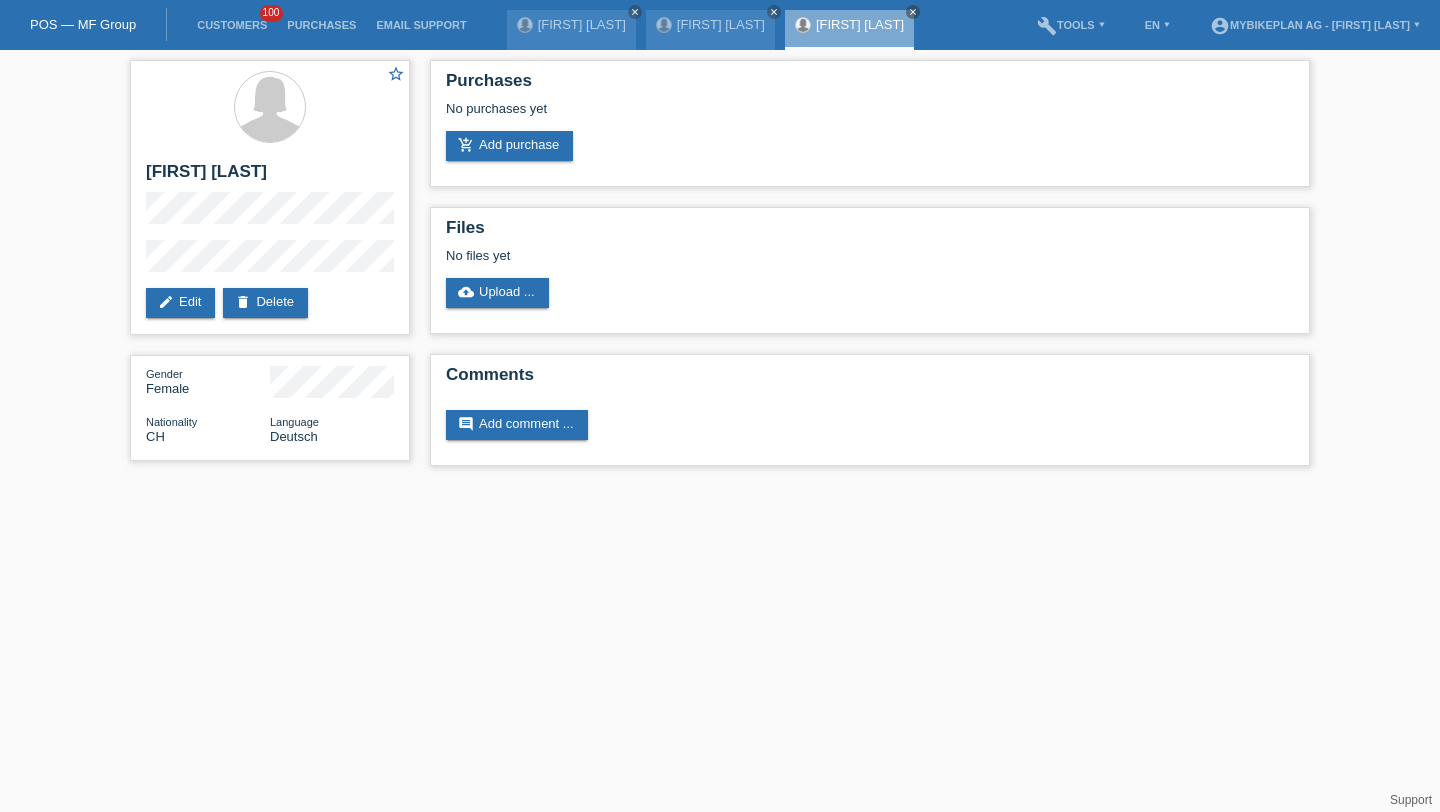 scroll, scrollTop: 0, scrollLeft: 0, axis: both 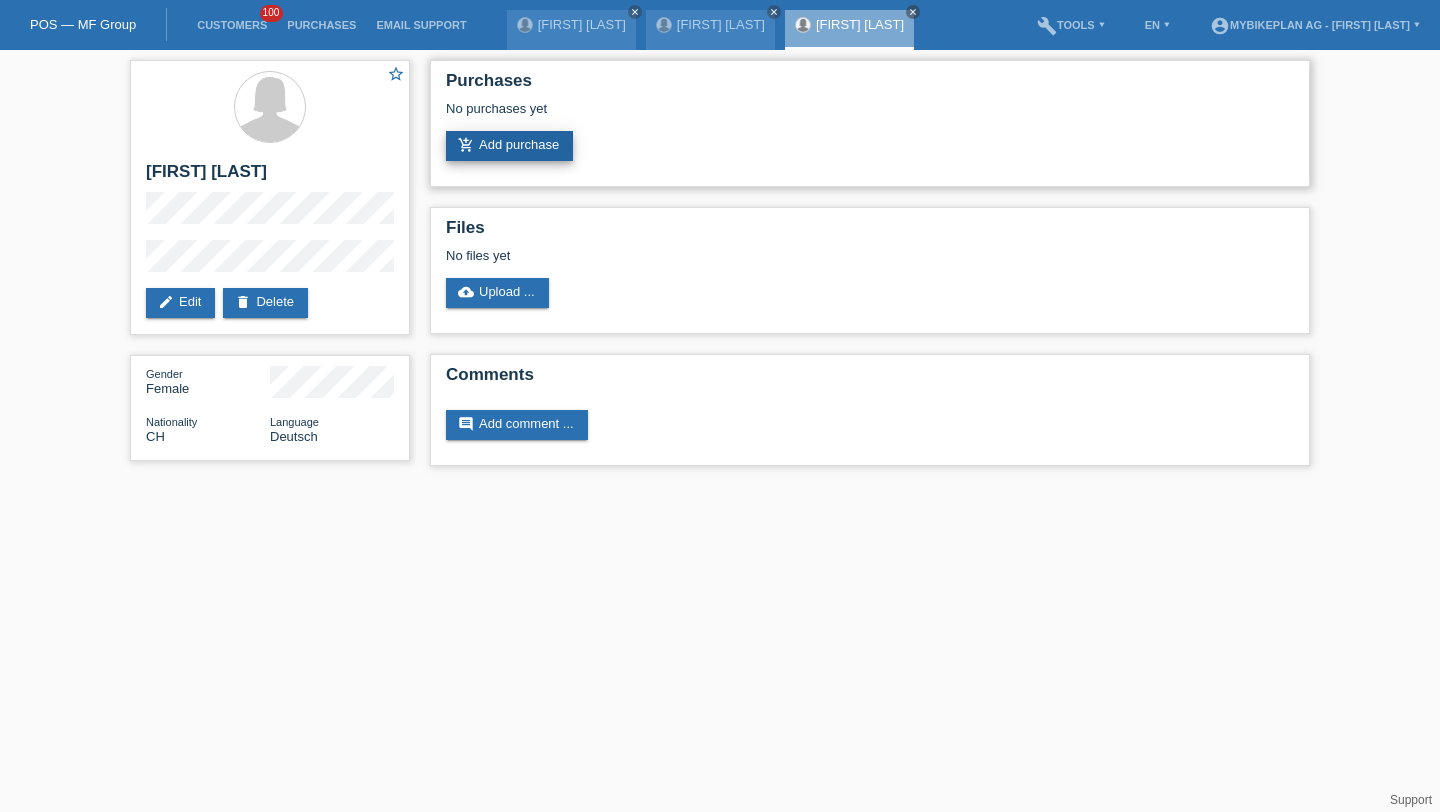 click on "add_shopping_cart  Add purchase" at bounding box center (509, 146) 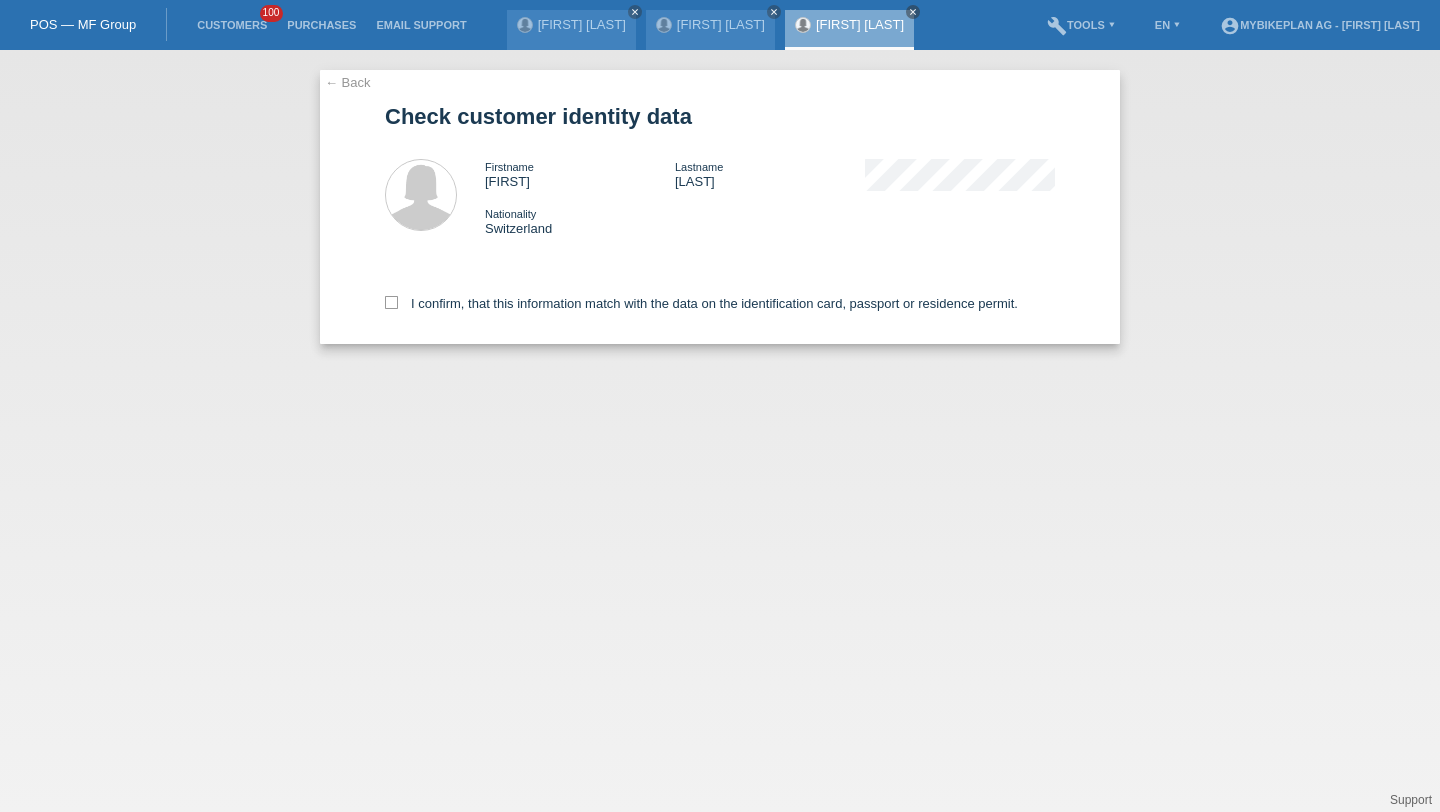 scroll, scrollTop: 0, scrollLeft: 0, axis: both 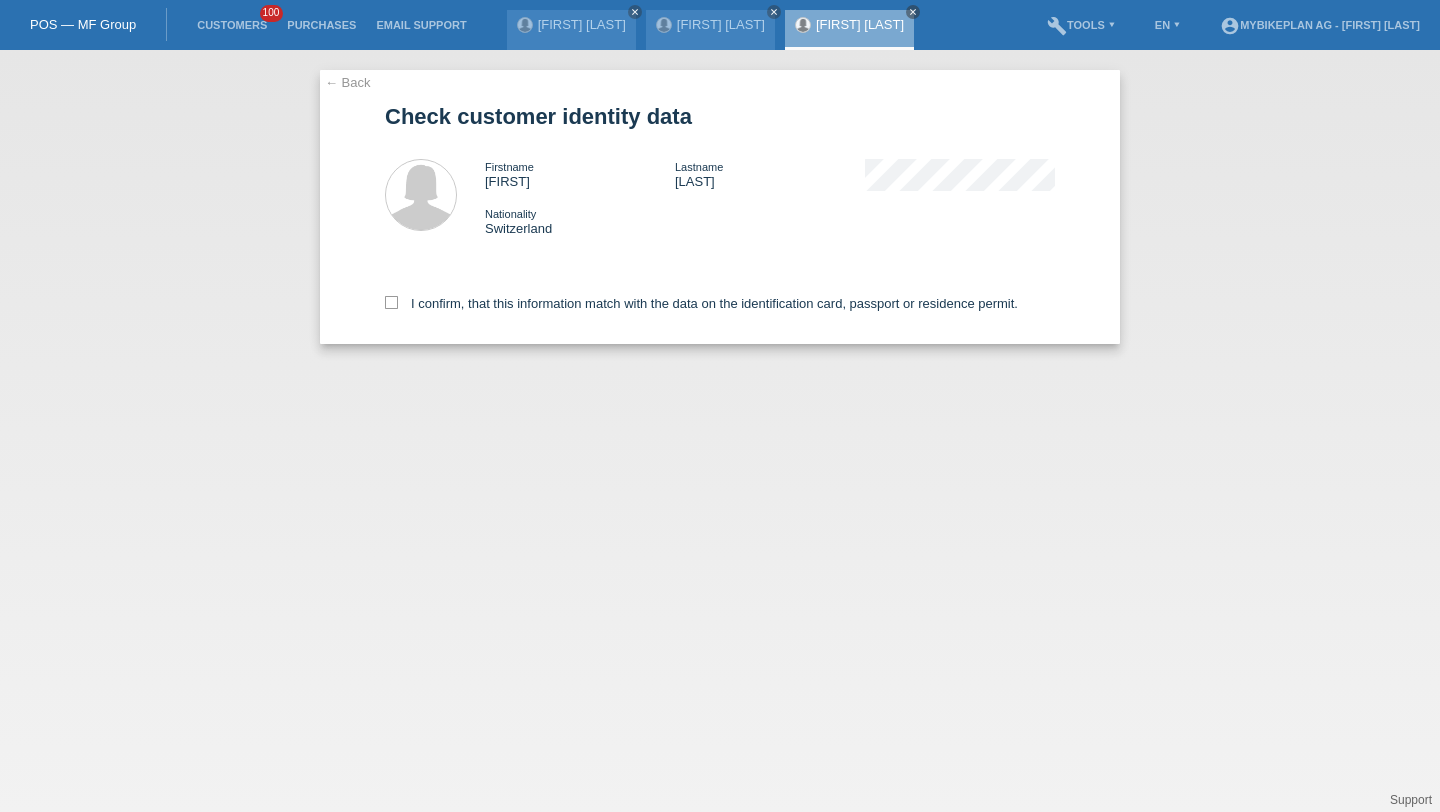 click on "I confirm, that this information match with the data on the identification card, passport or residence permit." at bounding box center (720, 300) 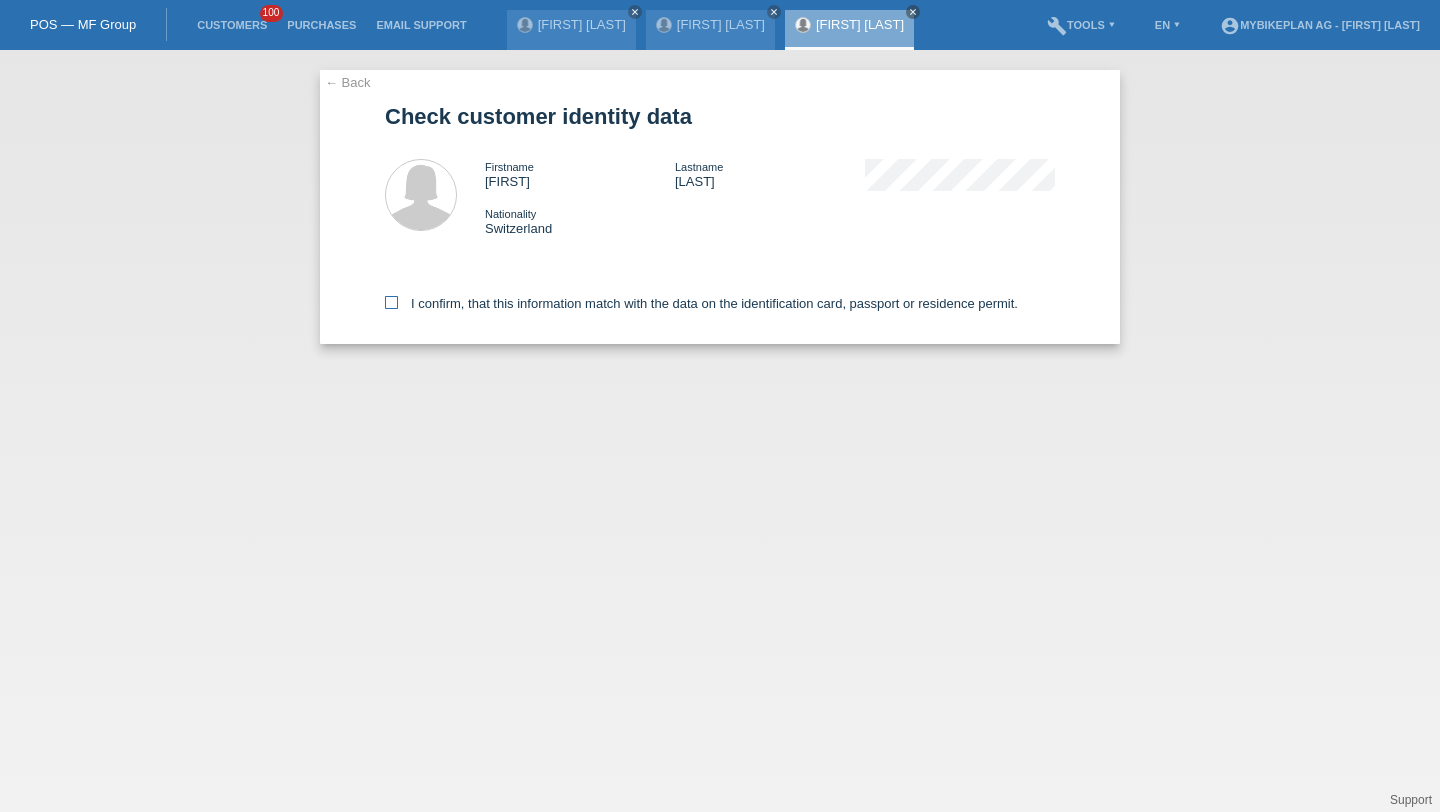 click on "I confirm, that this information match with the data on the identification card, passport or residence permit." at bounding box center (701, 303) 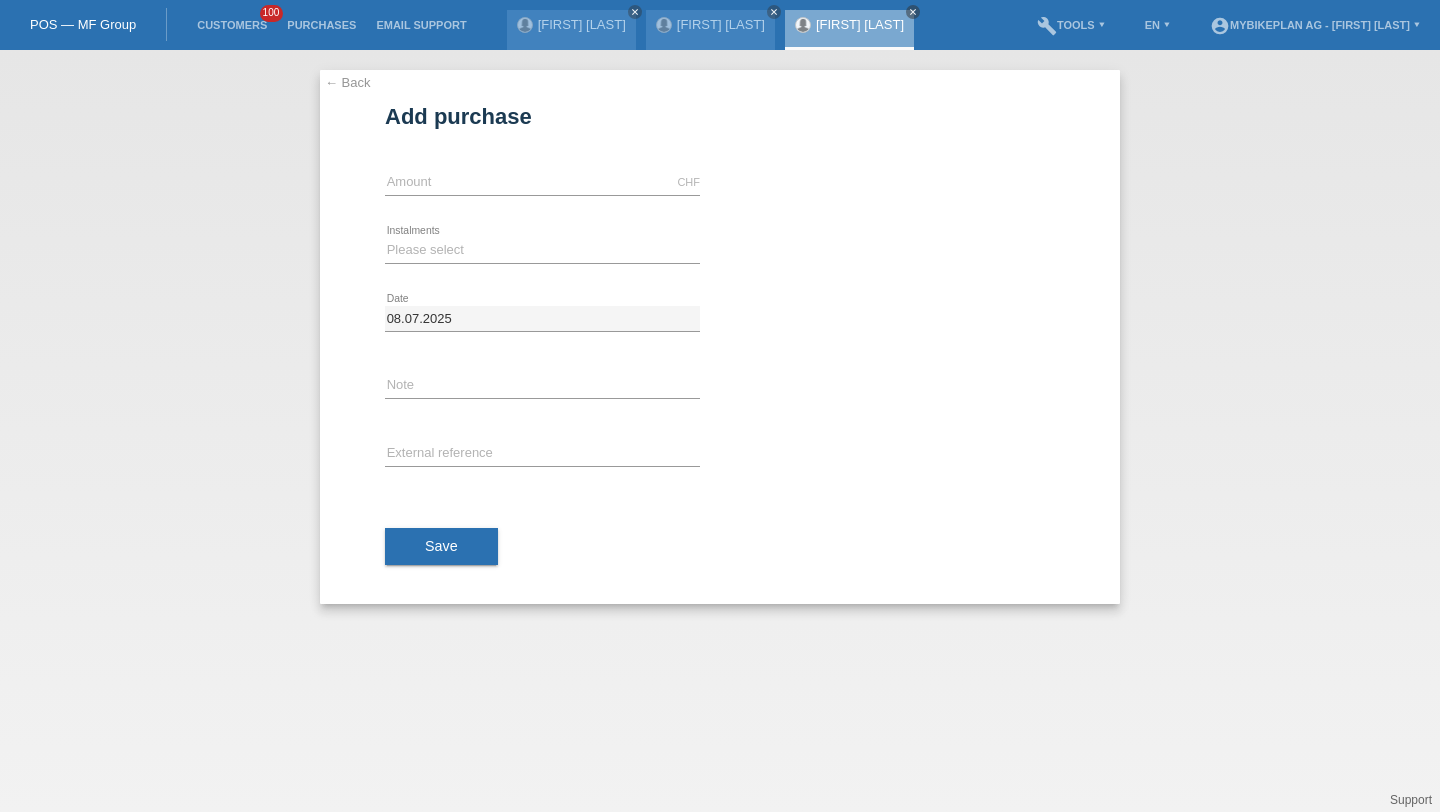 scroll, scrollTop: 0, scrollLeft: 0, axis: both 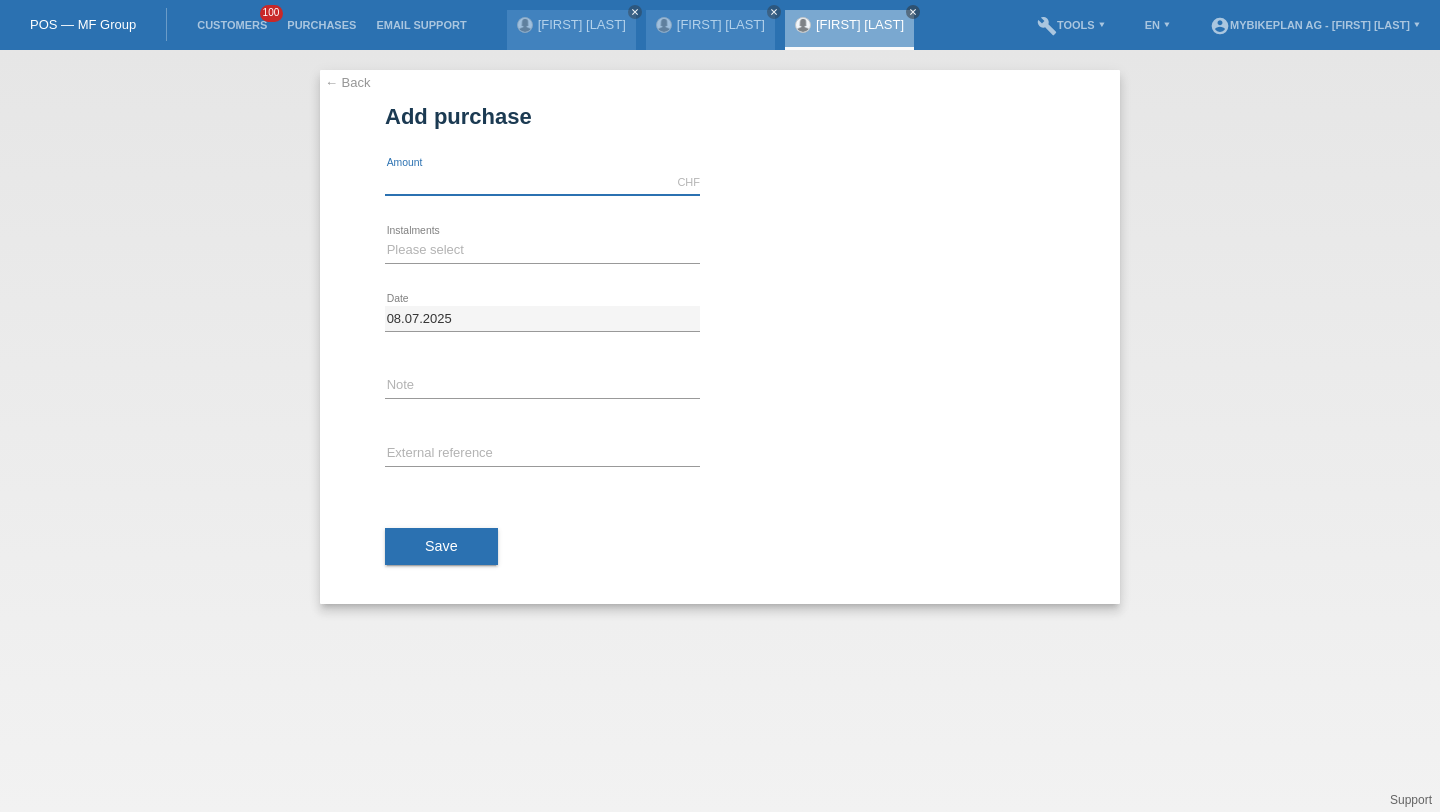click at bounding box center [542, 182] 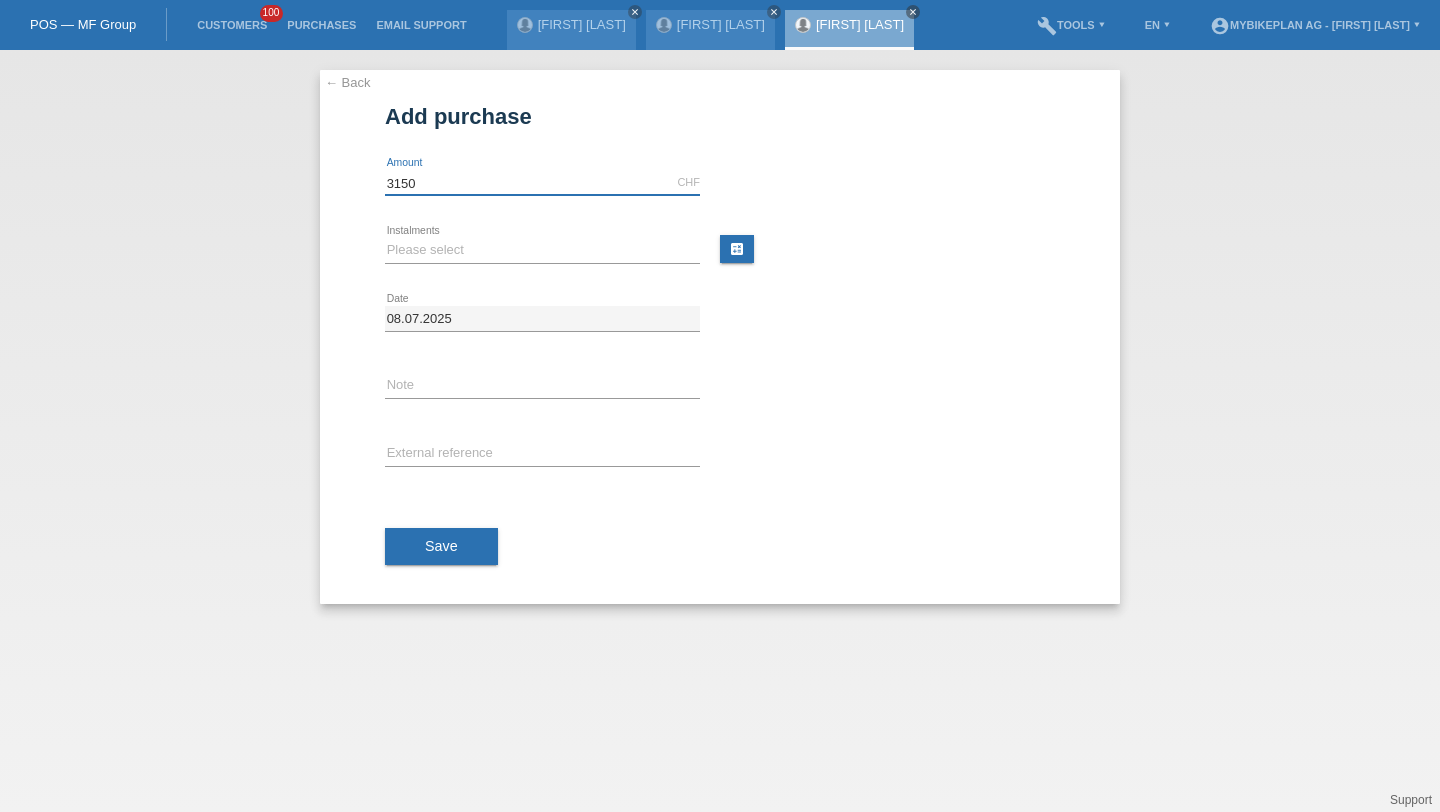 type on "3150" 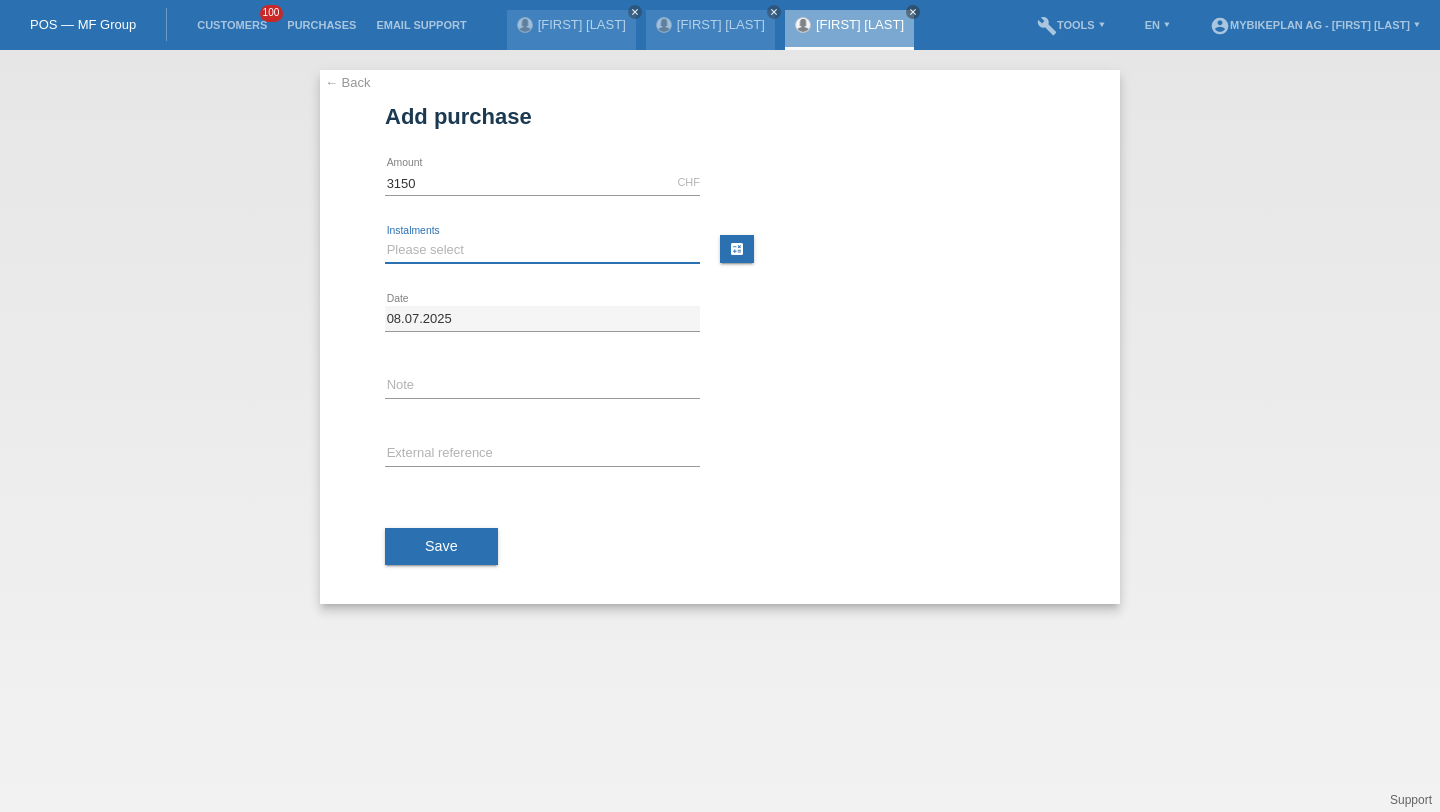 click on "Please select
6 instalments
12 instalments
18 instalments
24 instalments
36 instalments
48 instalments" at bounding box center [542, 250] 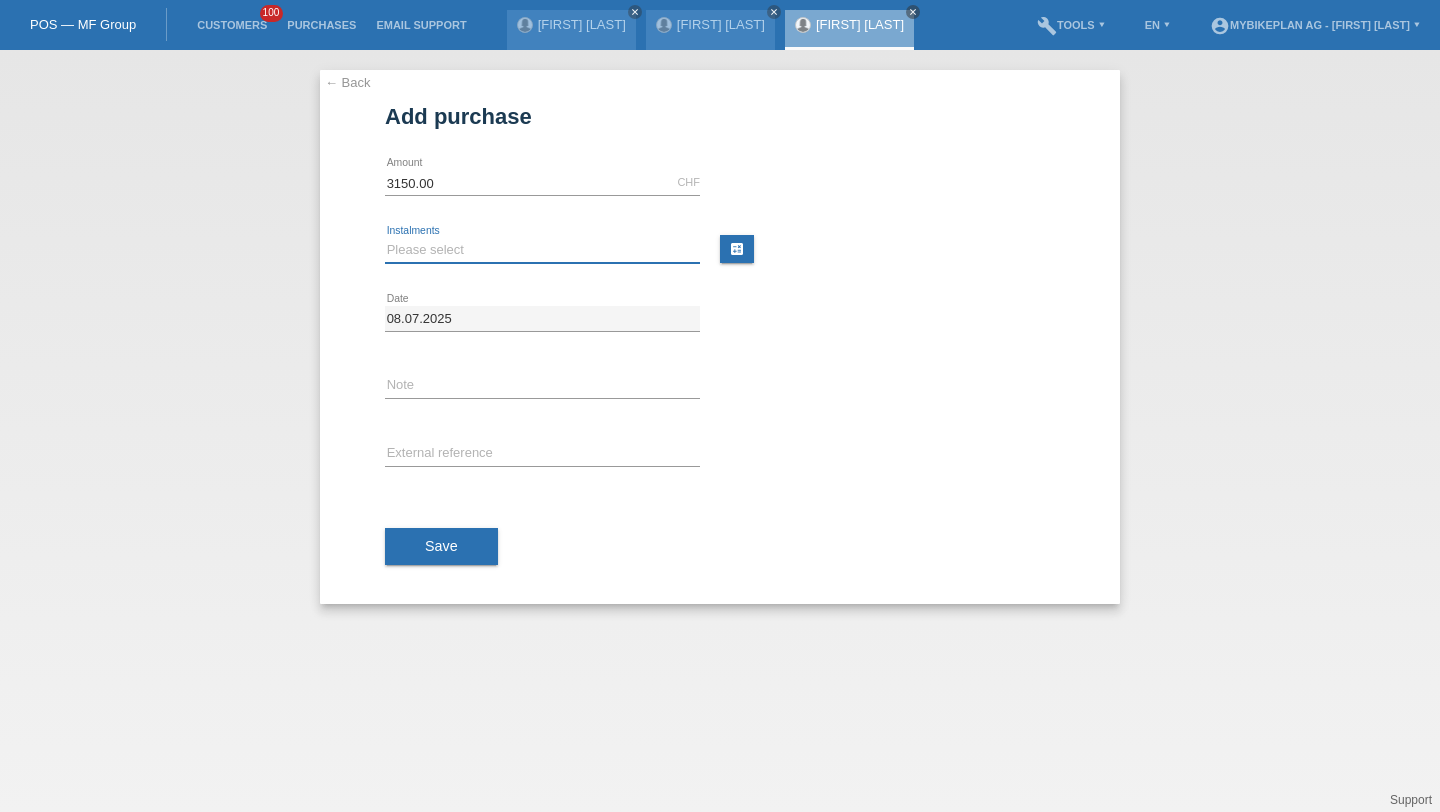 select on "487" 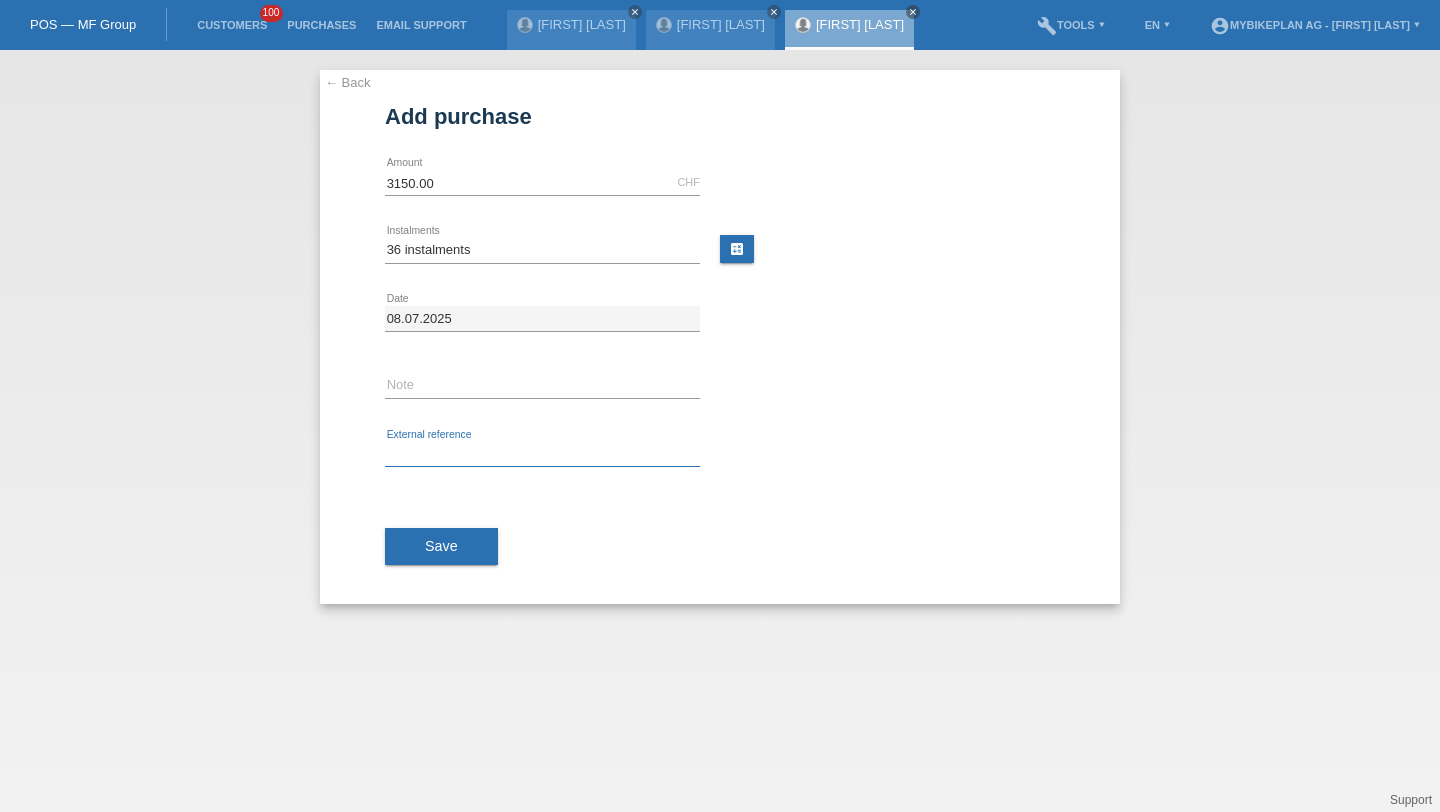 click at bounding box center (542, 454) 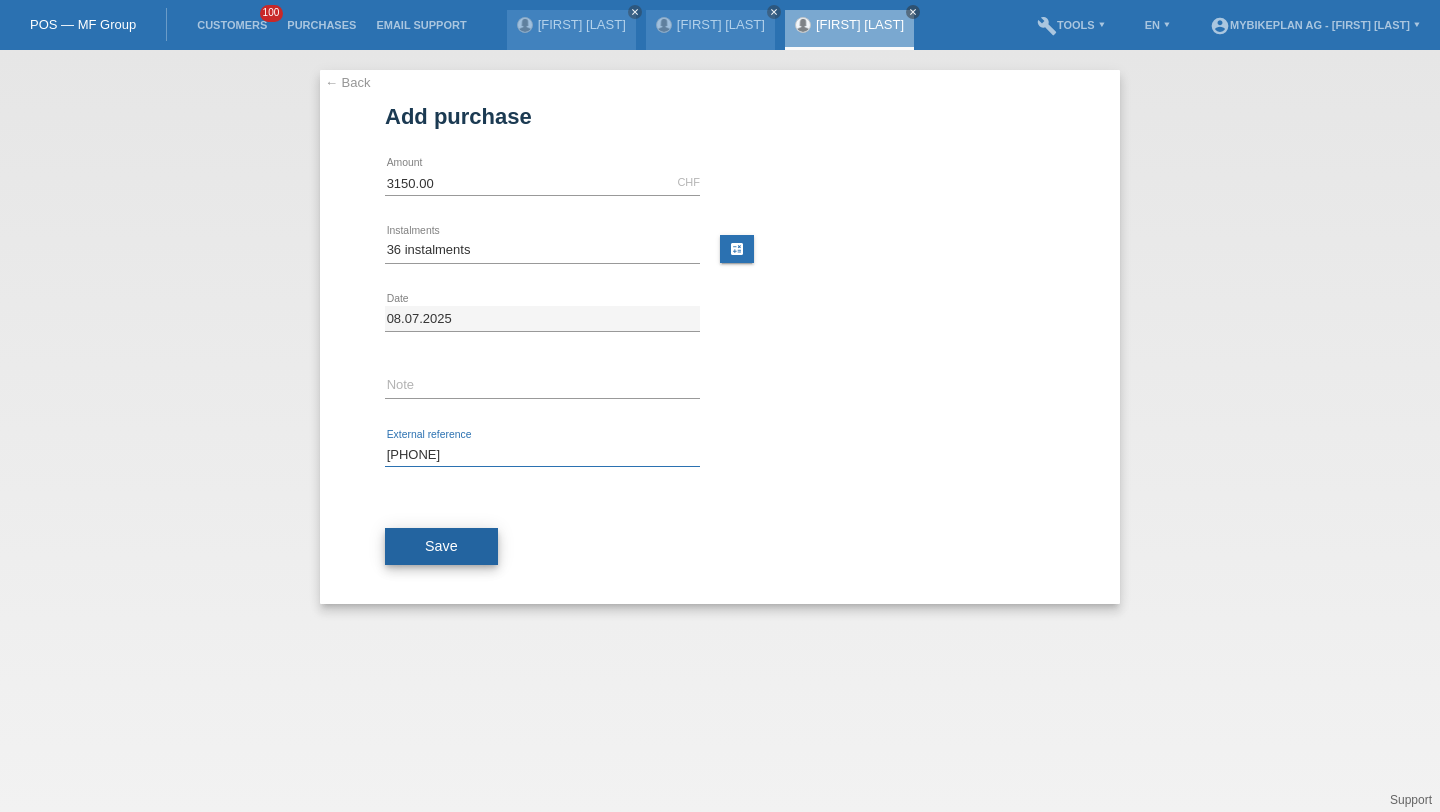 type on "[PHONE]" 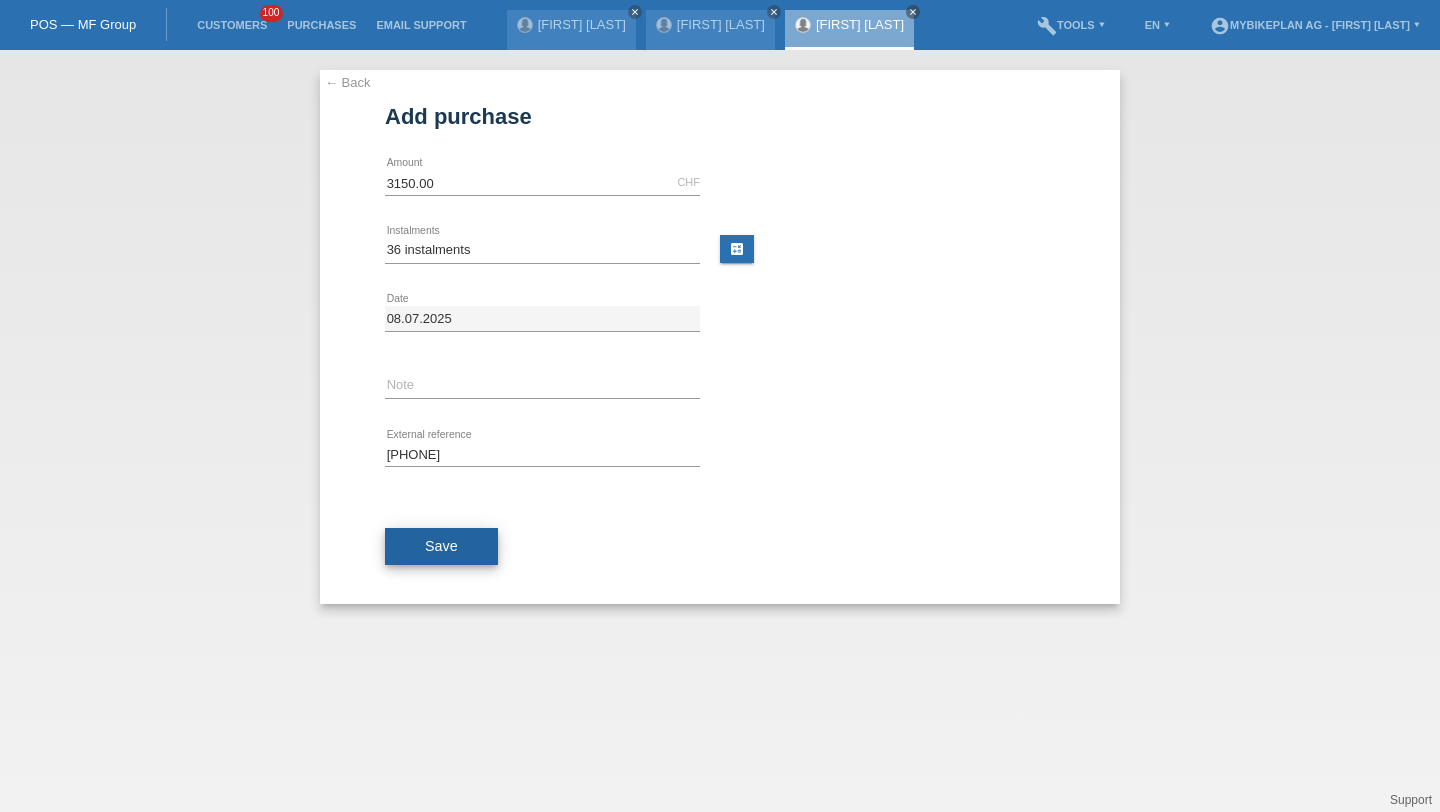 click on "Save" at bounding box center [441, 547] 